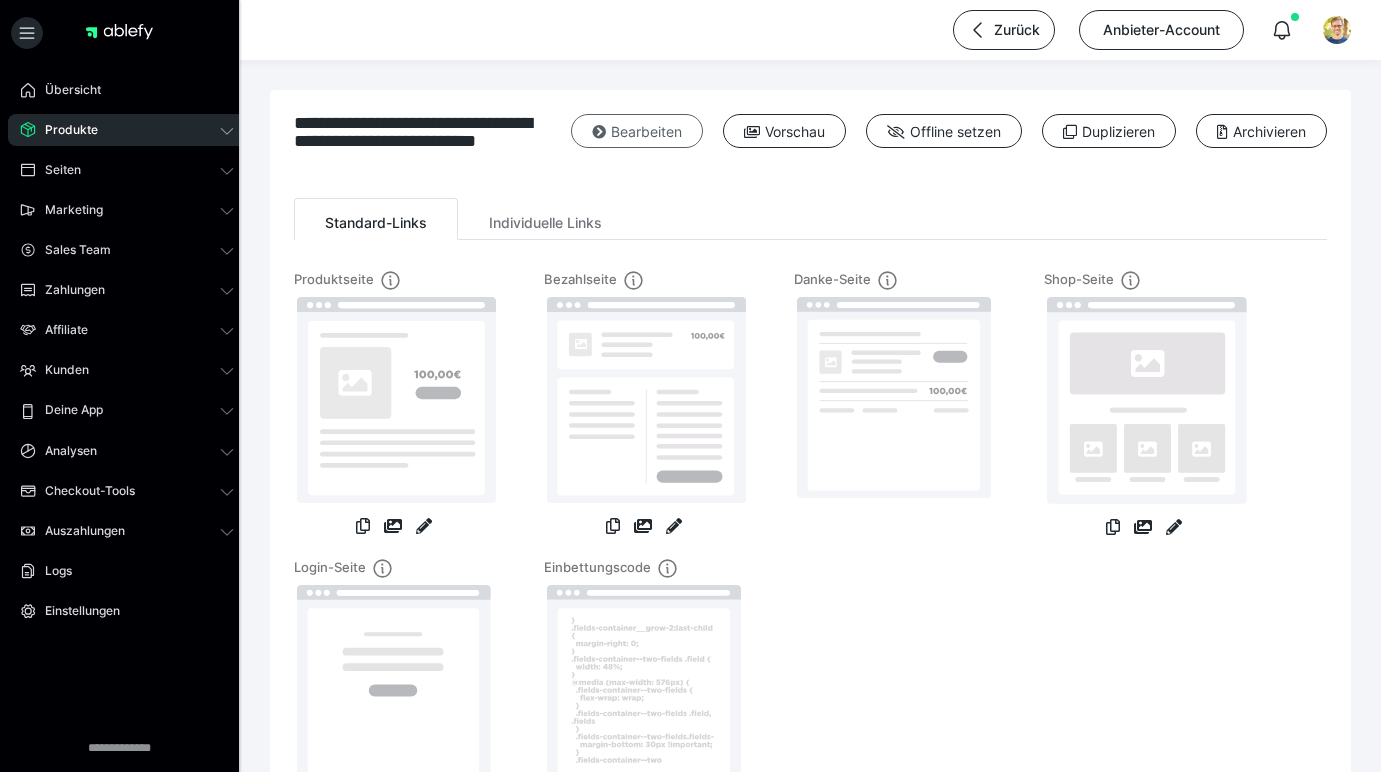 click on "Bearbeiten" at bounding box center (637, 131) 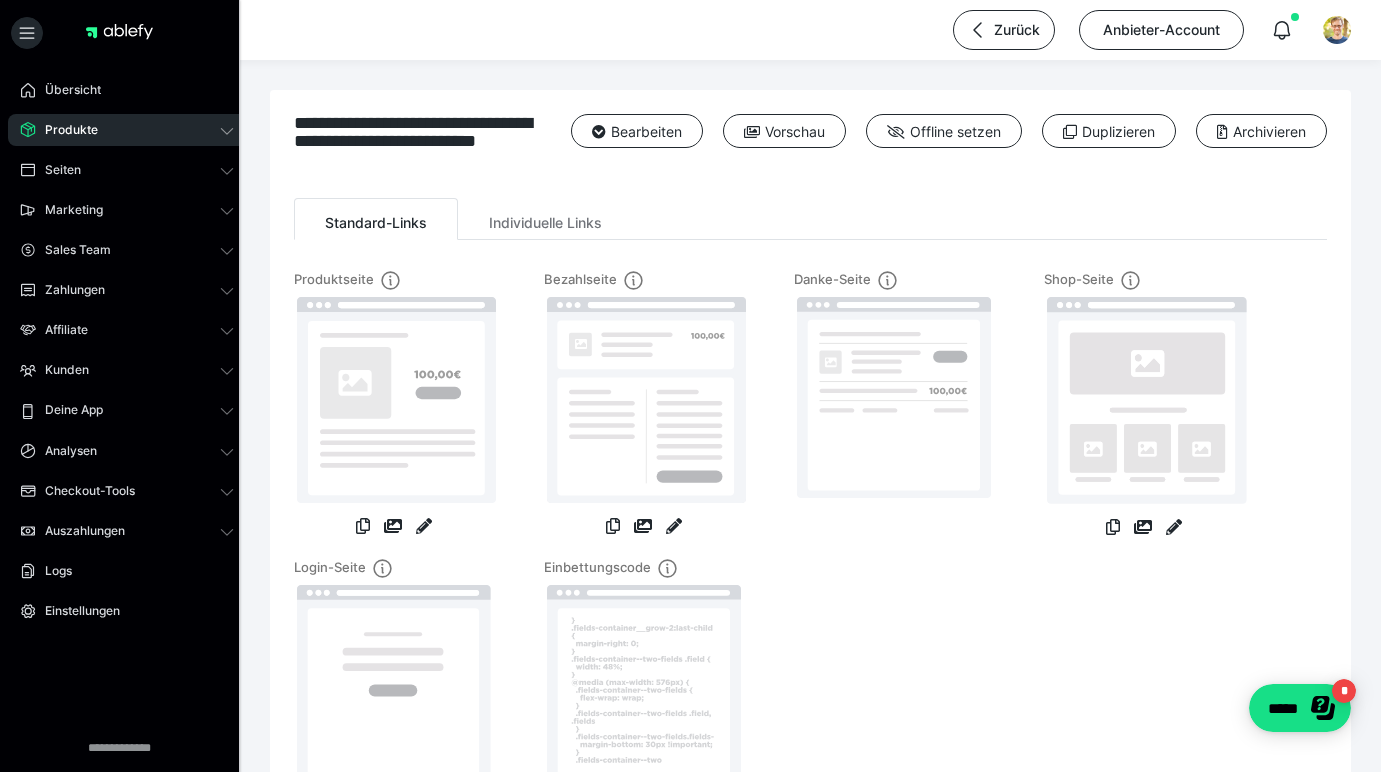 scroll, scrollTop: 0, scrollLeft: 0, axis: both 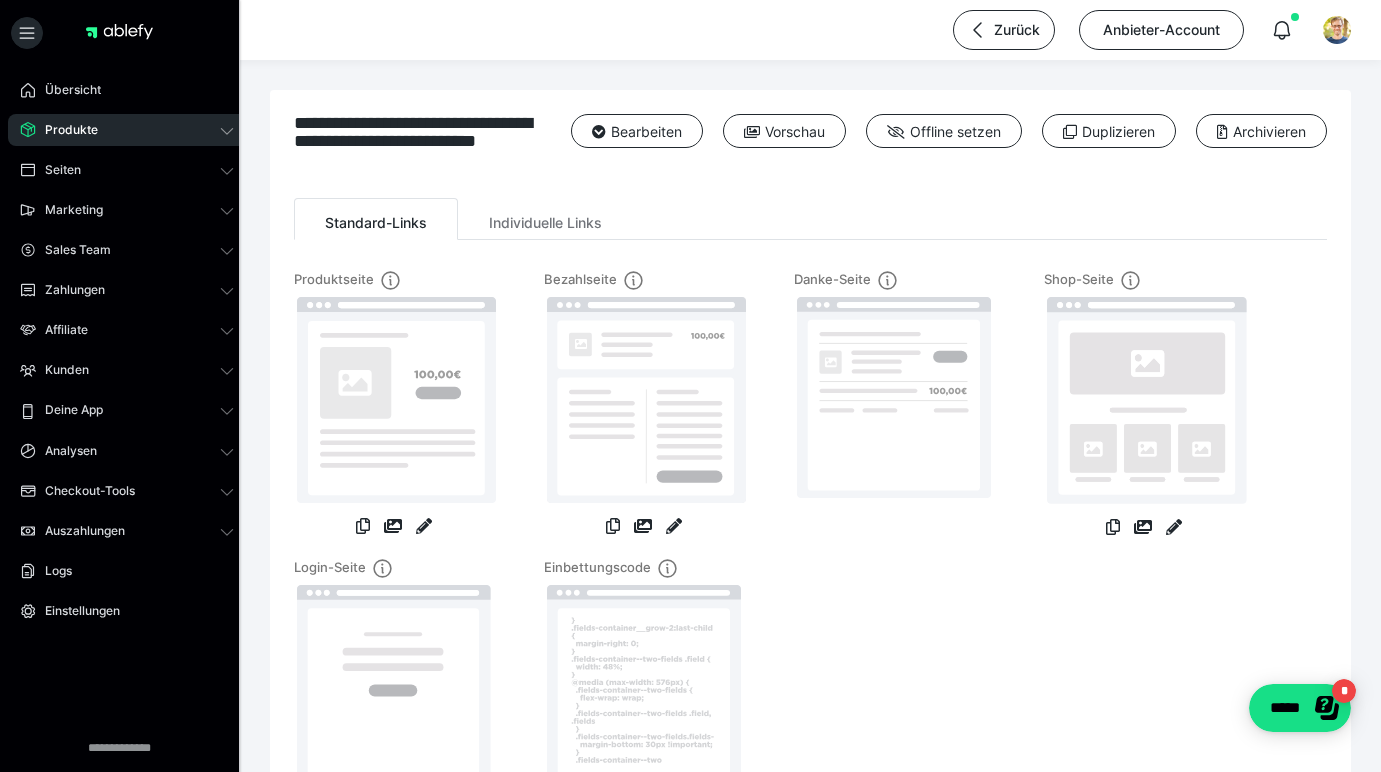 click at bounding box center [690, 386] 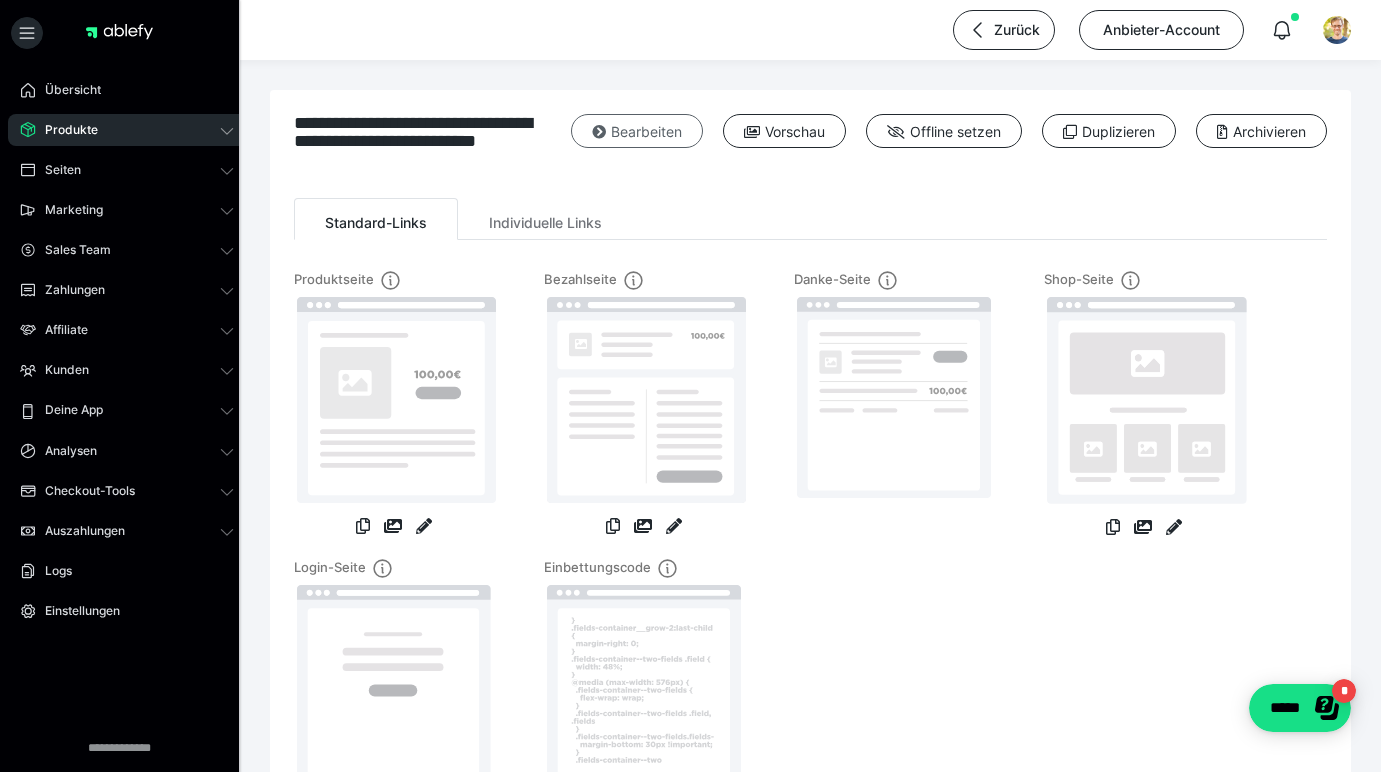 click on "Bearbeiten" at bounding box center [637, 131] 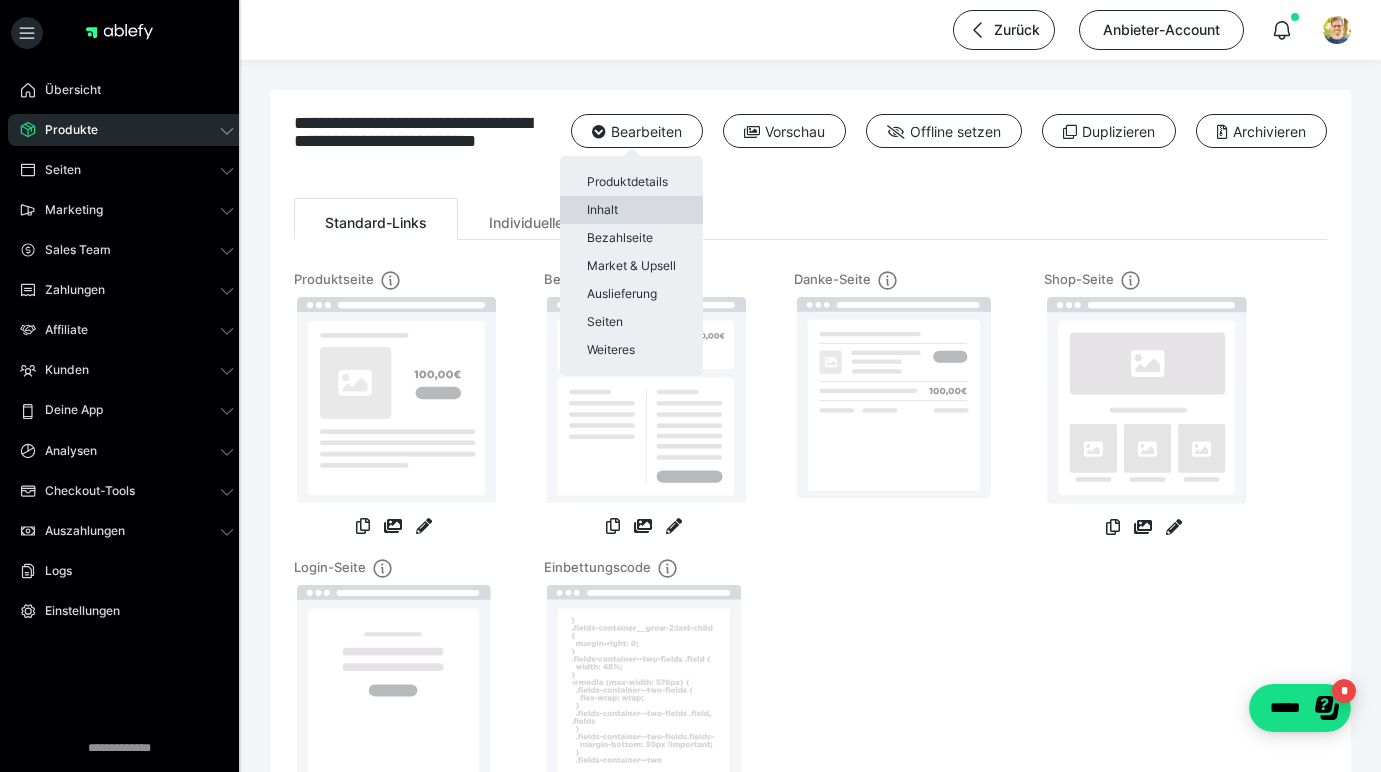 click on "Inhalt" at bounding box center (631, 210) 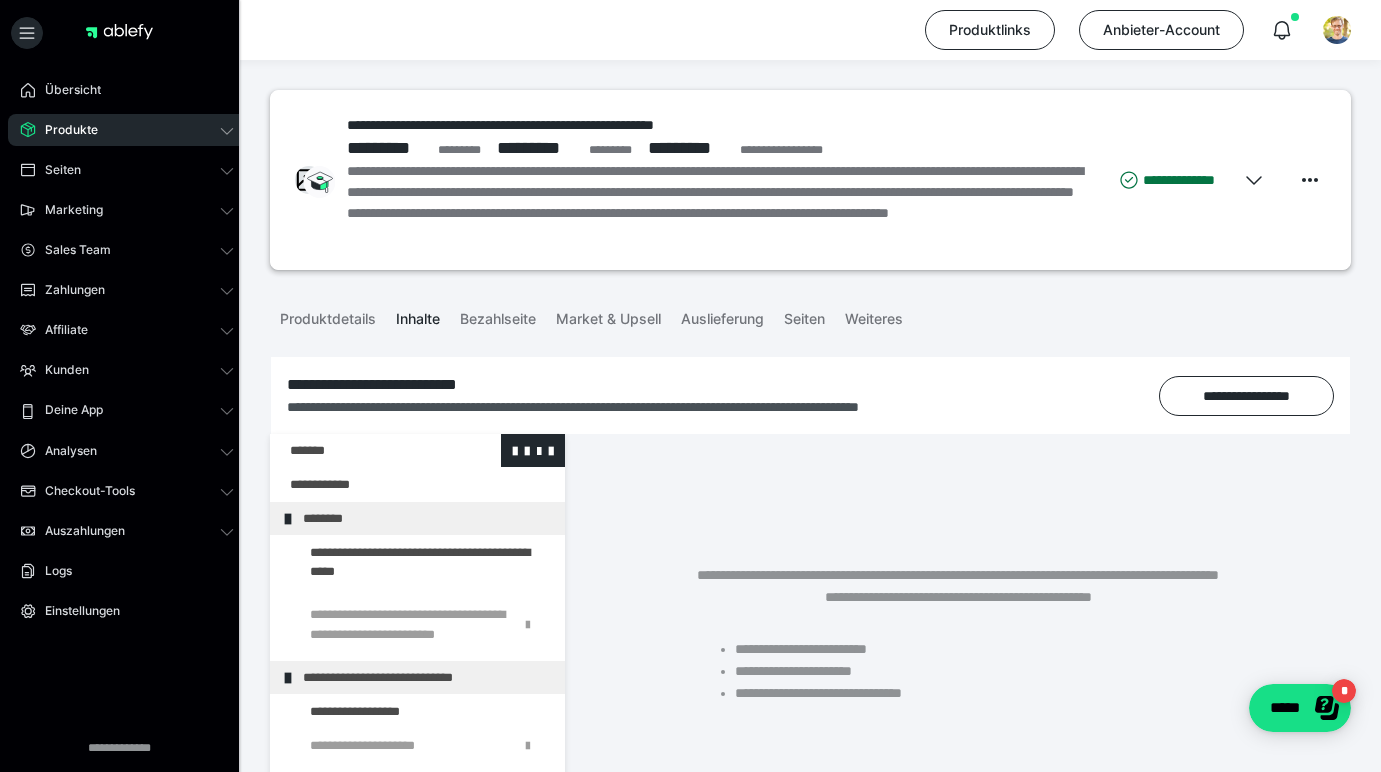 click at bounding box center (365, 450) 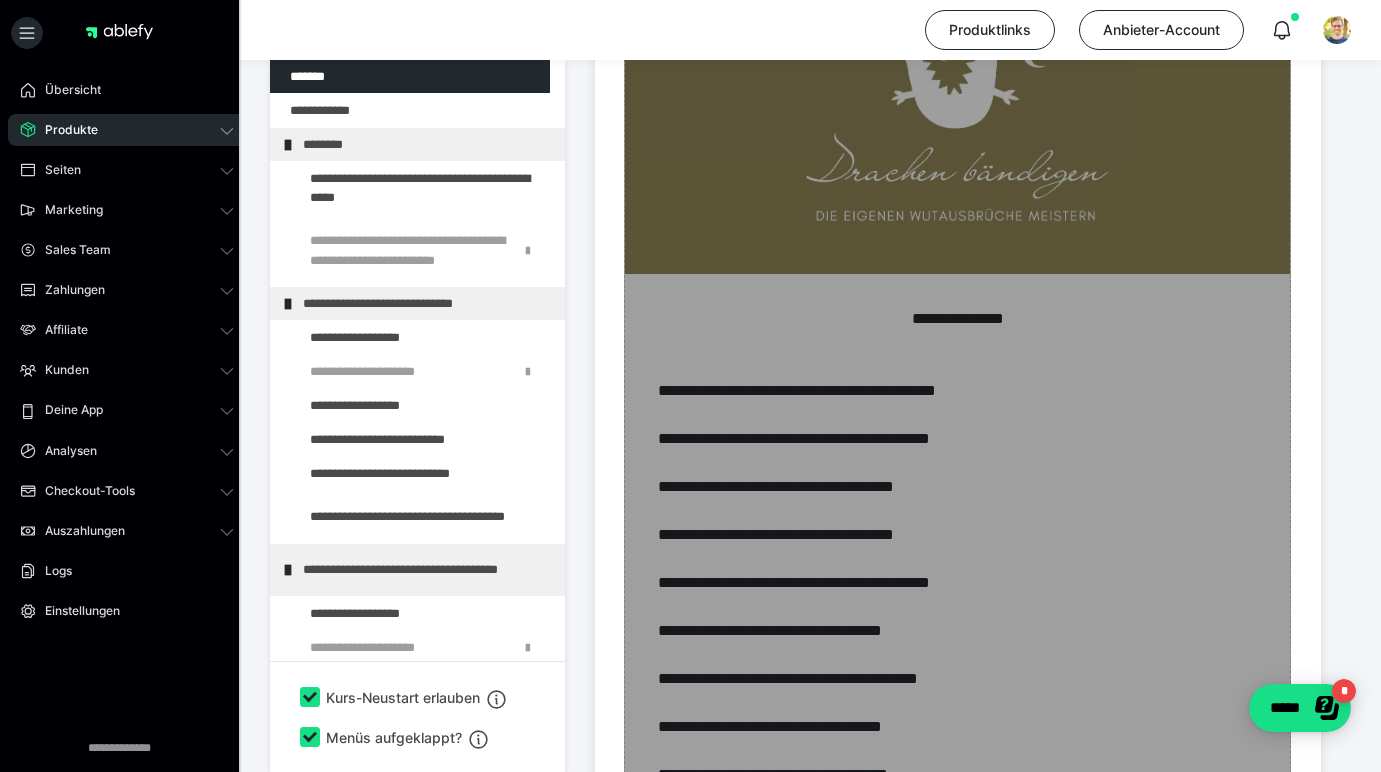 scroll, scrollTop: 811, scrollLeft: 0, axis: vertical 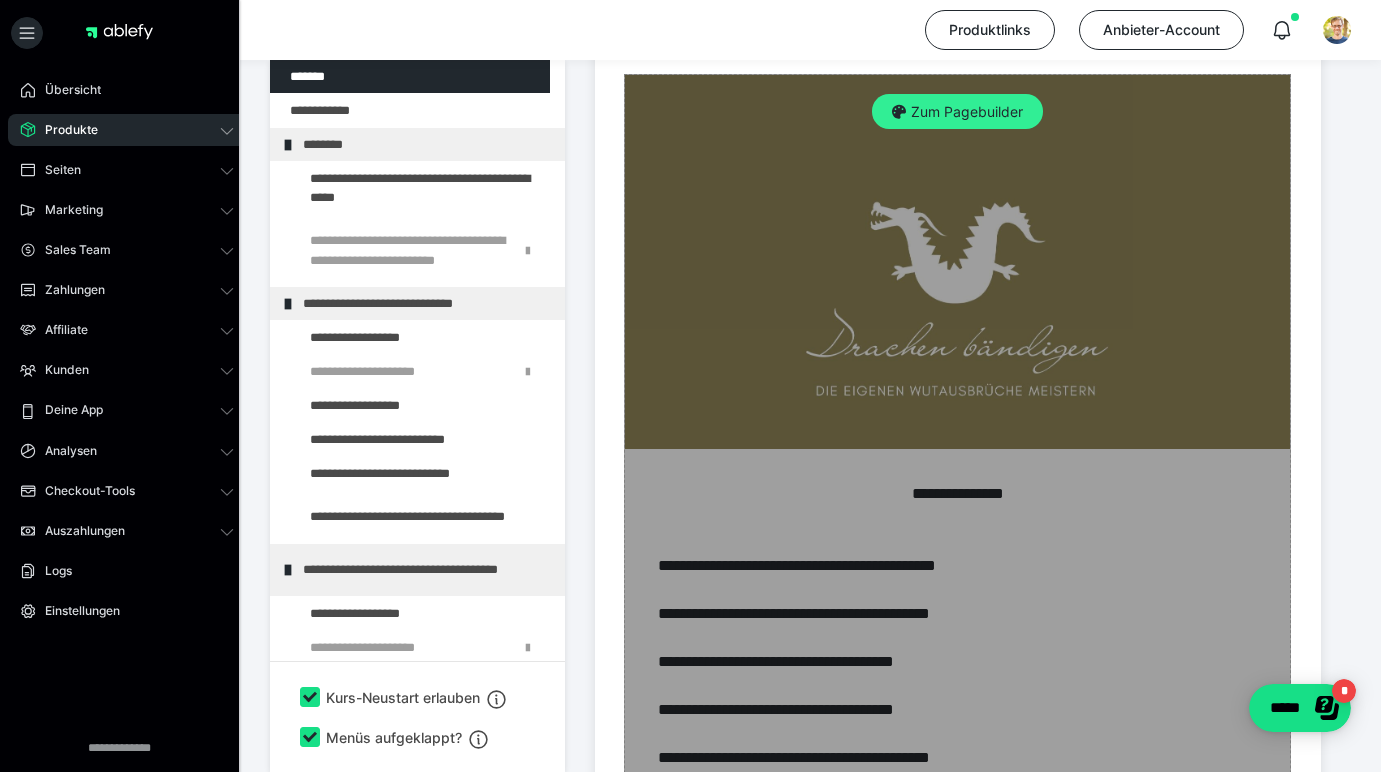 click on "Zum Pagebuilder" at bounding box center (957, 112) 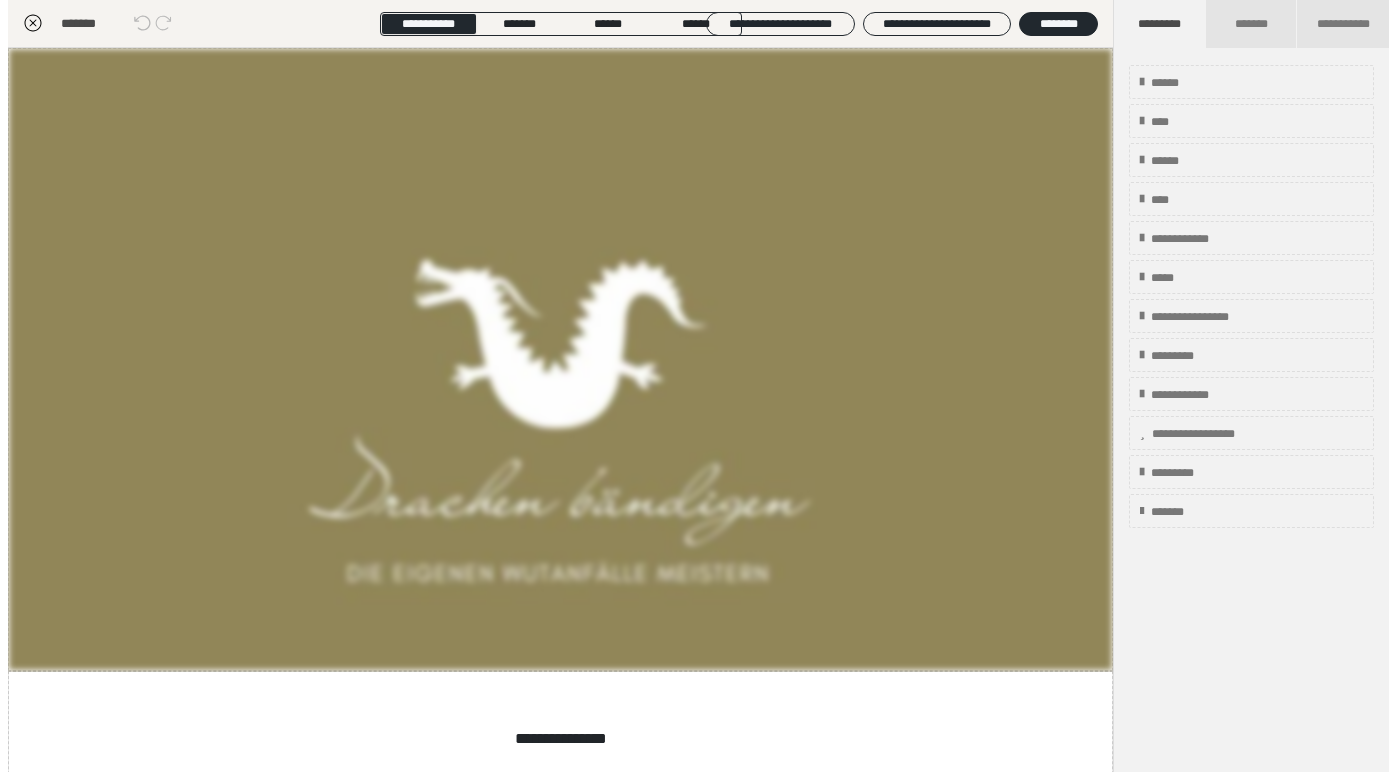scroll, scrollTop: 374, scrollLeft: 0, axis: vertical 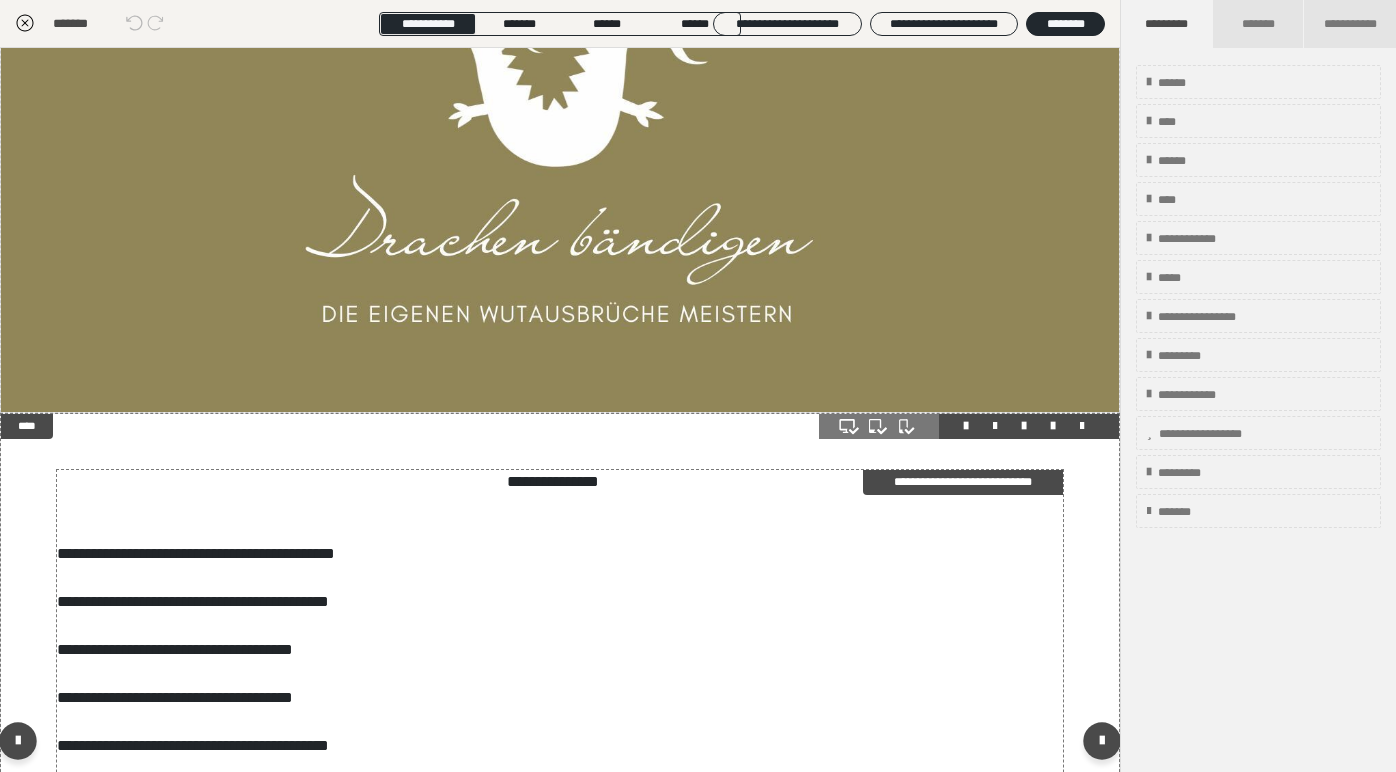 click on "**********" at bounding box center (553, 746) 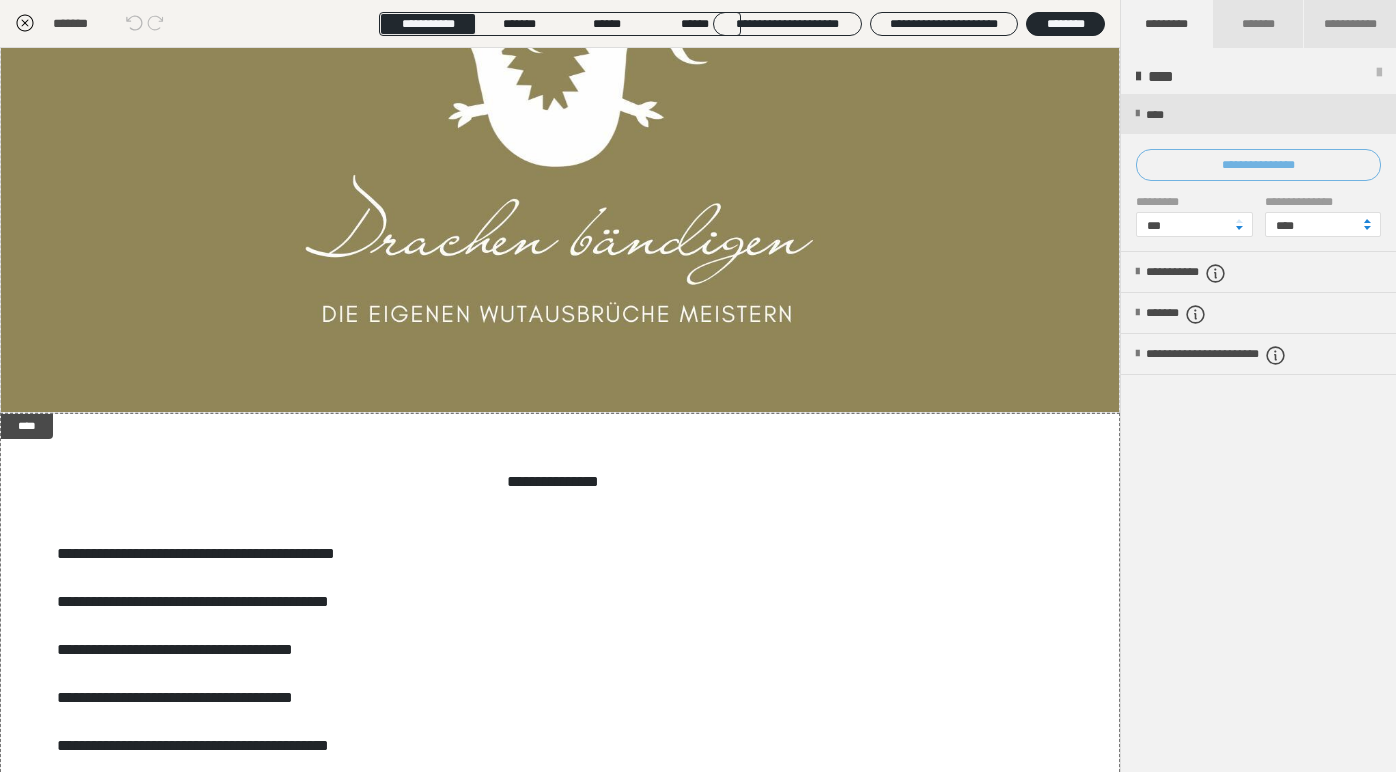 click on "**********" at bounding box center [1258, 165] 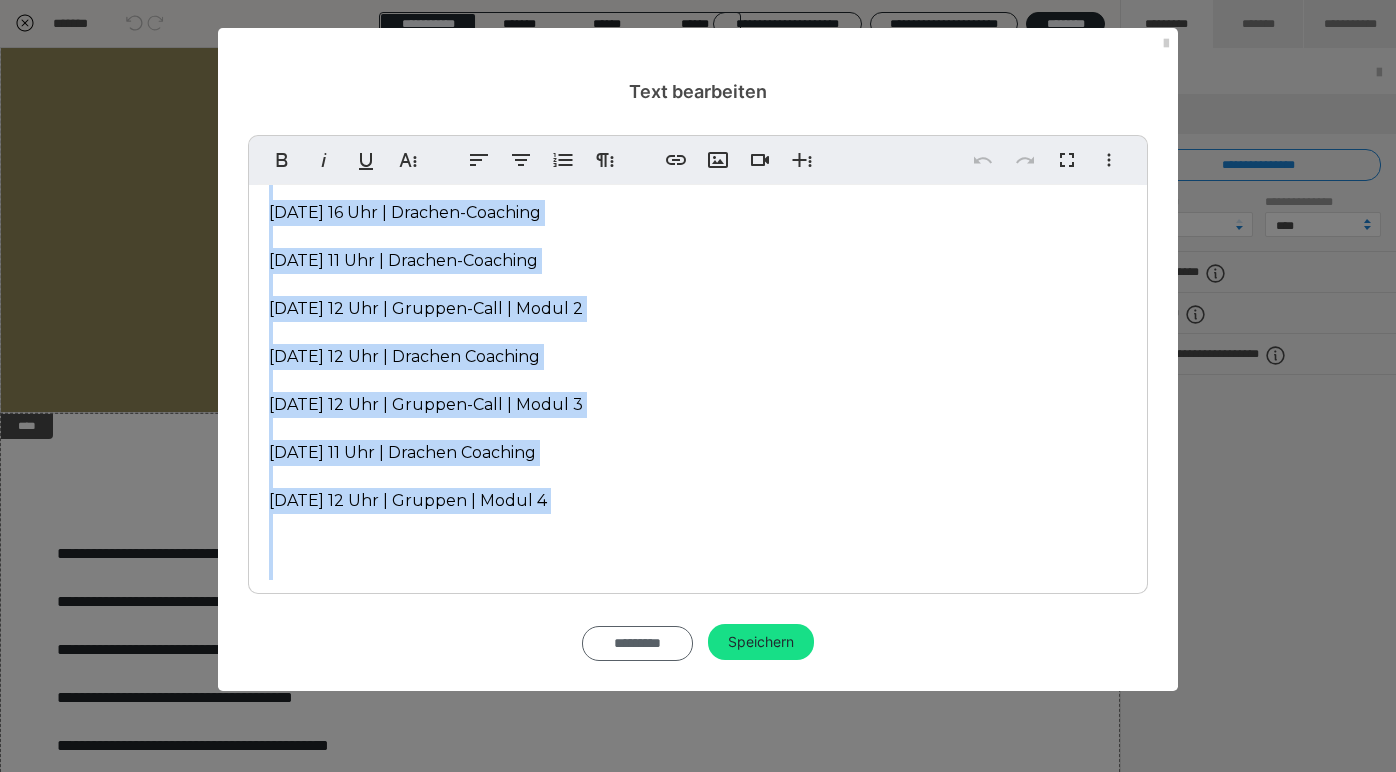 scroll, scrollTop: 174, scrollLeft: 0, axis: vertical 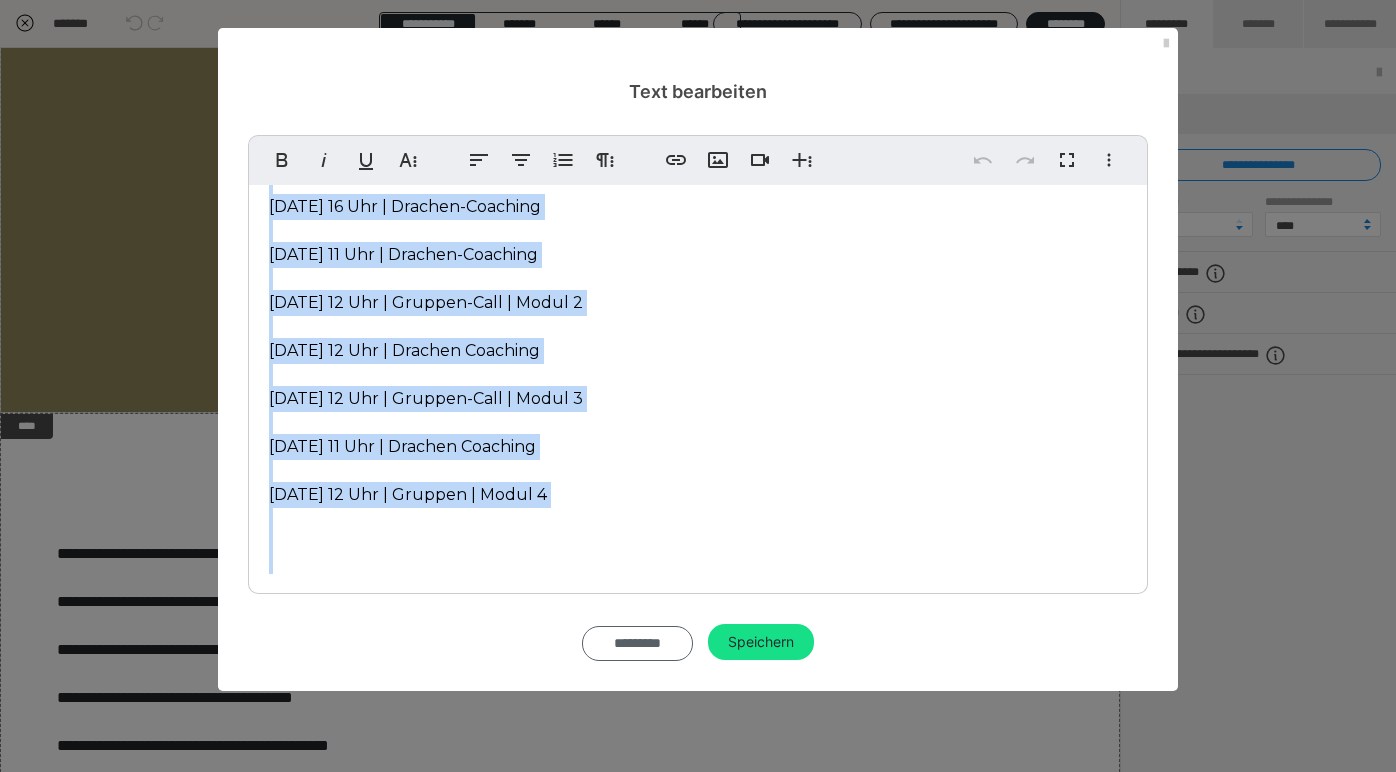 drag, startPoint x: 267, startPoint y: 275, endPoint x: 623, endPoint y: 624, distance: 498.53485 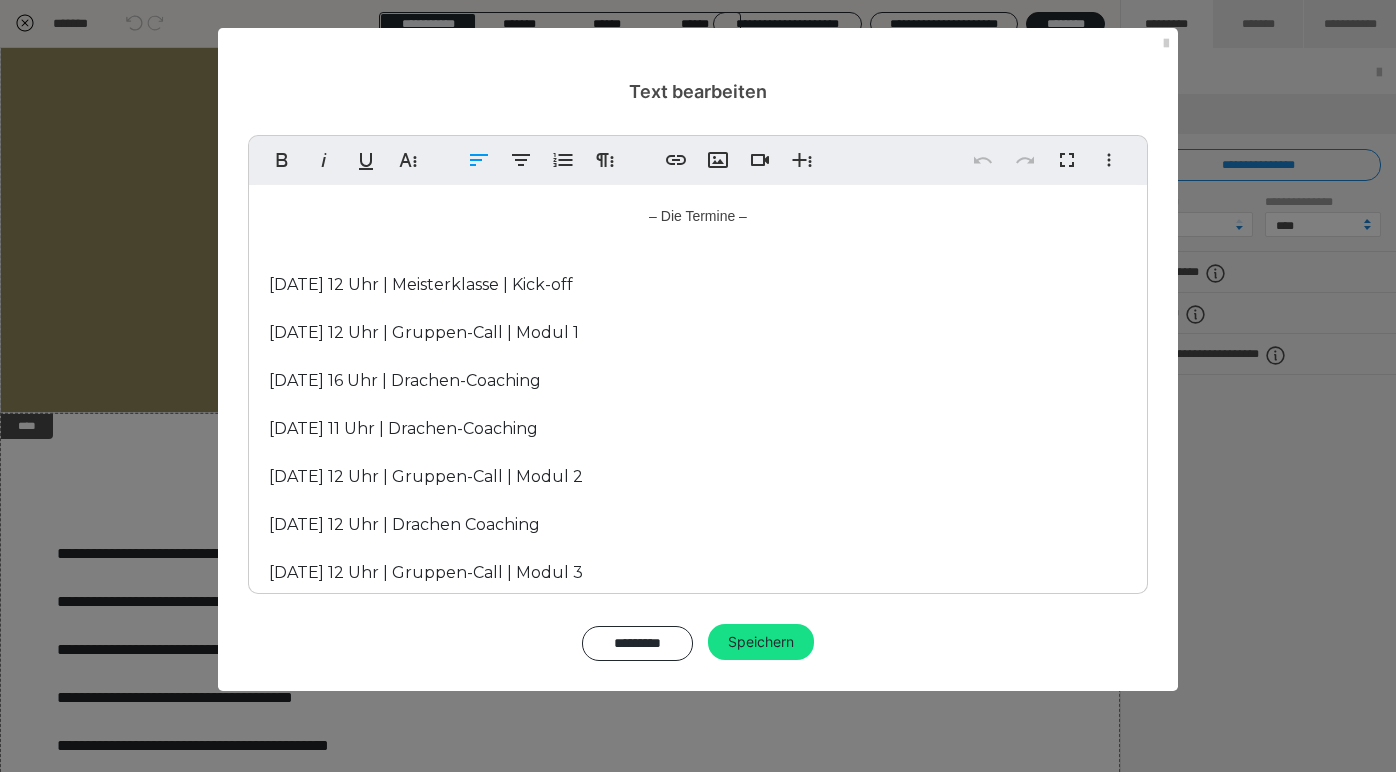 scroll, scrollTop: 0, scrollLeft: 0, axis: both 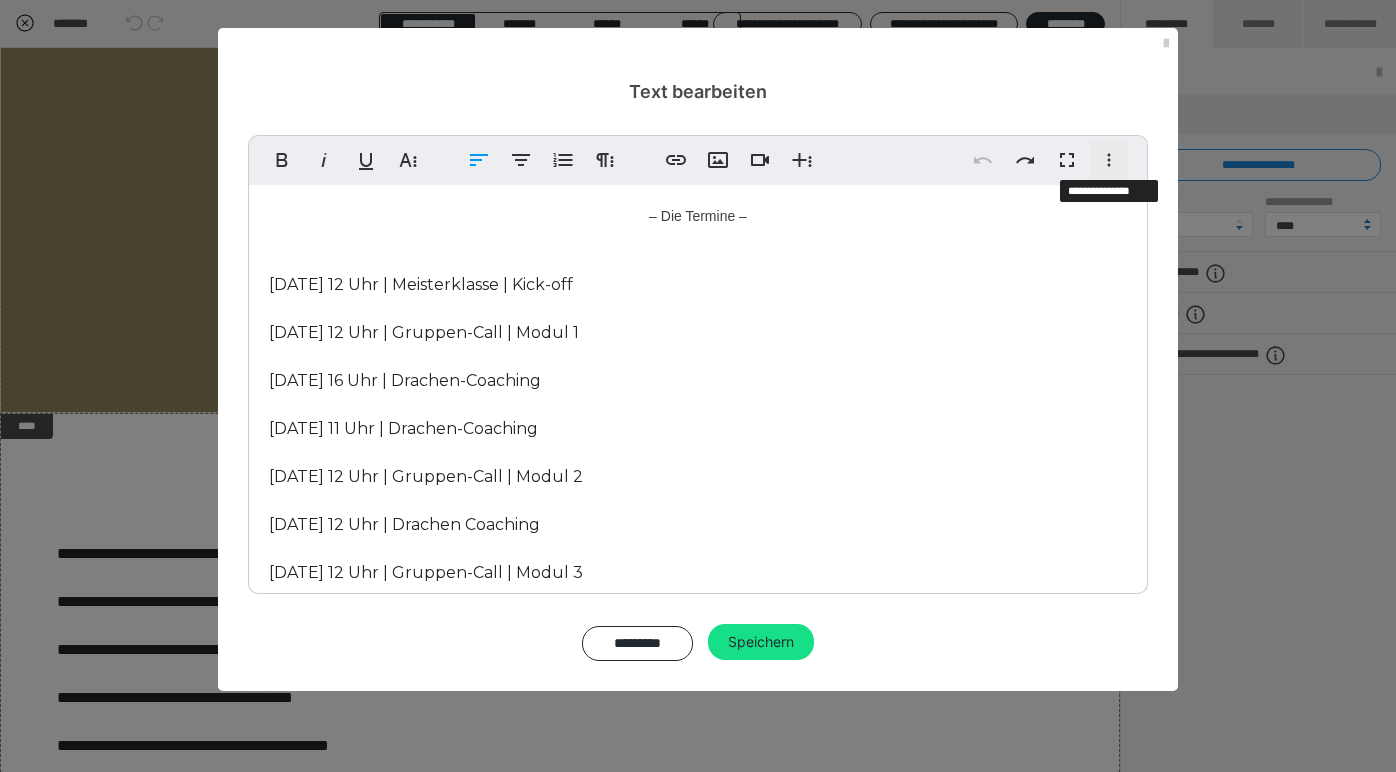 click 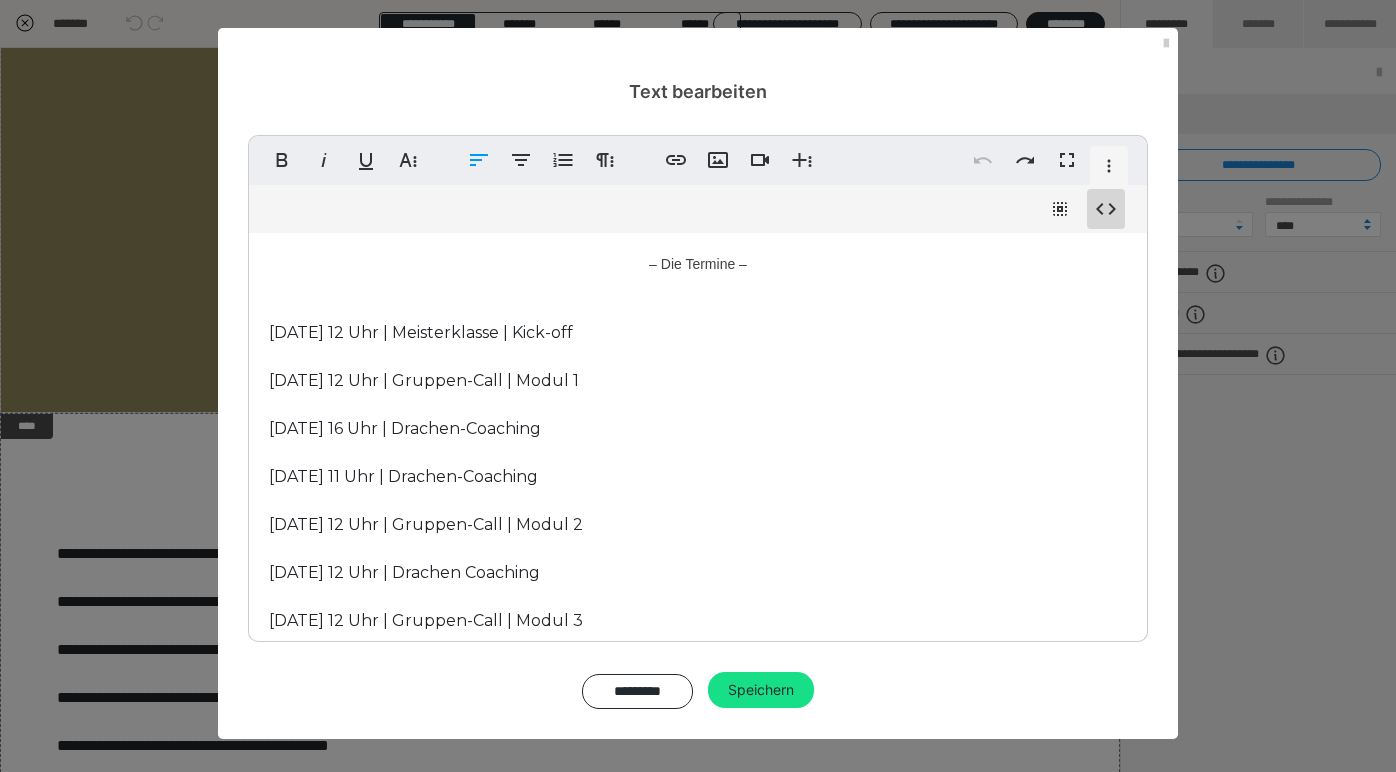 click 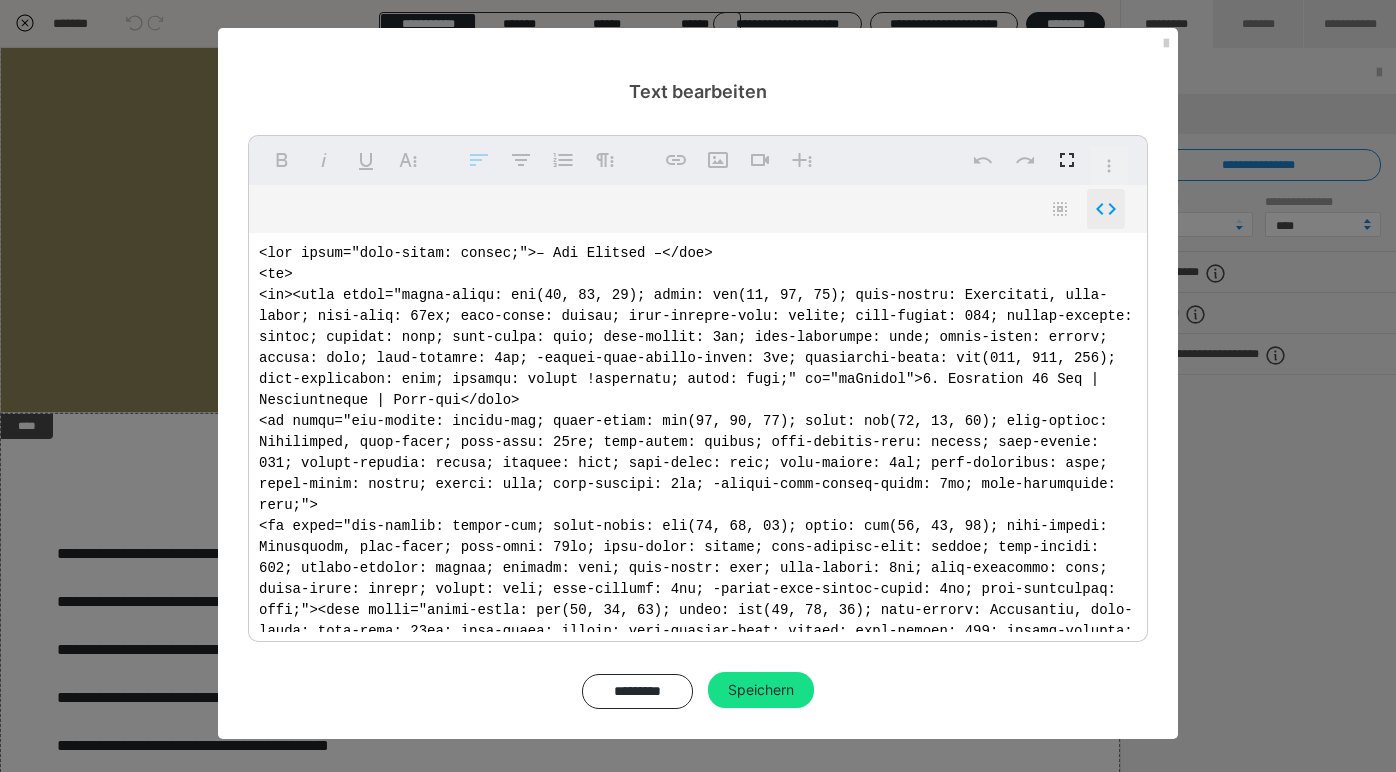 click 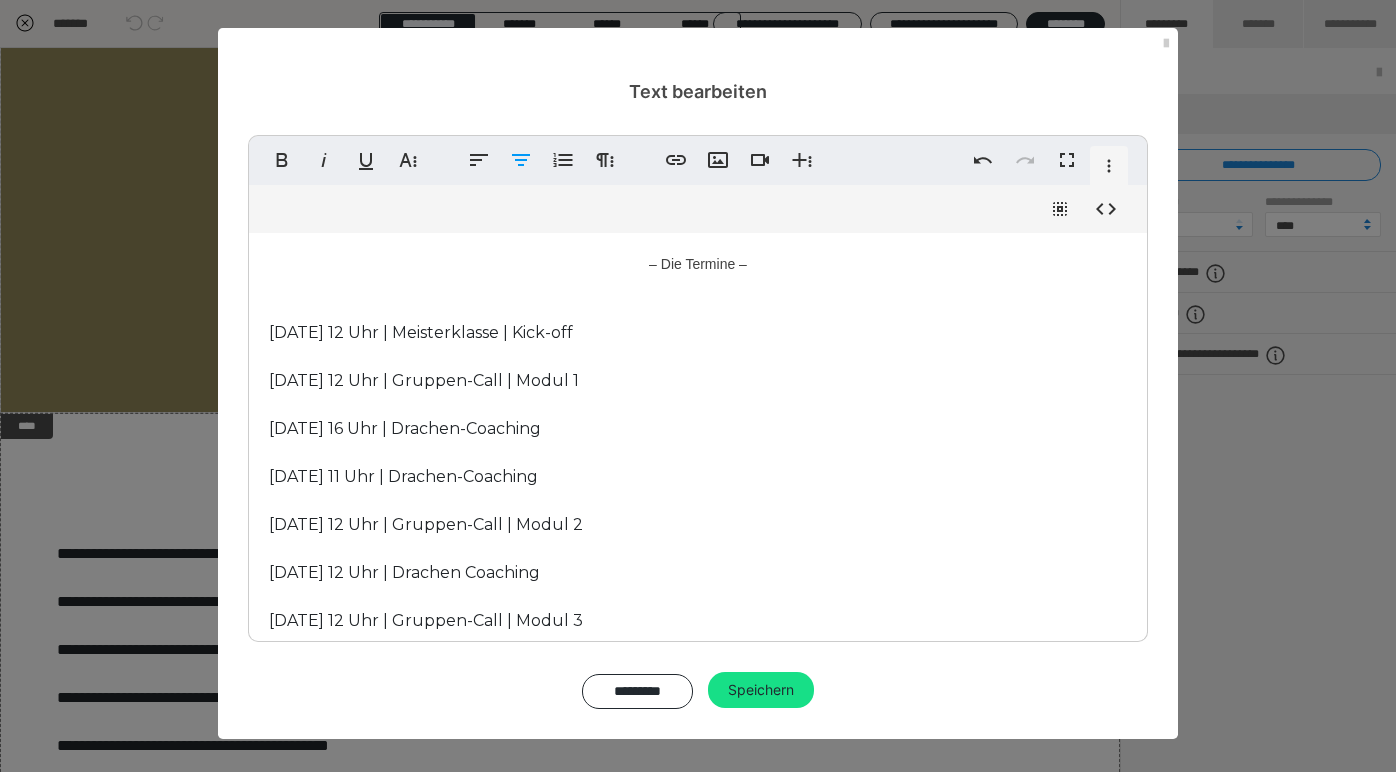 click on "9. September 12 Uhr | Meisterklasse | Kick-off" 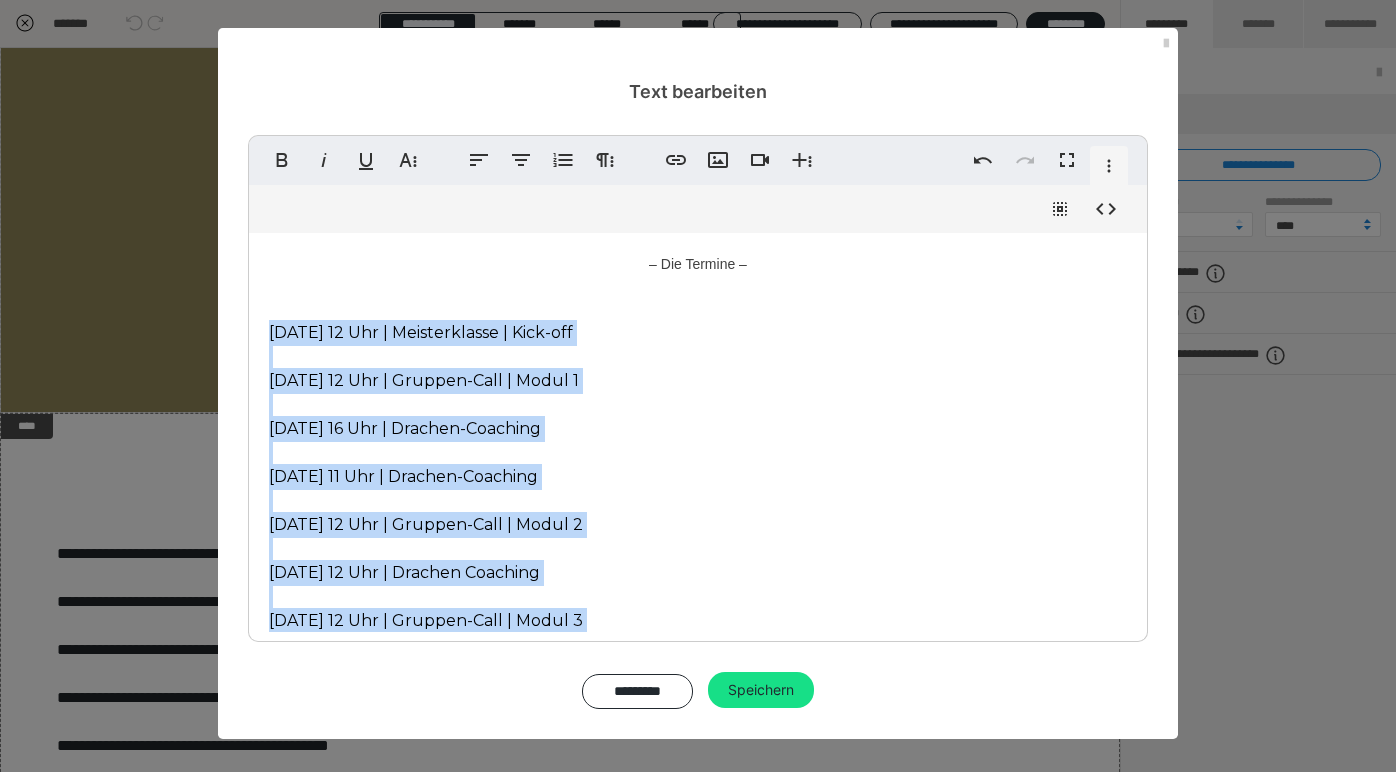 scroll, scrollTop: 174, scrollLeft: 0, axis: vertical 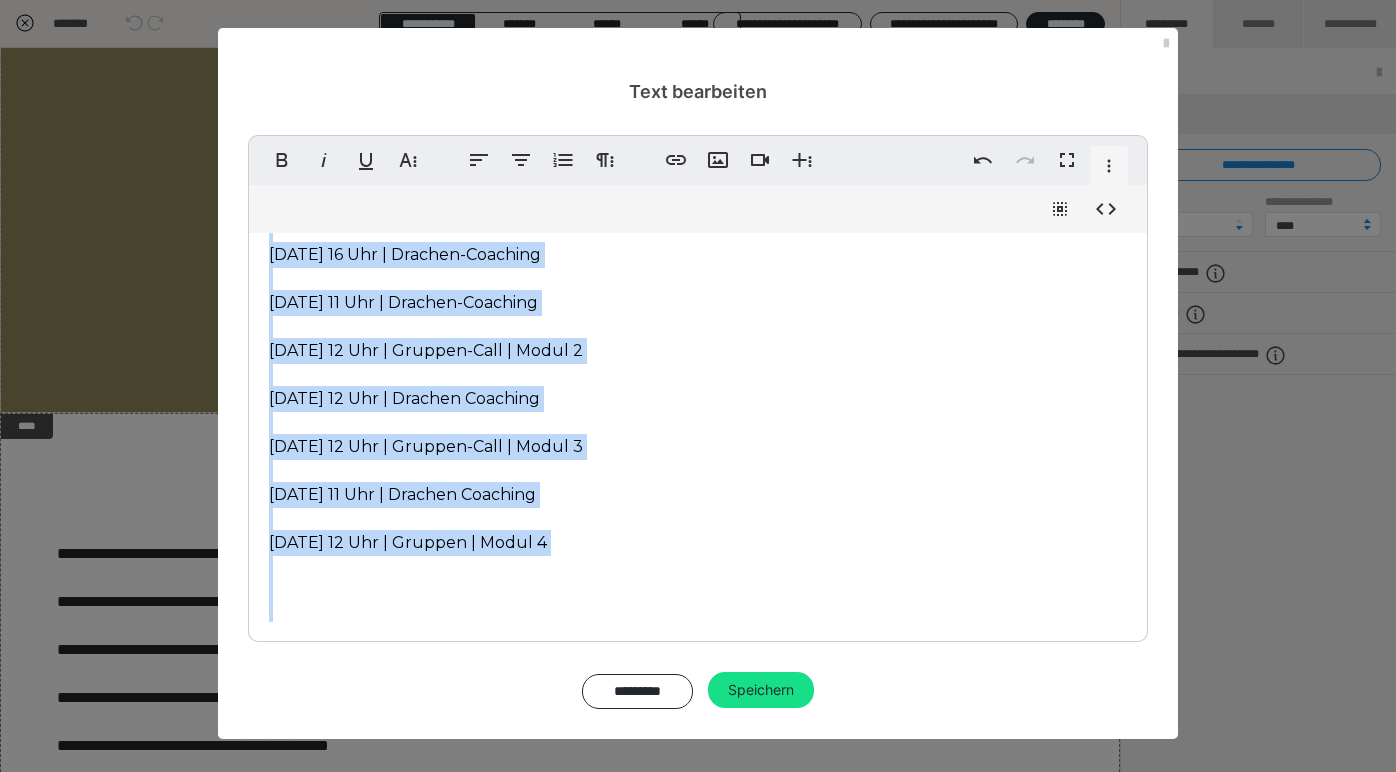 drag, startPoint x: 267, startPoint y: 325, endPoint x: 641, endPoint y: 771, distance: 582.0584 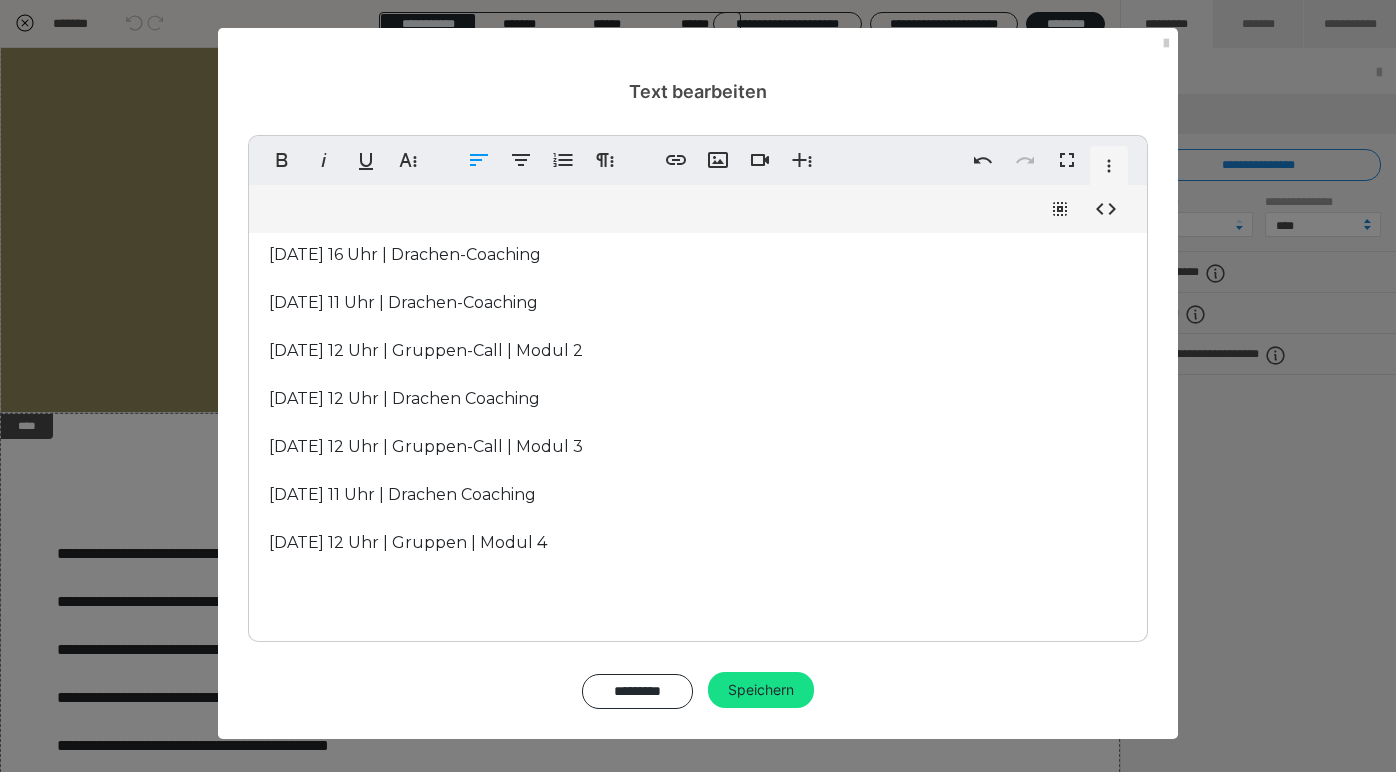 scroll, scrollTop: 0, scrollLeft: 0, axis: both 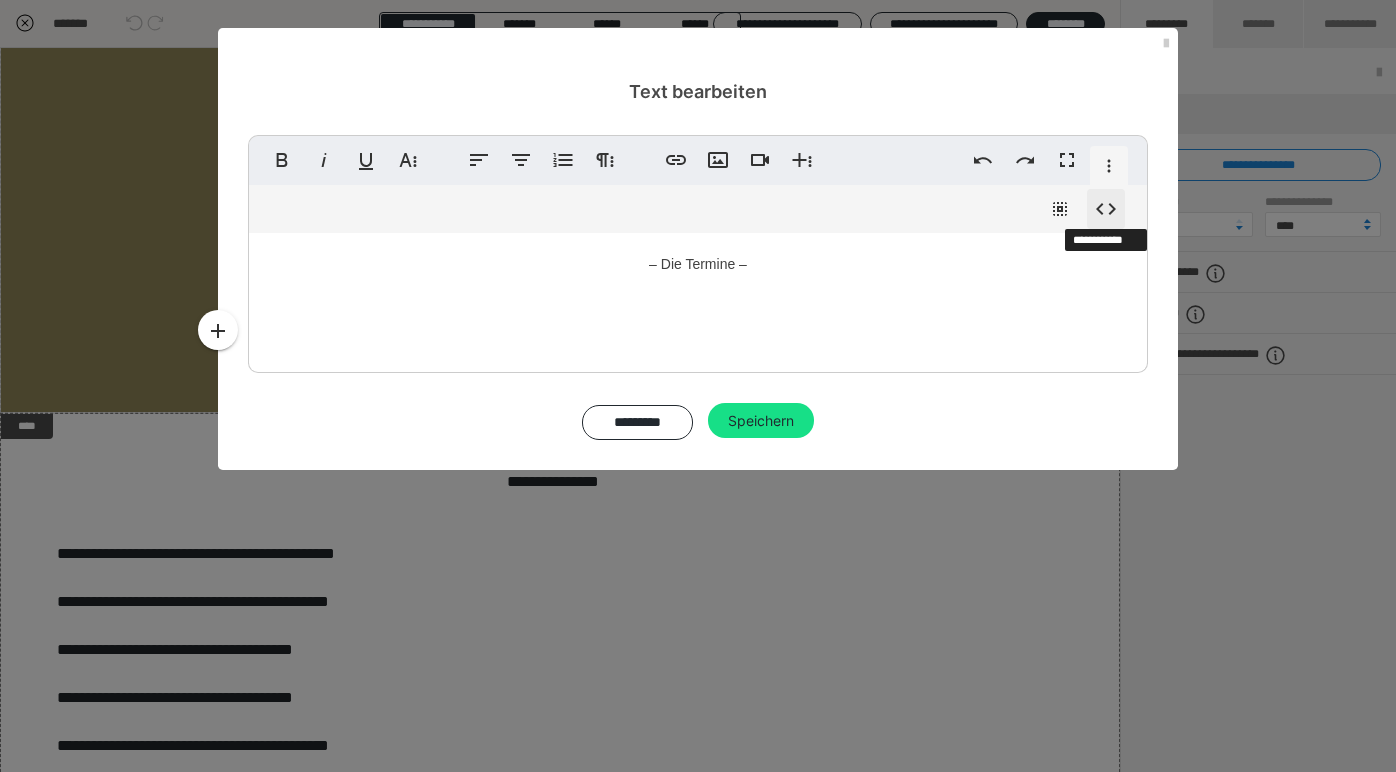 click 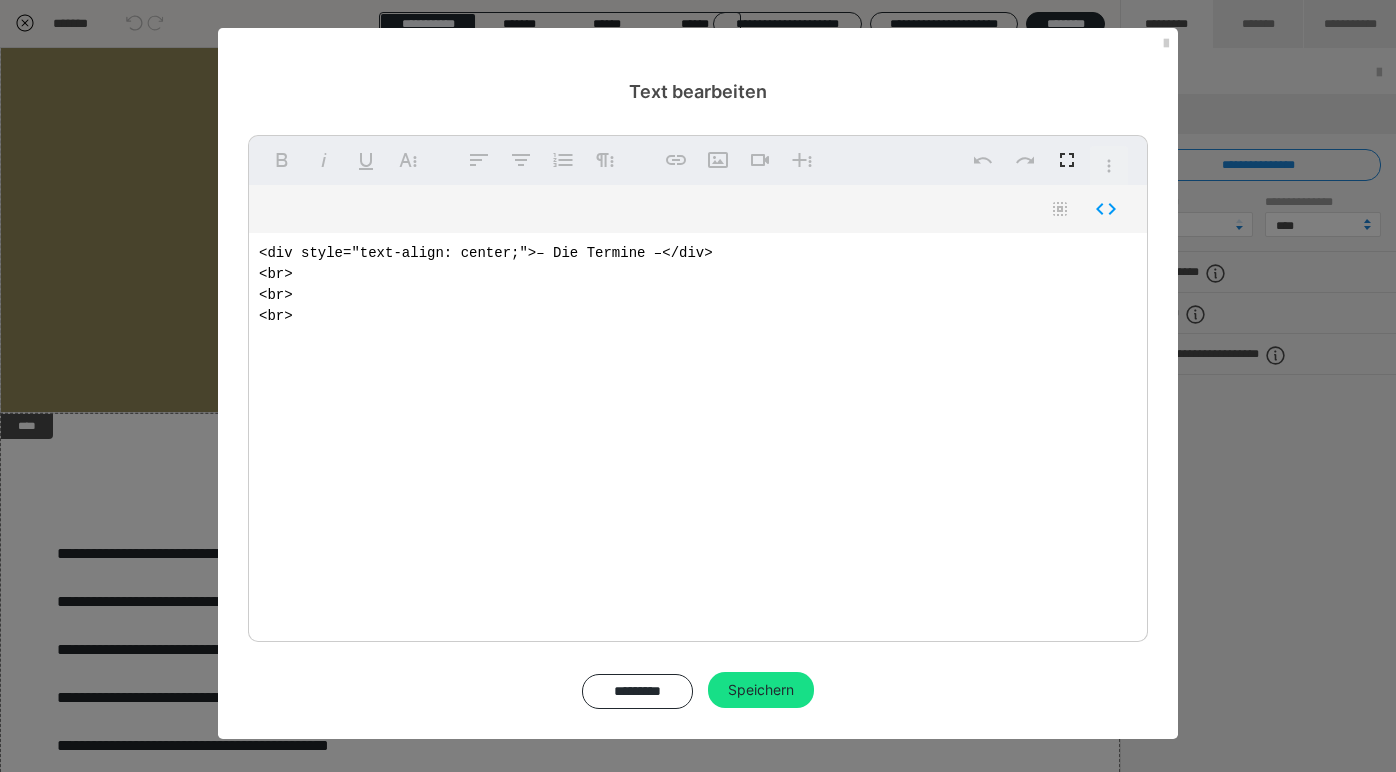 click on "<div style="text-align: center;">– Die Termine –</div>
<br>
<br>
<br>" at bounding box center [698, 433] 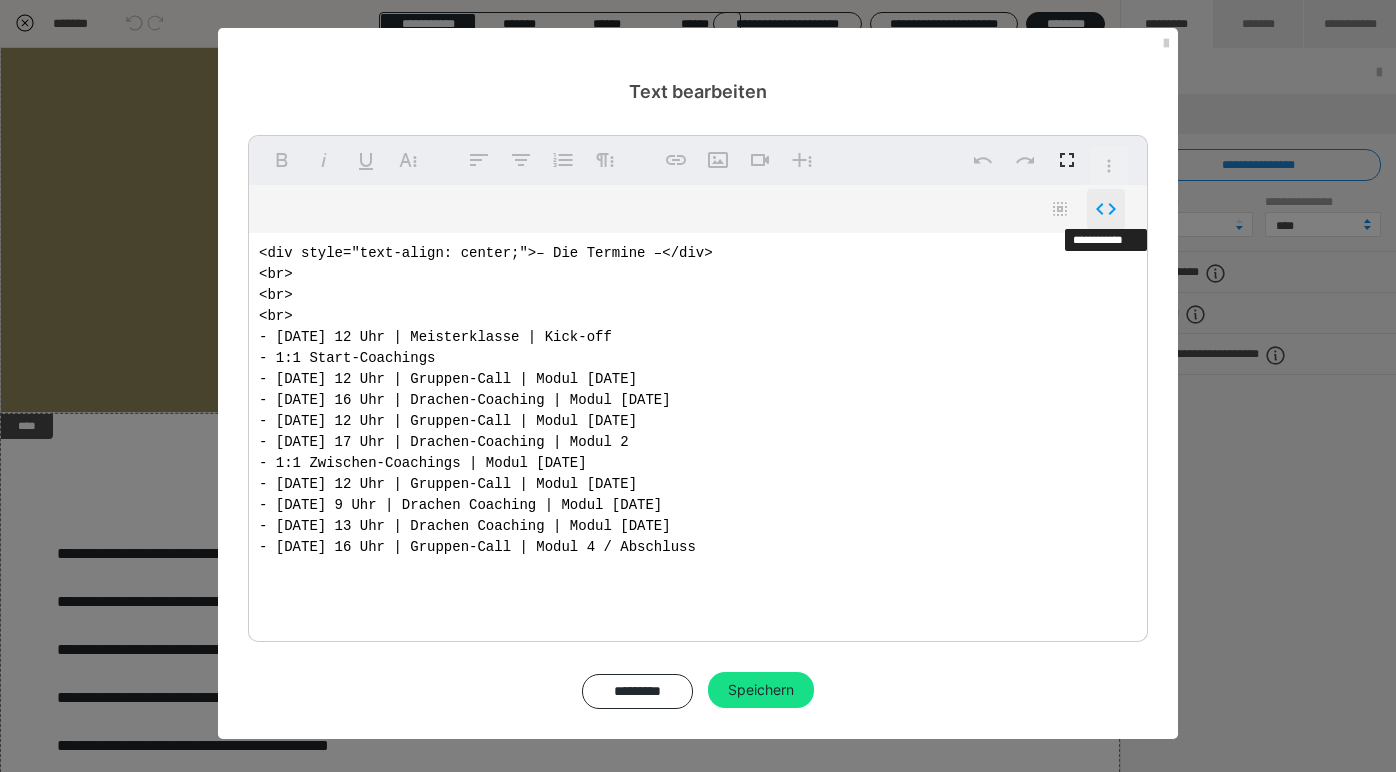 click 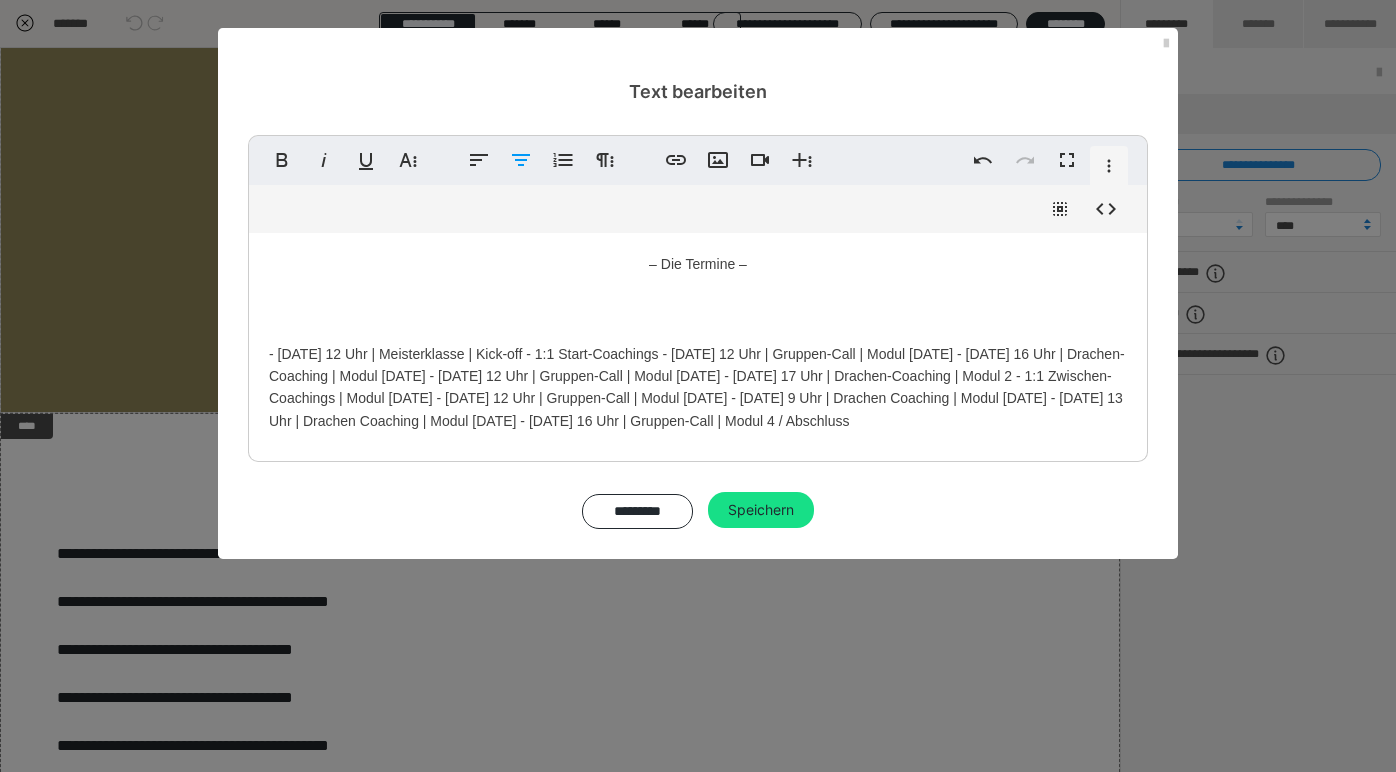 click on "– Die Termine – - 9. September 12 Uhr | Meisterklasse | Kick-off - 1:1 Start-Coachings - 26. September 12 Uhr | Gruppen-Call | Modul 1 - 30. September 16 Uhr | Drachen-Coaching | Modul 1 - 7. Oktober 12 Uhr | Gruppen-Call | Modul 2 - 21. Oktober 17 Uhr | Drachen-Coaching | Modul 2 - 1:1 Zwischen-Coachings | Modul 2 - 07. November 12 Uhr | Gruppen-Call | Modul 3 - 11. November 9 Uhr | Drachen Coaching | Modul 3 - 21. November 13 Uhr | Drachen Coaching | Modul 4 - 25. November 16 Uhr | Gruppen-Call | Modul 4 / Abschluss" at bounding box center [698, 342] 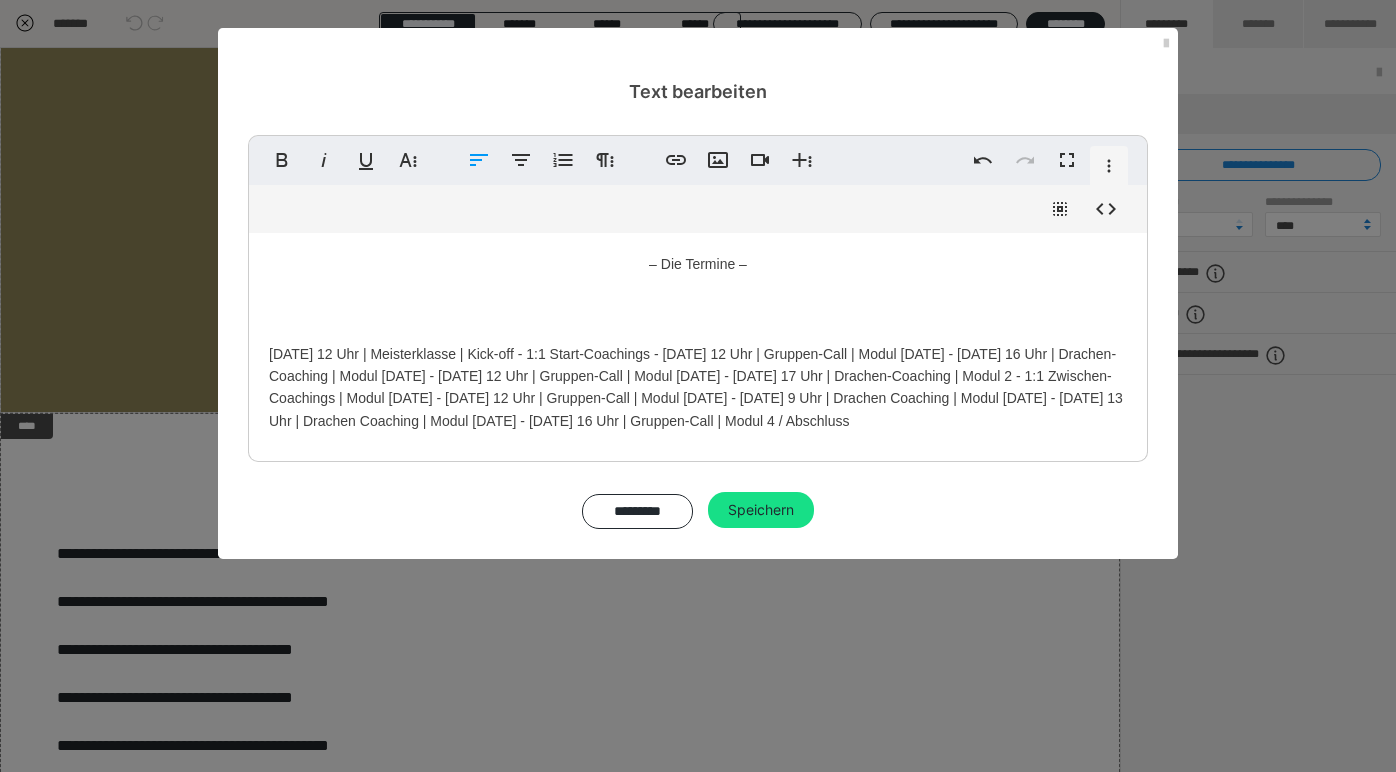 type 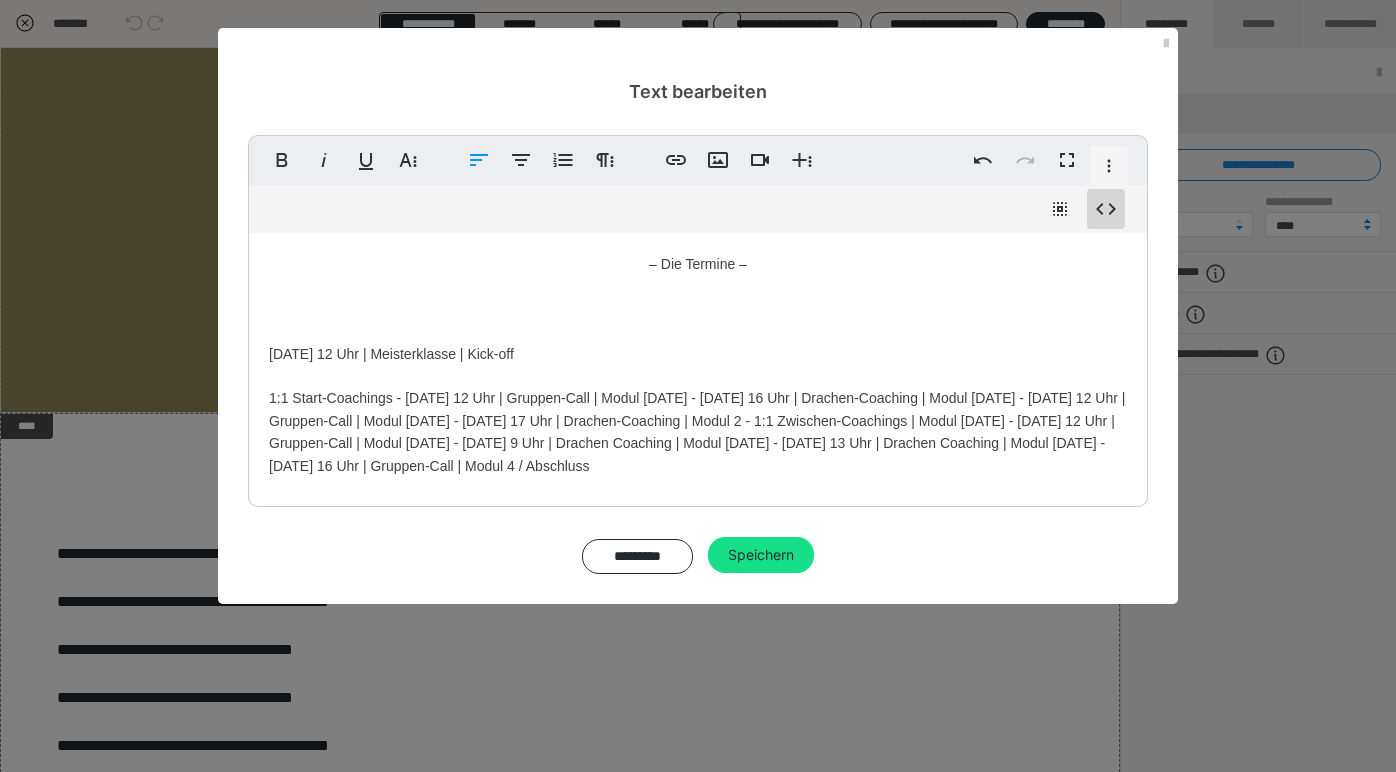 click 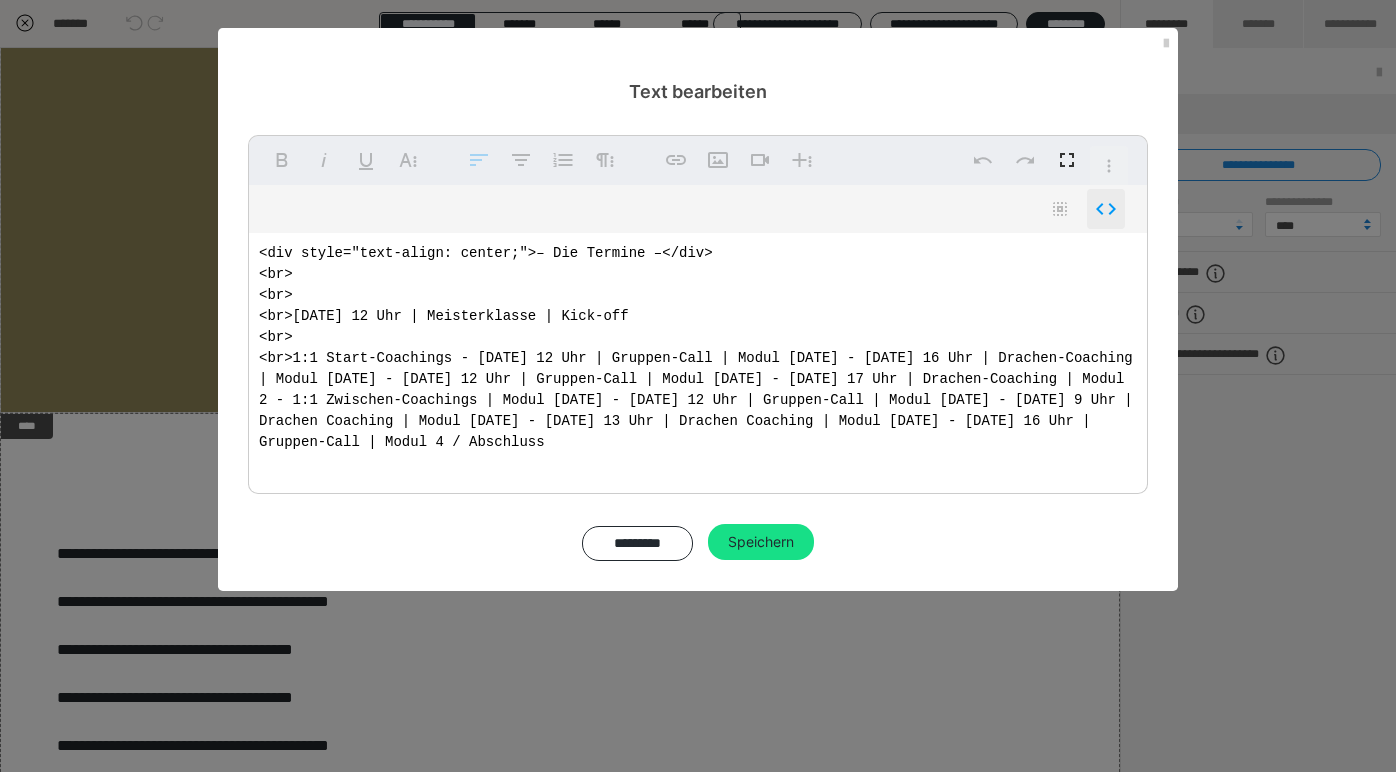 click 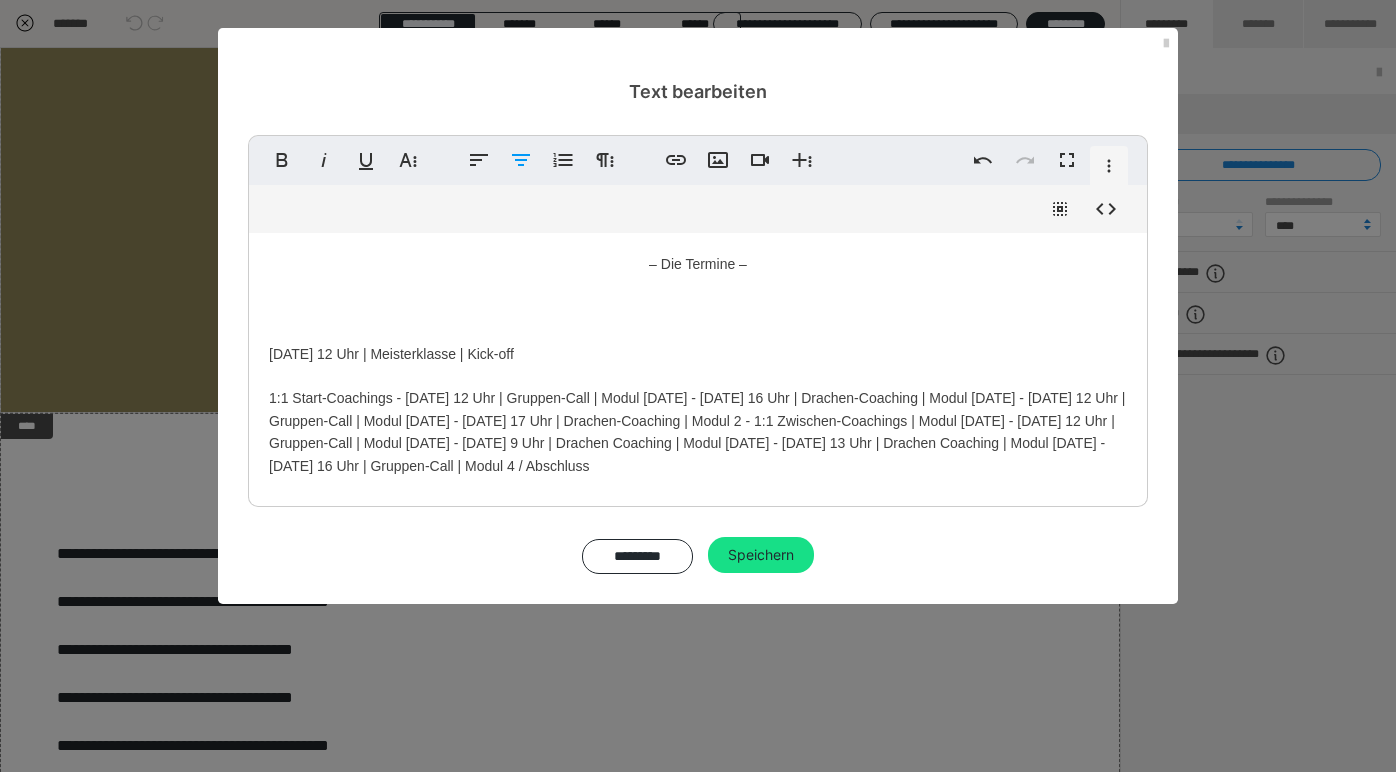 click on "– Die Termine – 09. September 12 Uhr | Meisterklasse | Kick-off 1:1 Start-Coachings - 26. September 12 Uhr | Gruppen-Call | Modul 1 - 30. September 16 Uhr | Drachen-Coaching | Modul 1 - 7. Oktober 12 Uhr | Gruppen-Call | Modul 2 - 21. Oktober 17 Uhr | Drachen-Coaching | Modul 2 - 1:1 Zwischen-Coachings | Modul 2 - 07. November 12 Uhr | Gruppen-Call | Modul 3 - 11. November 9 Uhr | Drachen Coaching | Modul 3 - 21. November 13 Uhr | Drachen Coaching | Modul 4 - 25. November 16 Uhr | Gruppen-Call | Modul 4 / Abschluss" at bounding box center (698, 365) 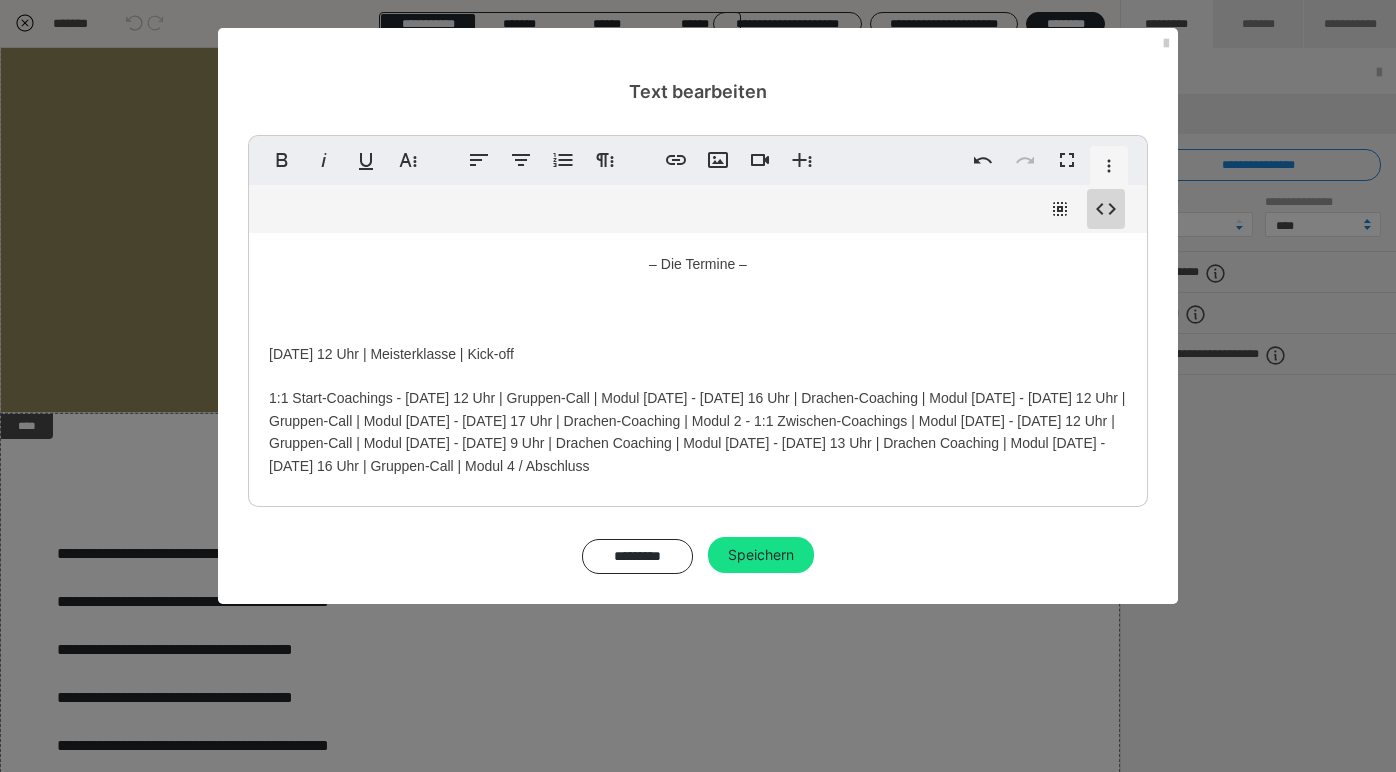 click 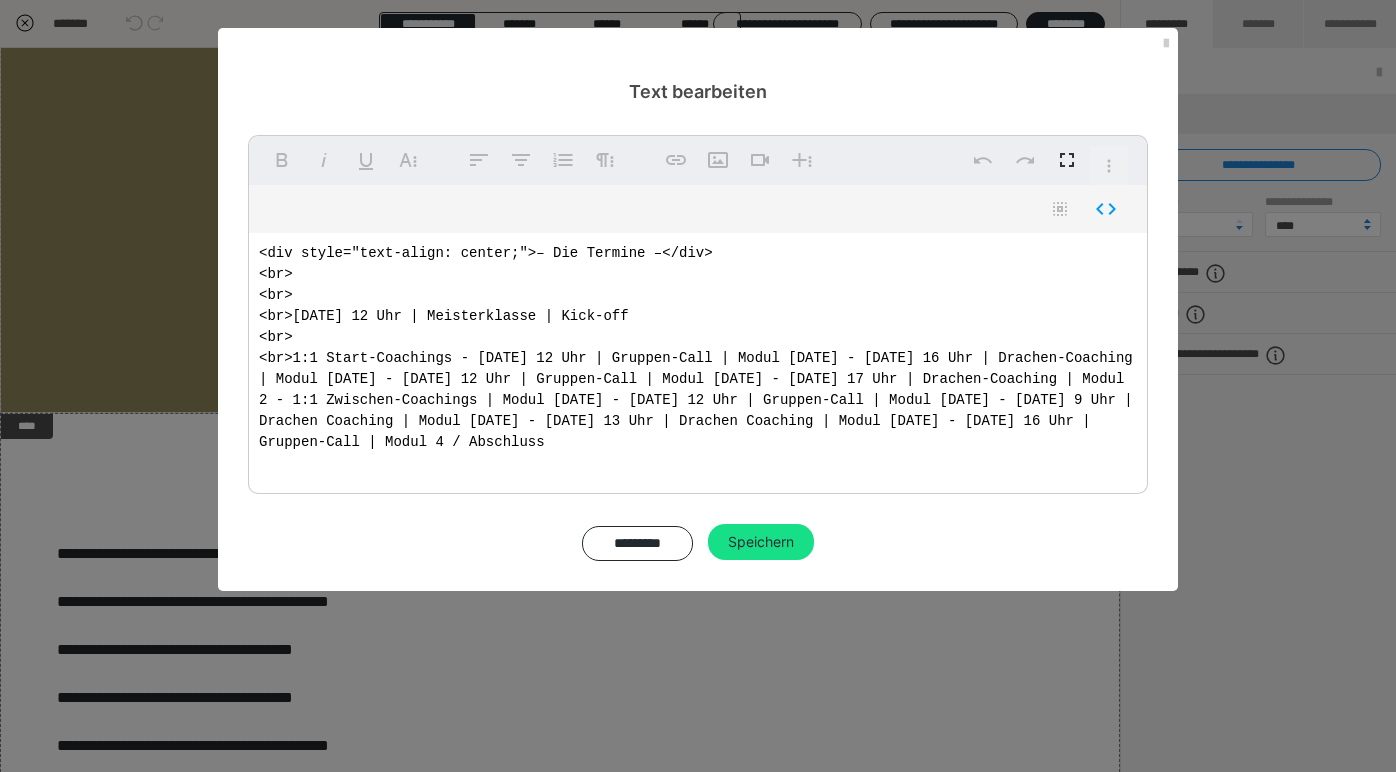 drag, startPoint x: 727, startPoint y: 255, endPoint x: 663, endPoint y: 250, distance: 64.195015 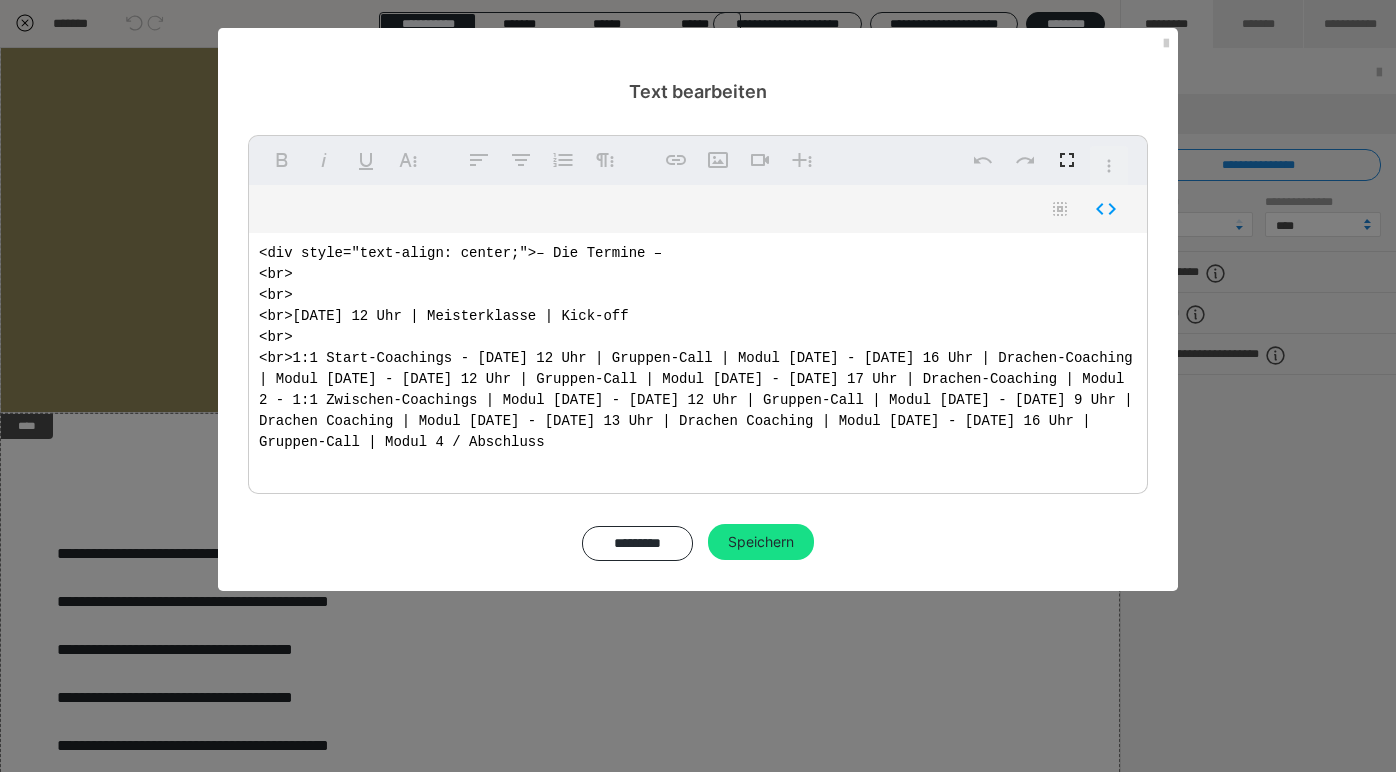 click on "<div style="text-align: center;">– Die Termine –
<br>
<br>
<br>09. September 12 Uhr | Meisterklasse | Kick-off
<br>
<br>1:1 Start-Coachings - 26. September 12 Uhr | Gruppen-Call | Modul 1 - 30. September 16 Uhr | Drachen-Coaching | Modul 1 - 7. Oktober 12 Uhr | Gruppen-Call | Modul 2 - 21. Oktober 17 Uhr | Drachen-Coaching | Modul 2 - 1:1 Zwischen-Coachings | Modul 2 - 07. November 12 Uhr | Gruppen-Call | Modul 3 - 11. November 9 Uhr | Drachen Coaching | Modul 3 - 21. November 13 Uhr | Drachen Coaching | Modul 4 - 25. November 16 Uhr | Gruppen-Call | Modul 4 / Abschluss" at bounding box center (698, 358) 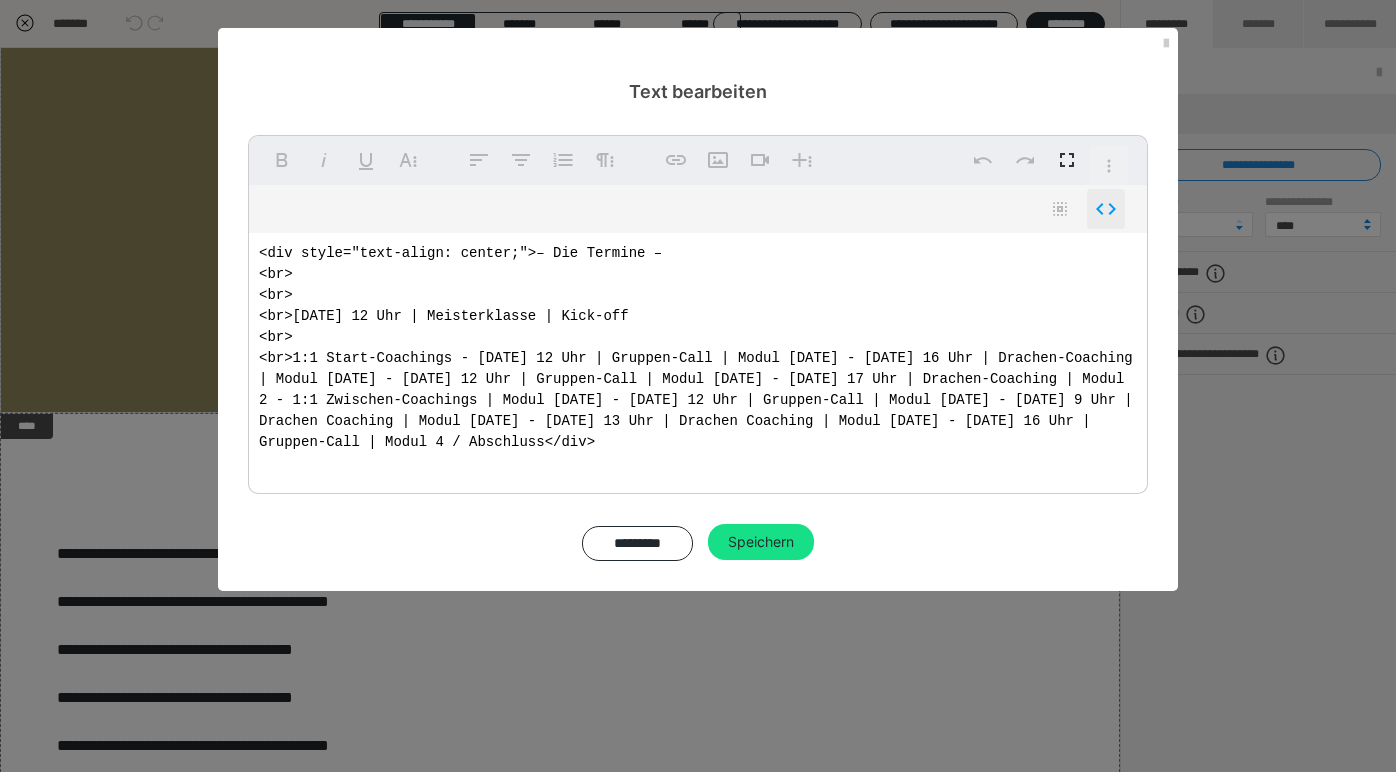 click on "Code-Ansicht" at bounding box center (1106, 209) 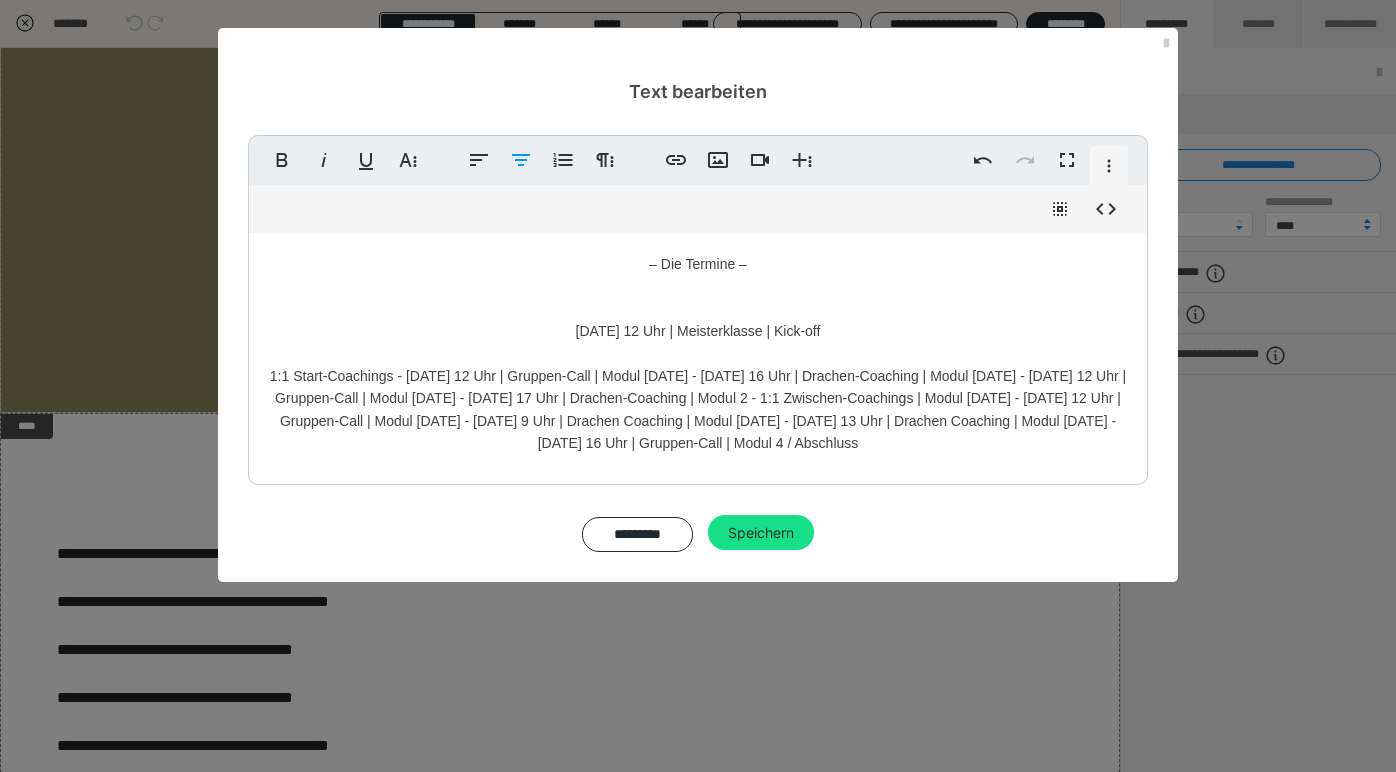 click on "– Die Termine – 09. September 12 Uhr | Meisterklasse | Kick-off 1:1 Start-Coachings - 26. September 12 Uhr | Gruppen-Call | Modul 1 - 30. September 16 Uhr | Drachen-Coaching | Modul 1 - 7. Oktober 12 Uhr | Gruppen-Call | Modul 2 - 21. Oktober 17 Uhr | Drachen-Coaching | Modul 2 - 1:1 Zwischen-Coachings | Modul 2 - 07. November 12 Uhr | Gruppen-Call | Modul 3 - 11. November 9 Uhr | Drachen Coaching | Modul 3 - 21. November 13 Uhr | Drachen Coaching | Modul 4 - 25. November 16 Uhr | Gruppen-Call | Modul 4 / Abschluss" at bounding box center [698, 354] 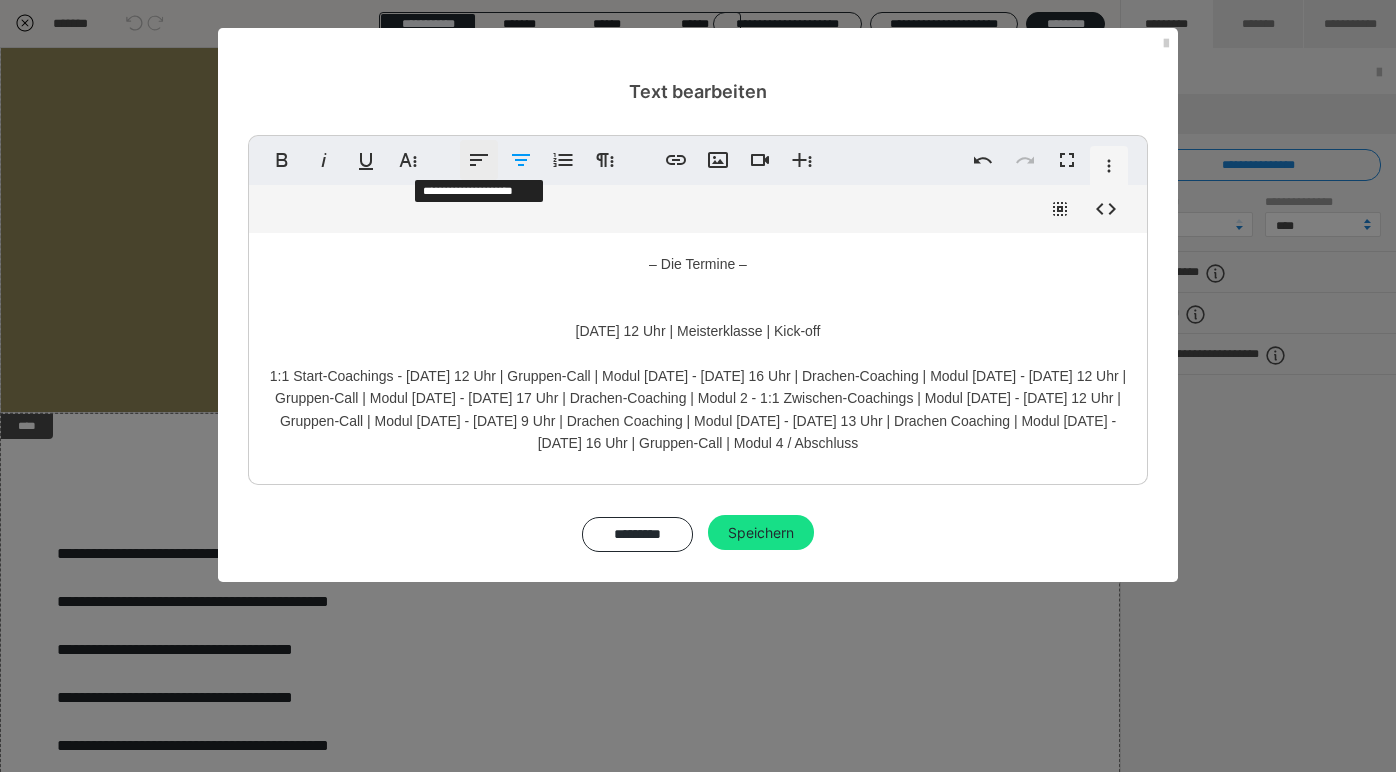 click 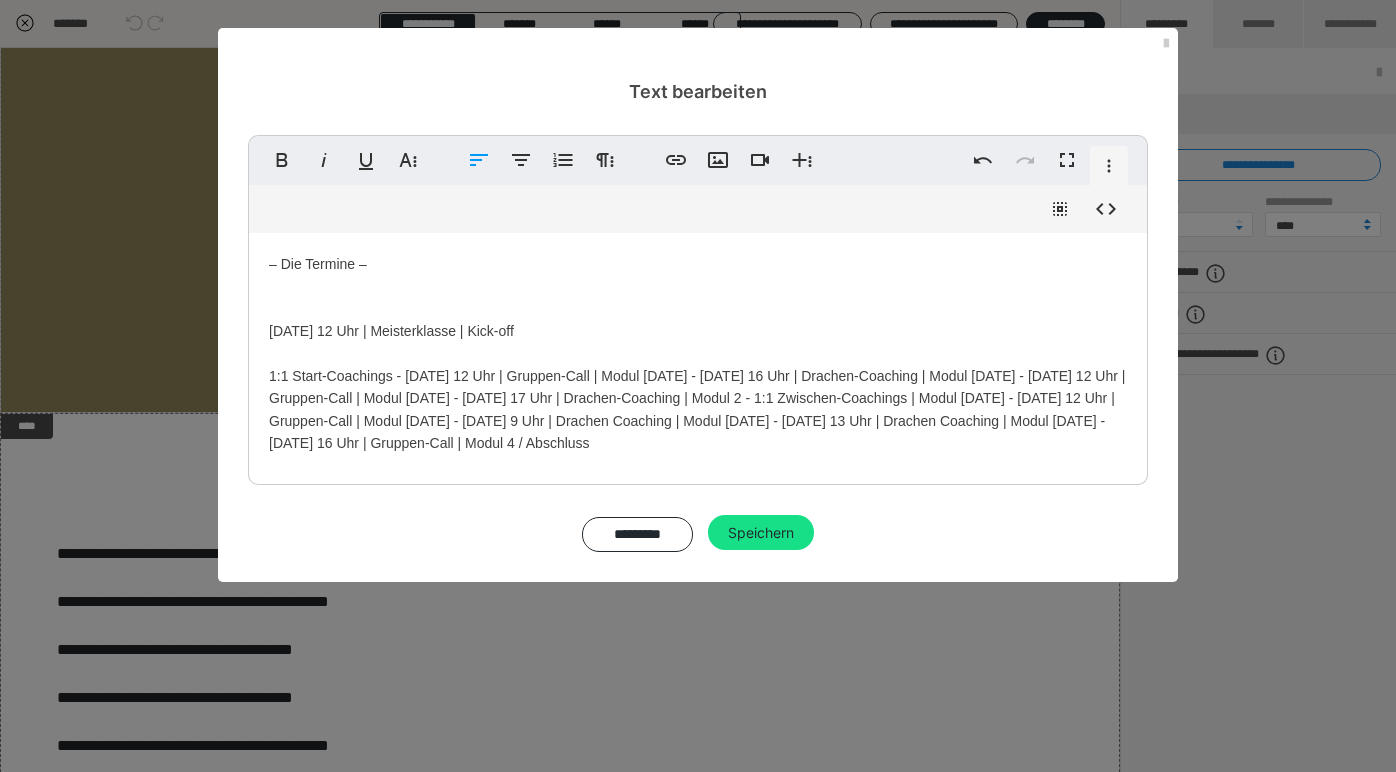 click on "– Die Termine – 09. September 12 Uhr | Meisterklasse | Kick-off 1:1 Start-Coachings - 26. September 12 Uhr | Gruppen-Call | Modul 1 - 30. September 16 Uhr | Drachen-Coaching | Modul 1 - 7. Oktober 12 Uhr | Gruppen-Call | Modul 2 - 21. Oktober 17 Uhr | Drachen-Coaching | Modul 2 - 1:1 Zwischen-Coachings | Modul 2 - 07. November 12 Uhr | Gruppen-Call | Modul 3 - 11. November 9 Uhr | Drachen Coaching | Modul 3 - 21. November 13 Uhr | Drachen Coaching | Modul 4 - 25. November 16 Uhr | Gruppen-Call | Modul 4 / Abschluss" at bounding box center [698, 354] 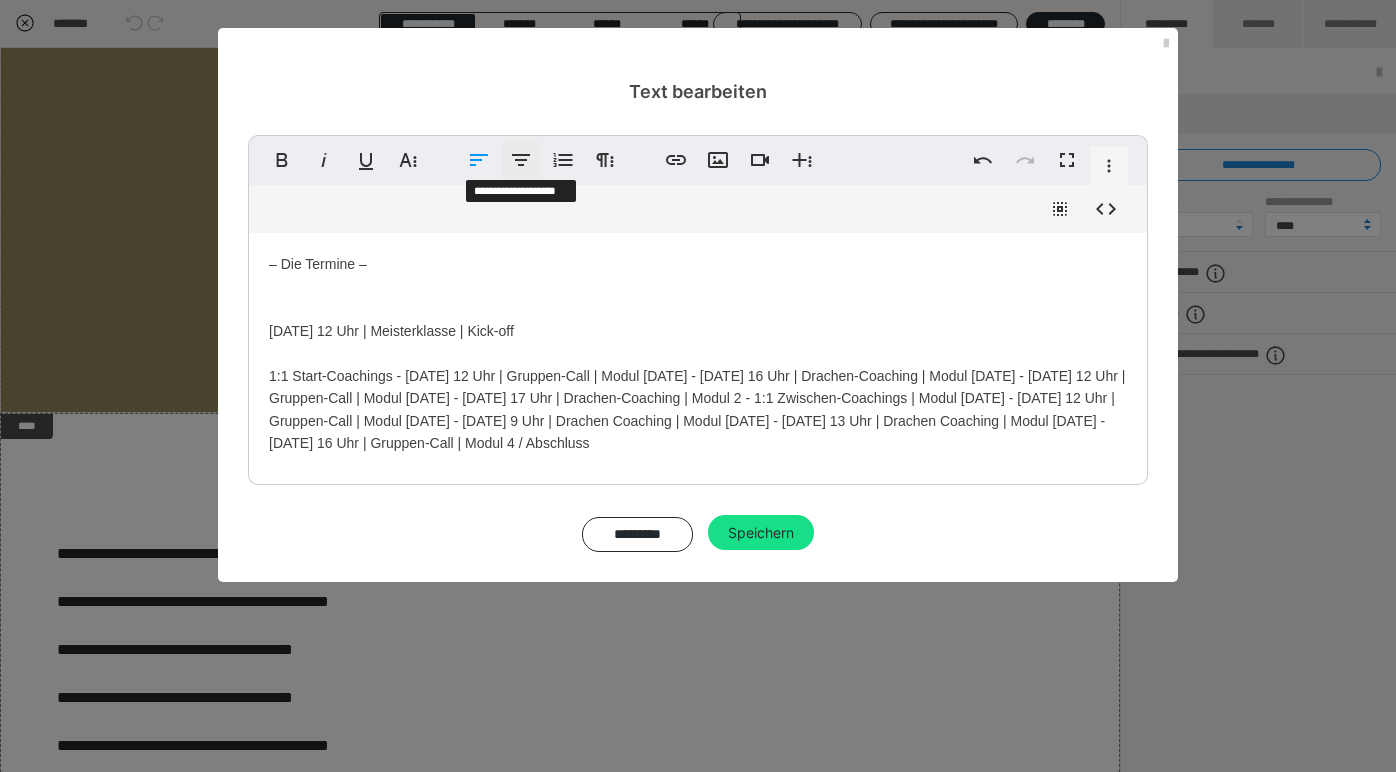 click 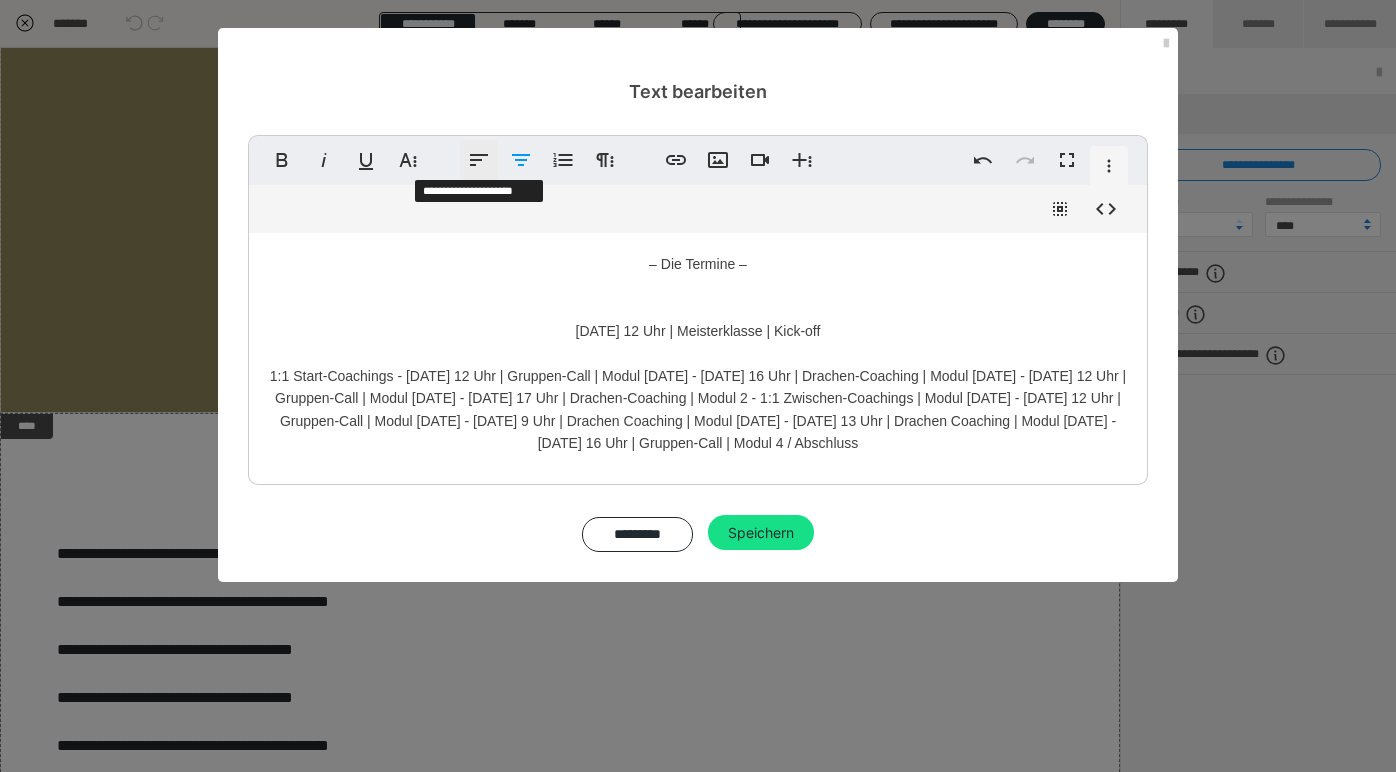 click 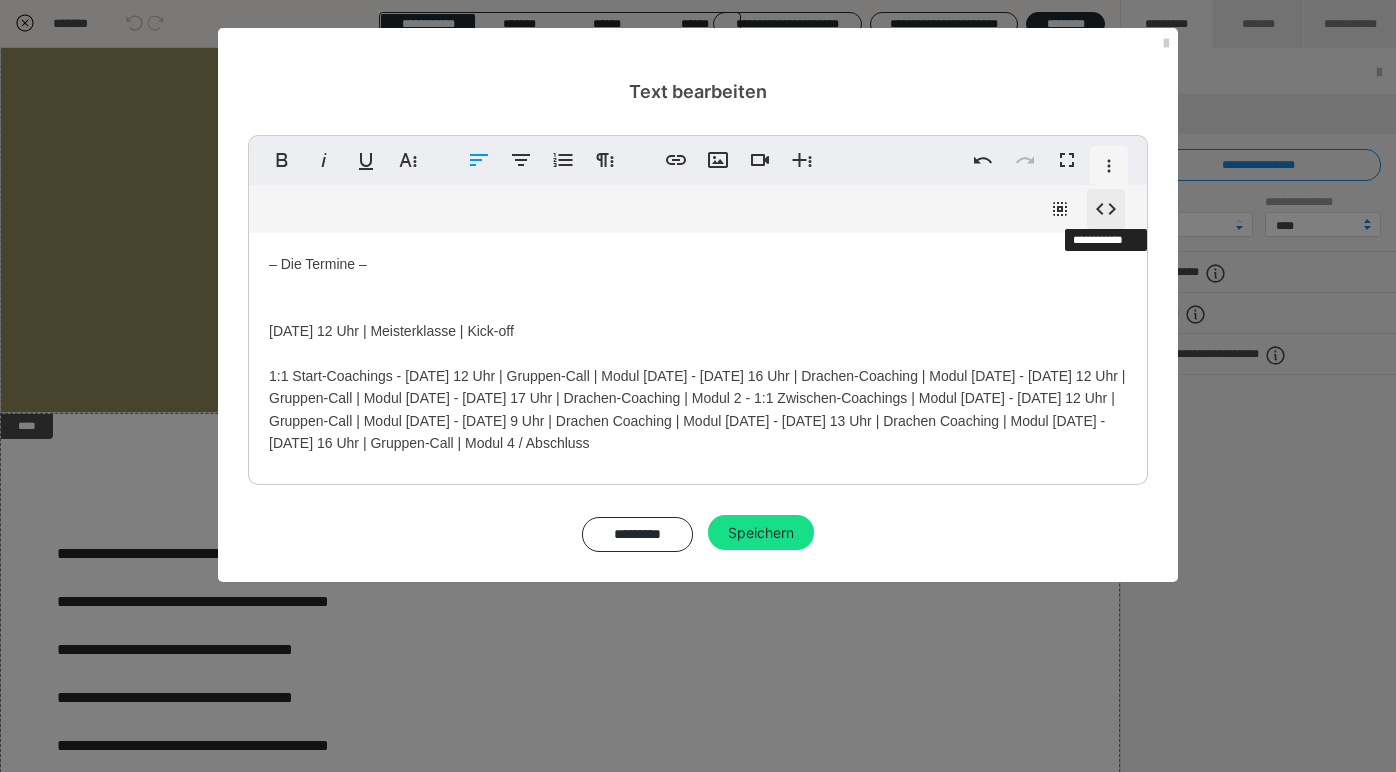 click 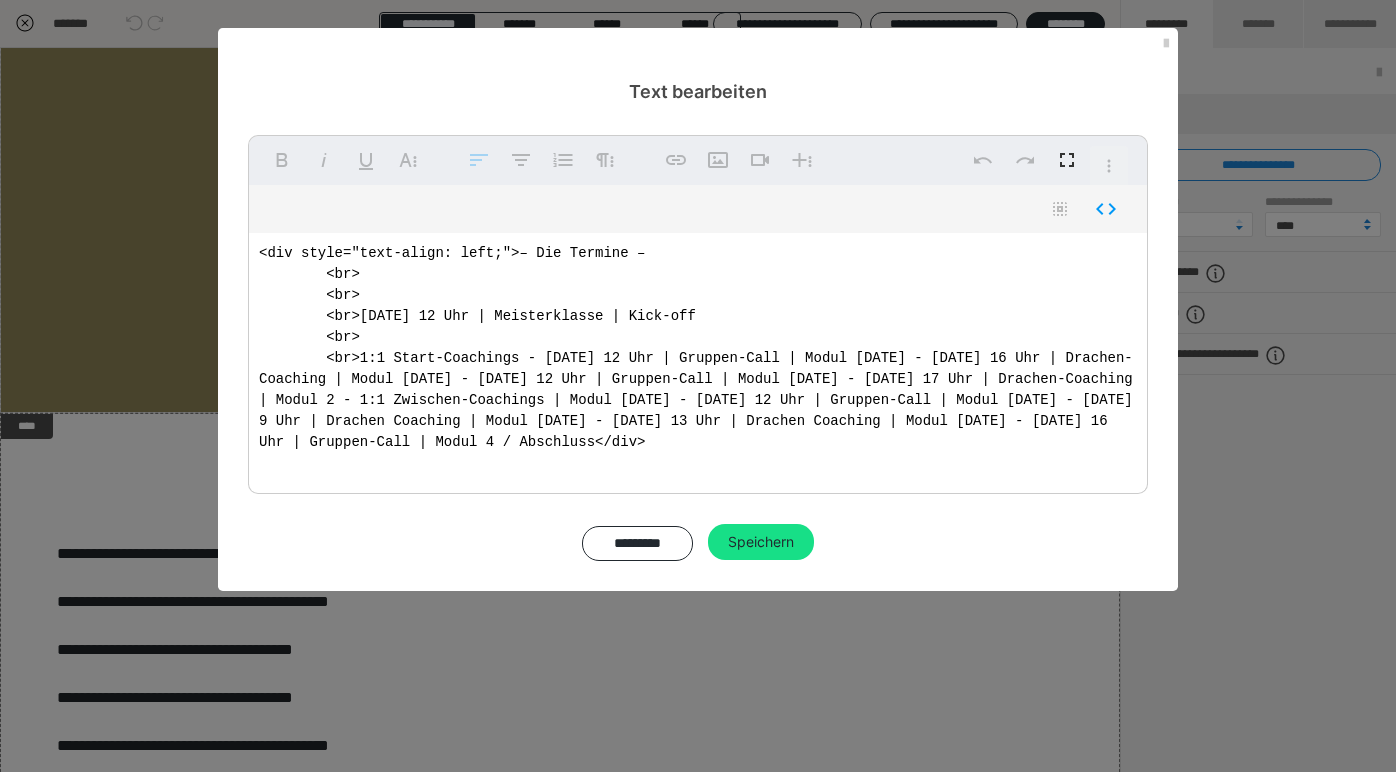 drag, startPoint x: 770, startPoint y: 443, endPoint x: 700, endPoint y: 439, distance: 70.11419 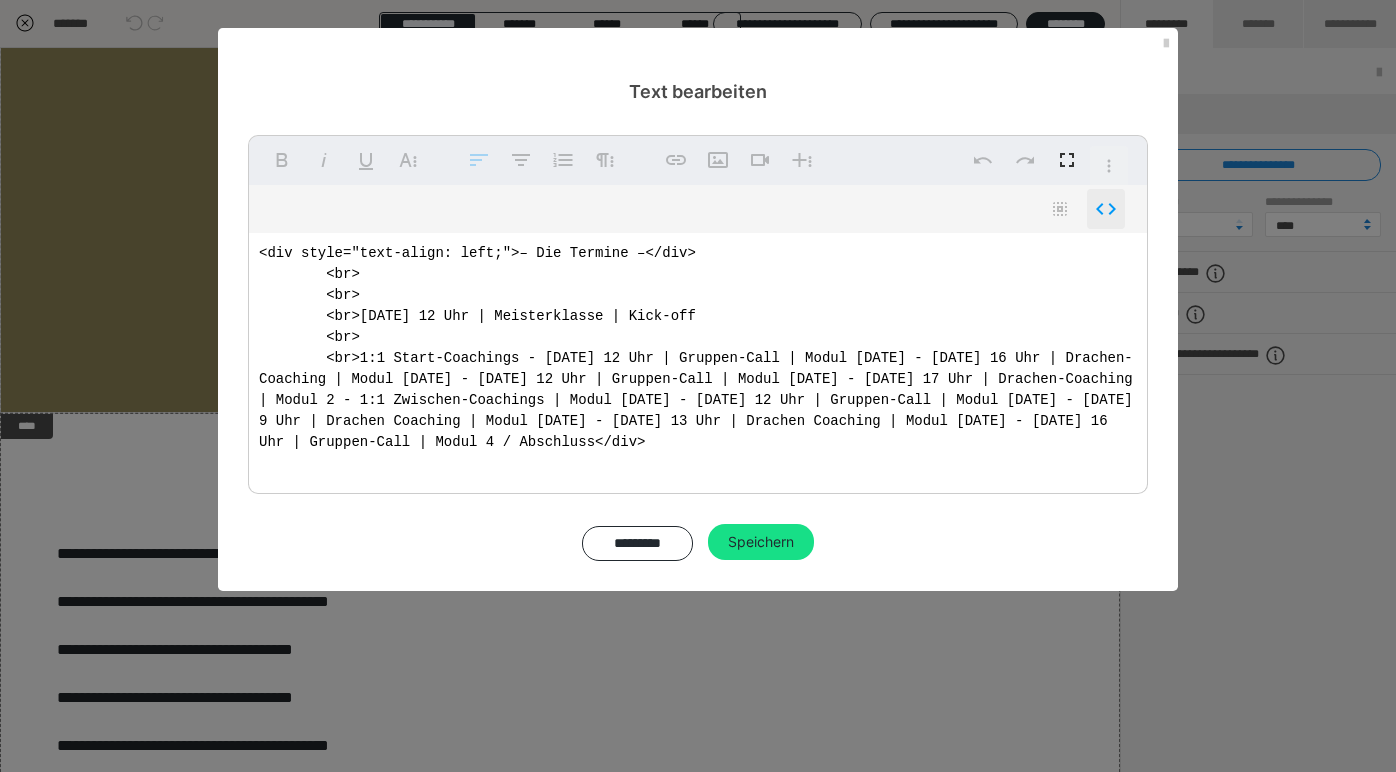click 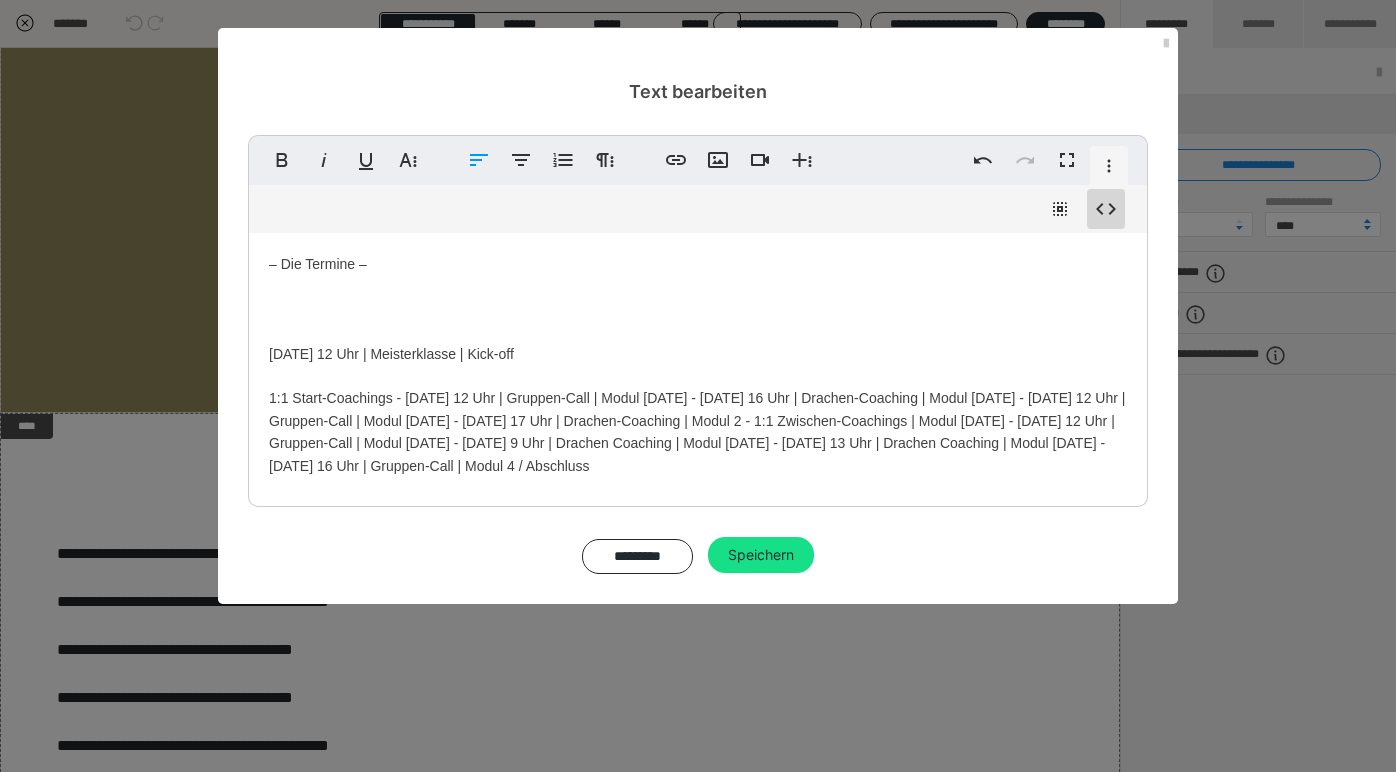 click 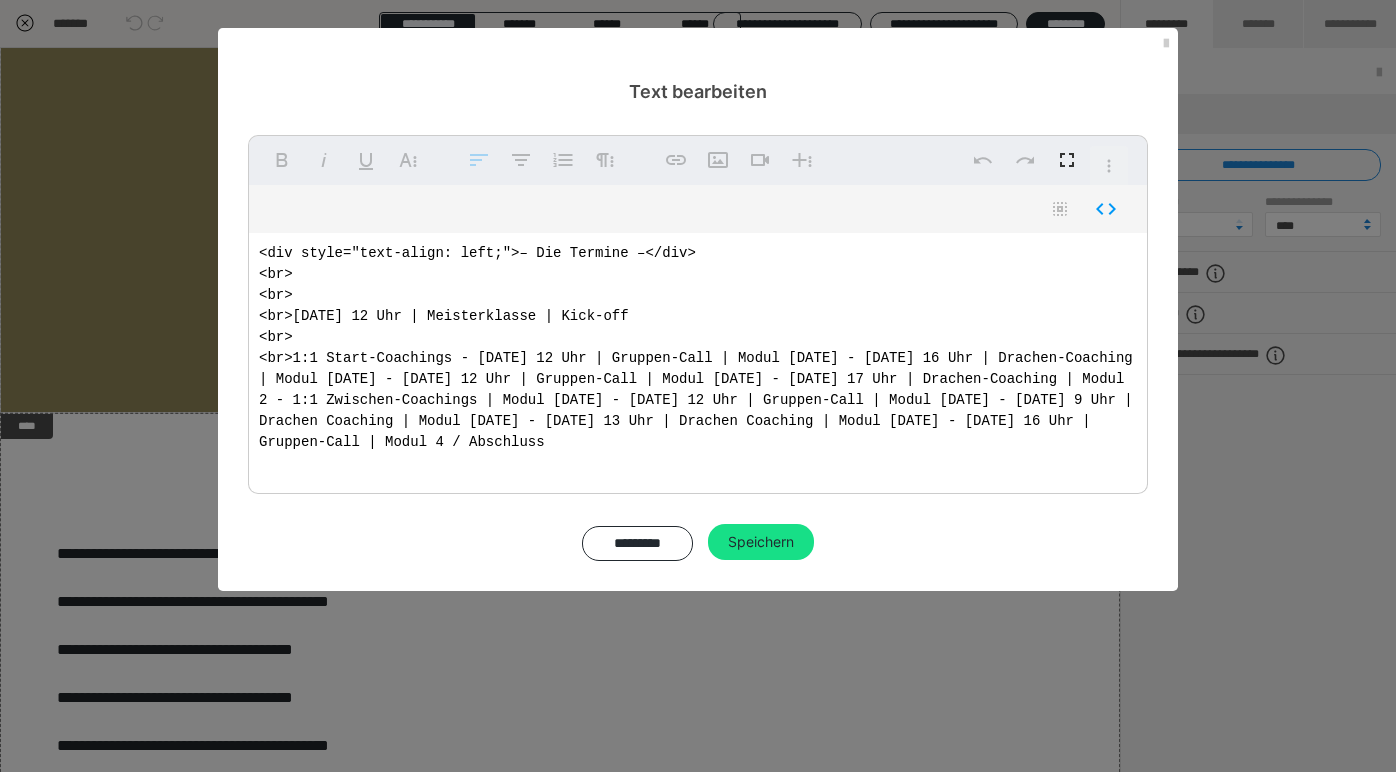 drag, startPoint x: 517, startPoint y: 249, endPoint x: 217, endPoint y: 248, distance: 300.00168 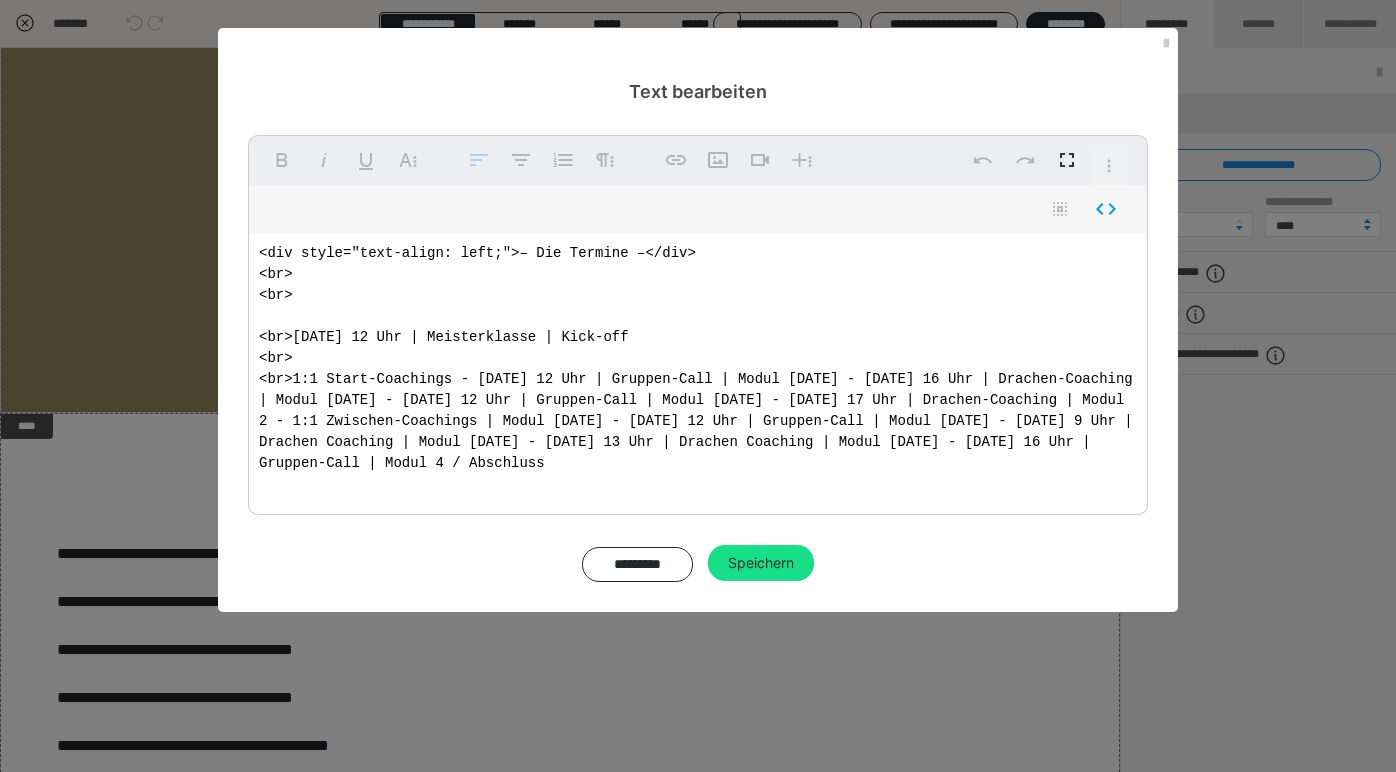 paste on "<div style="text-align: left;">" 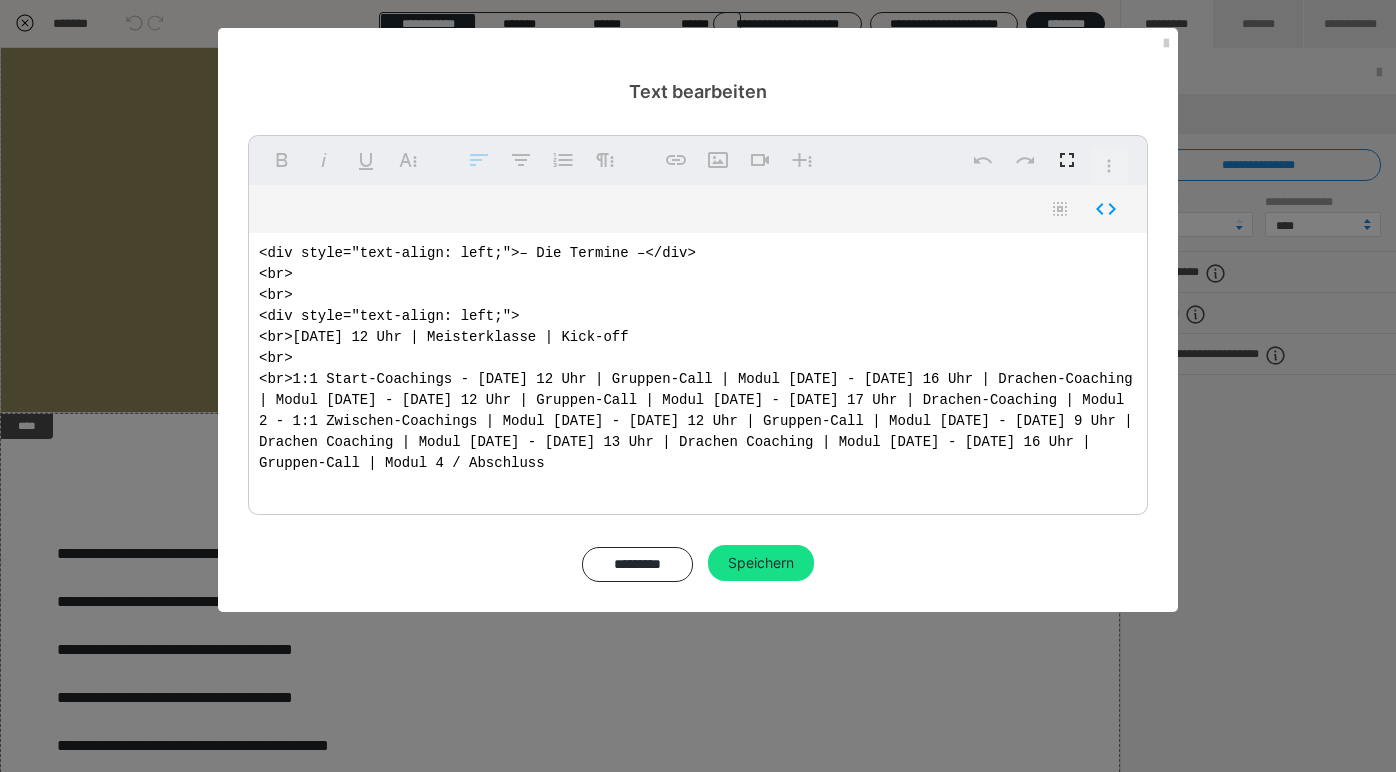 drag, startPoint x: 714, startPoint y: 250, endPoint x: 646, endPoint y: 250, distance: 68 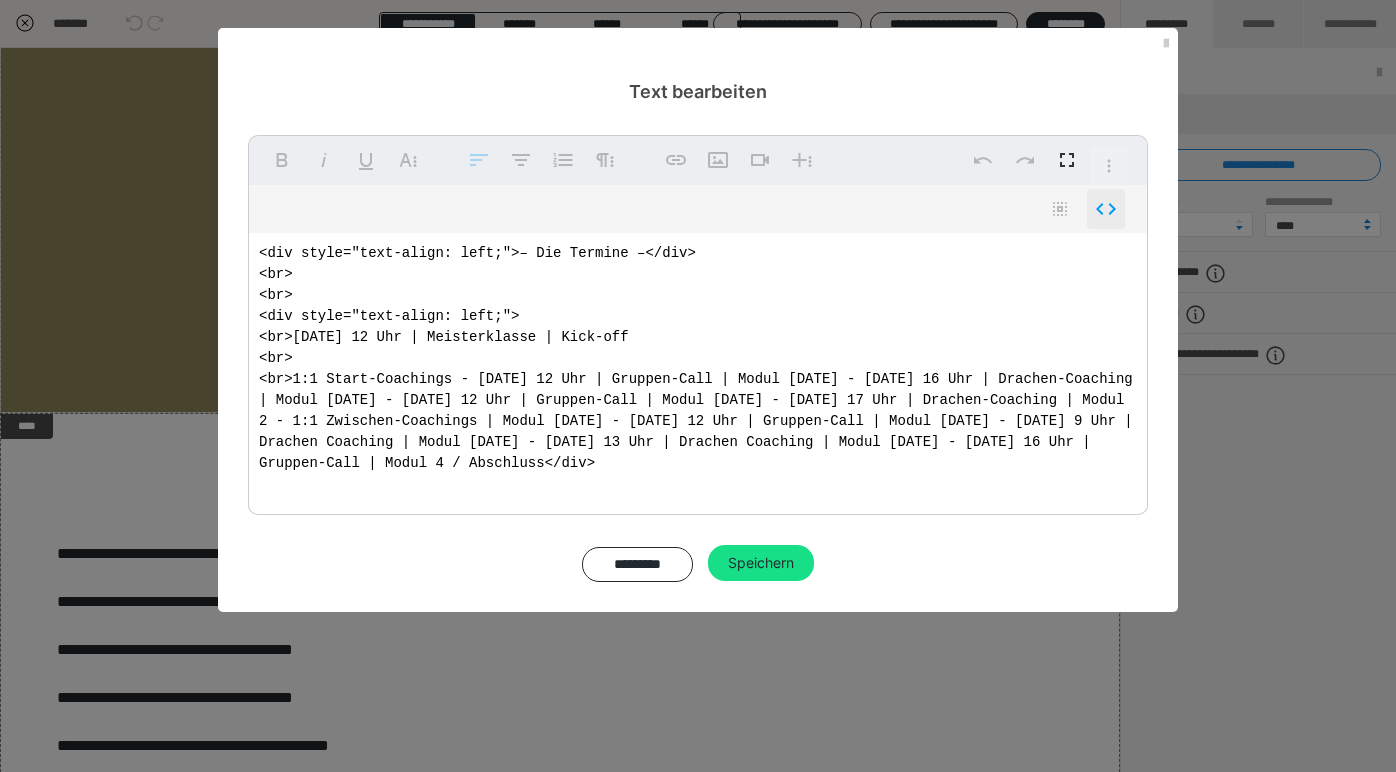 click 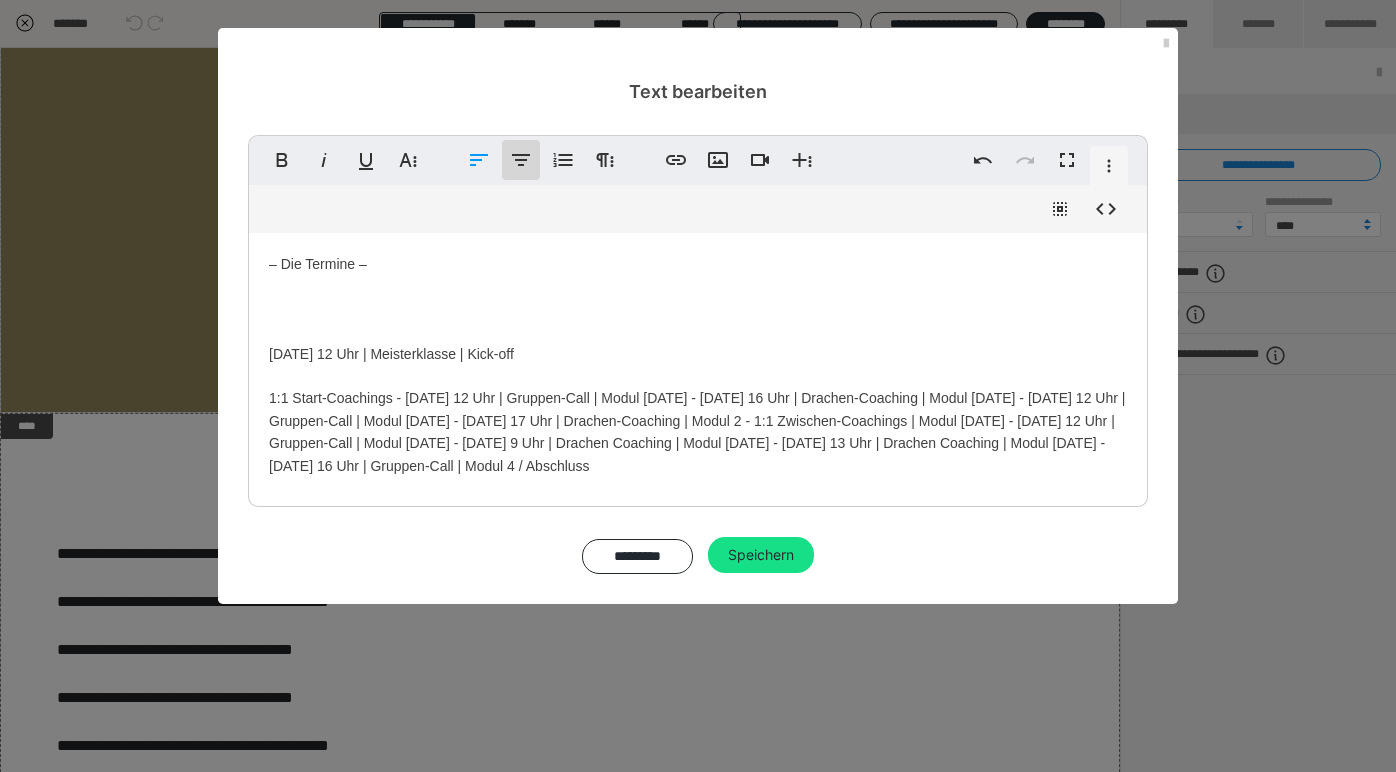click 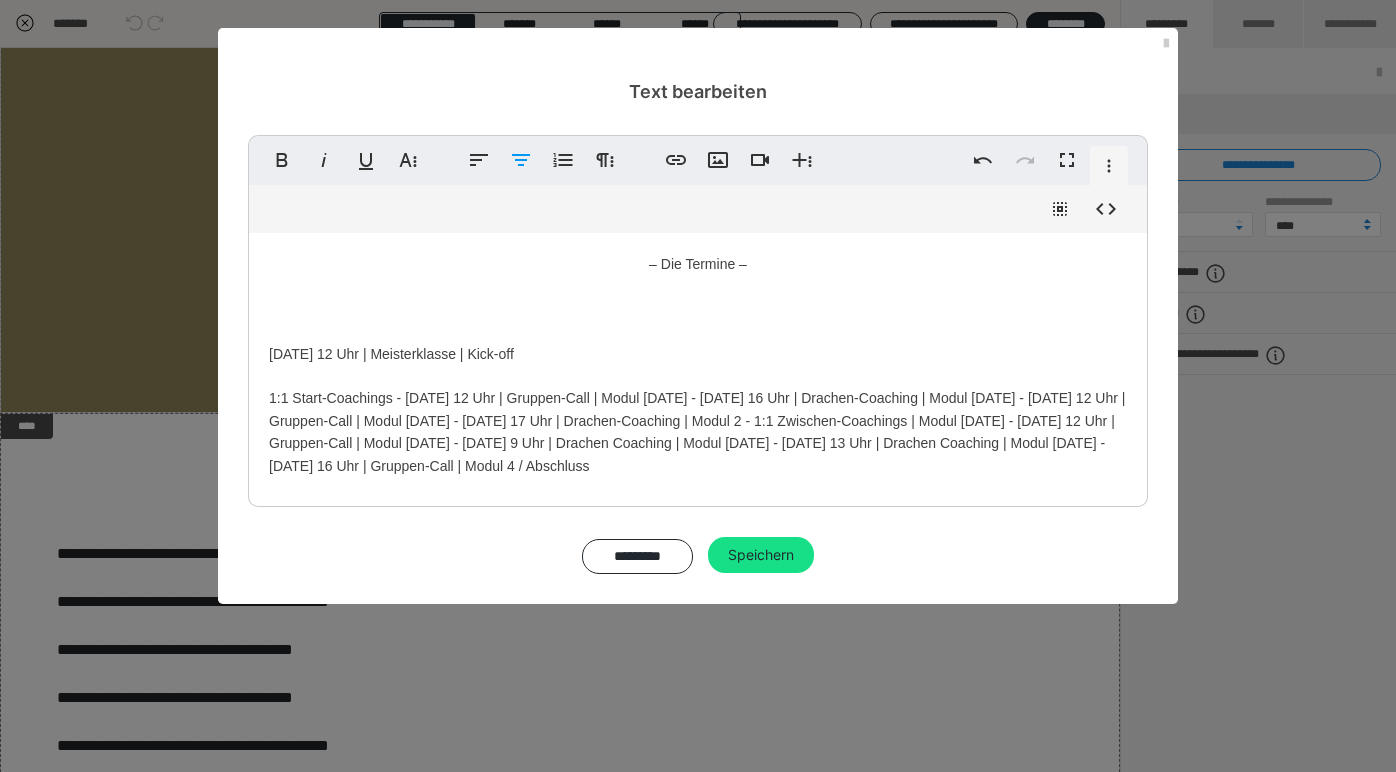 click on "09. September 12 Uhr | Meisterklasse | Kick-off 1:1 Start-Coachings - 26. September 12 Uhr | Gruppen-Call | Modul 1 - 30. September 16 Uhr | Drachen-Coaching | Modul 1 - 7. Oktober 12 Uhr | Gruppen-Call | Modul 2 - 21. Oktober 17 Uhr | Drachen-Coaching | Modul 2 - 1:1 Zwischen-Coachings | Modul 2 - 07. November 12 Uhr | Gruppen-Call | Modul 3 - 11. November 9 Uhr | Drachen Coaching | Modul 3 - 21. November 13 Uhr | Drachen Coaching | Modul 4 - 25. November 16 Uhr | Gruppen-Call | Modul 4 / Abschluss" at bounding box center [698, 398] 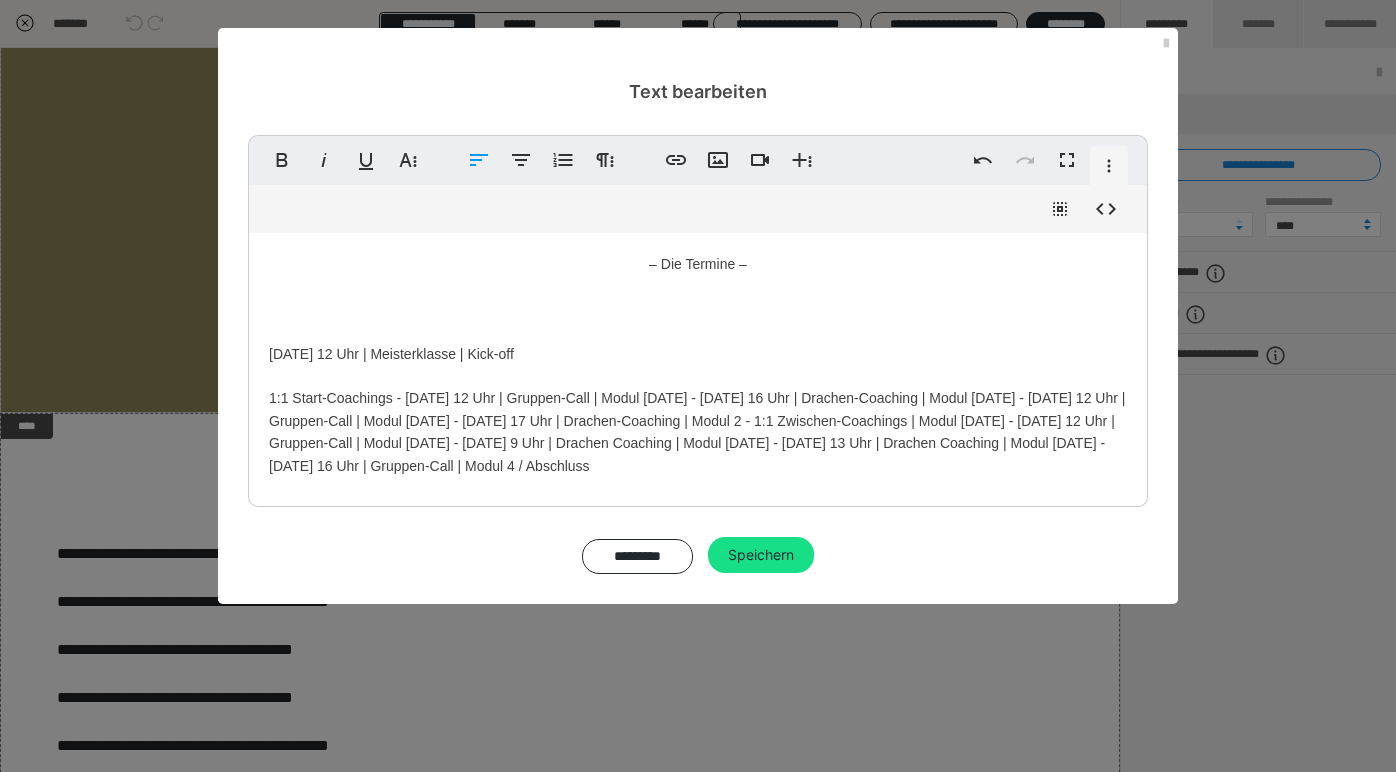 click on "09. September 12 Uhr | Meisterklasse | Kick-off 1:1 Start-Coachings - 26. September 12 Uhr | Gruppen-Call | Modul 1 - 30. September 16 Uhr | Drachen-Coaching | Modul 1 - 7. Oktober 12 Uhr | Gruppen-Call | Modul 2 - 21. Oktober 17 Uhr | Drachen-Coaching | Modul 2 - 1:1 Zwischen-Coachings | Modul 2 - 07. November 12 Uhr | Gruppen-Call | Modul 3 - 11. November 9 Uhr | Drachen Coaching | Modul 3 - 21. November 13 Uhr | Drachen Coaching | Modul 4 - 25. November 16 Uhr | Gruppen-Call | Modul 4 / Abschluss" at bounding box center (698, 398) 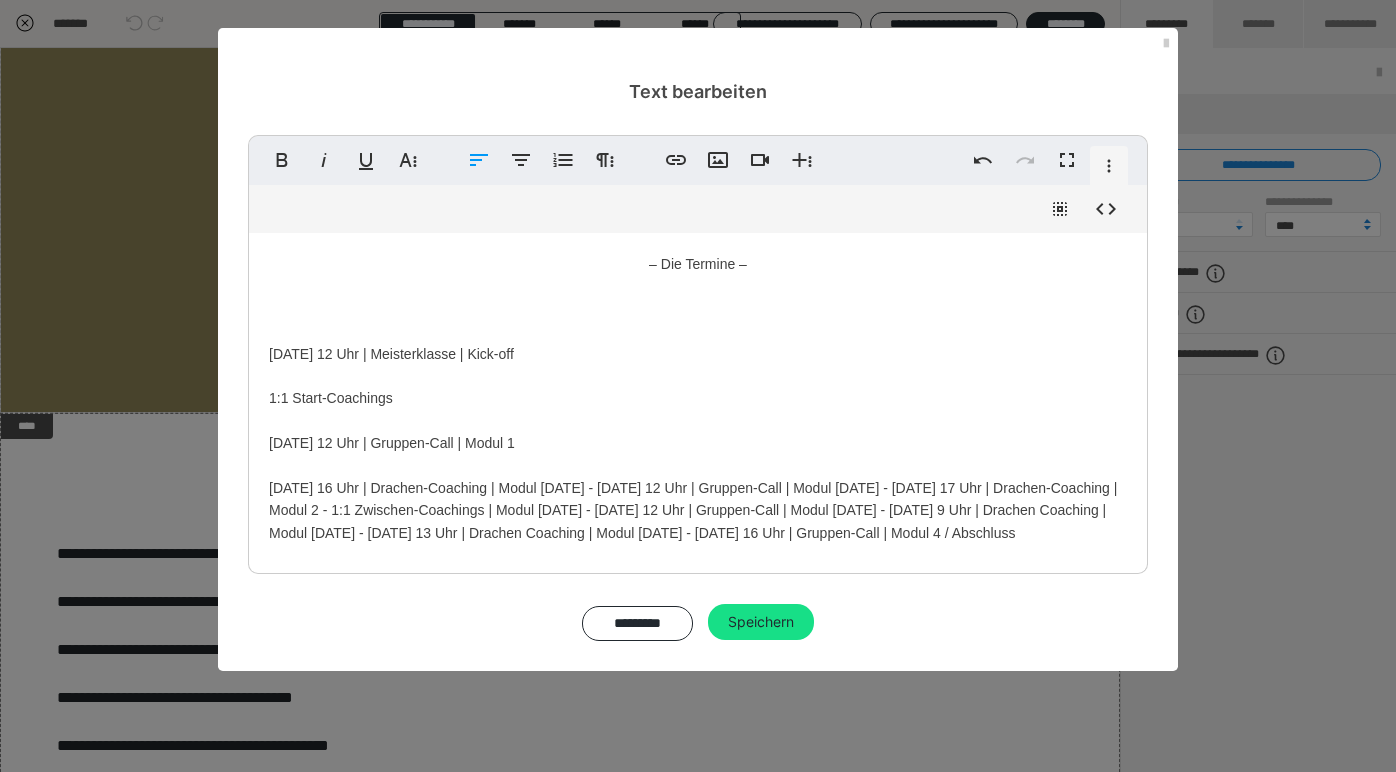 click on "09. September 12 Uhr | Meisterklasse | Kick-off 1:1 Start-Coachings  26. September 12 Uhr | Gruppen-Call | Modul 1  30. September 16 Uhr | Drachen-Coaching | Modul 1 - 7. Oktober 12 Uhr | Gruppen-Call | Modul 2 - 21. Oktober 17 Uhr | Drachen-Coaching | Modul 2 - 1:1 Zwischen-Coachings | Modul 2 - 07. November 12 Uhr | Gruppen-Call | Modul 3 - 11. November 9 Uhr | Drachen Coaching | Modul 3 - 21. November 13 Uhr | Drachen Coaching | Modul 4 - 25. November 16 Uhr | Gruppen-Call | Modul 4 / Abschluss" at bounding box center (698, 432) 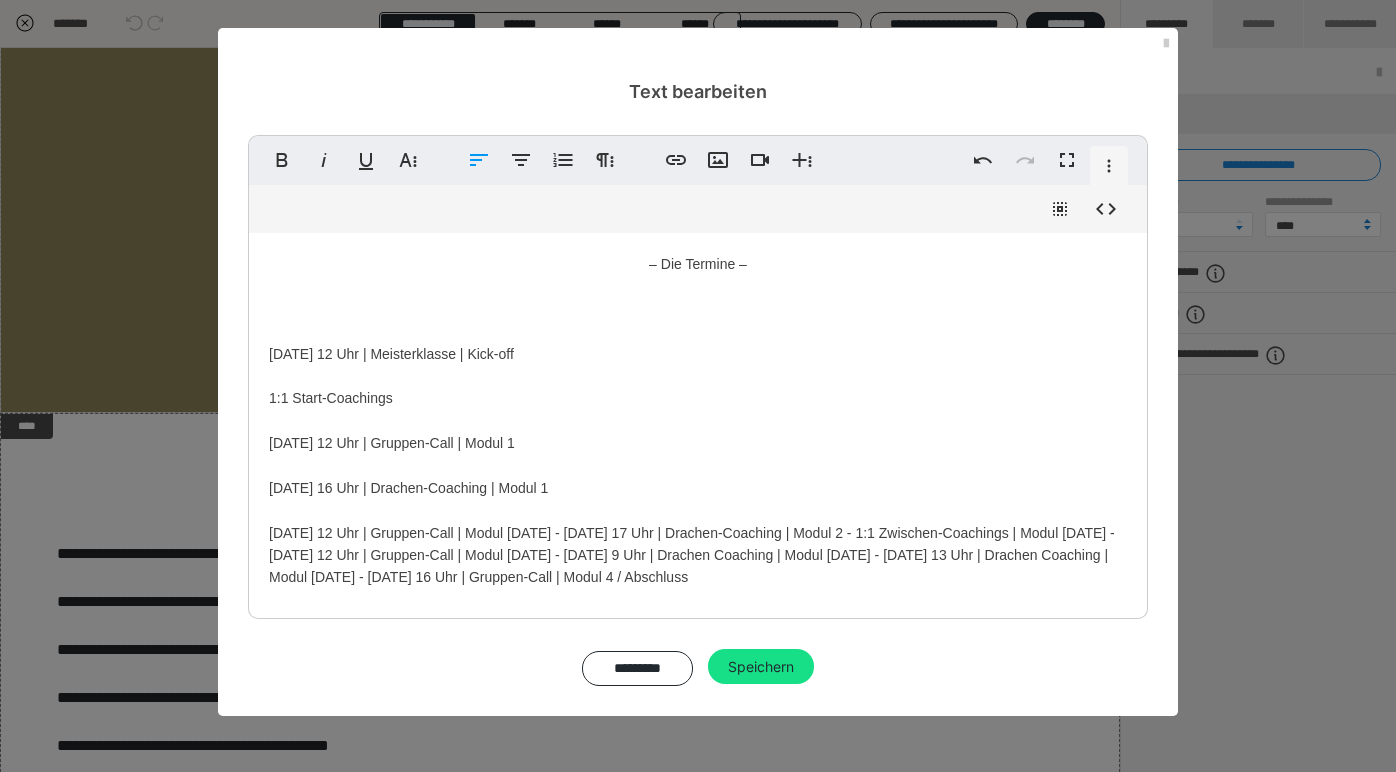 click on "09. September 12 Uhr | Meisterklasse | Kick-off 1:1 Start-Coachings  26. September 12 Uhr | Gruppen-Call | Modul 1  30. September 16 Uhr | Drachen-Coaching | Modul 1  7. Oktober 12 Uhr | Gruppen-Call | Modul 2 - 21. Oktober 17 Uhr | Drachen-Coaching | Modul 2 - 1:1 Zwischen-Coachings | Modul 2 - 07. November 12 Uhr | Gruppen-Call | Modul 3 - 11. November 9 Uhr | Drachen Coaching | Modul 3 - 21. November 13 Uhr | Drachen Coaching | Modul 4 - 25. November 16 Uhr | Gruppen-Call | Modul 4 / Abschluss" at bounding box center (698, 454) 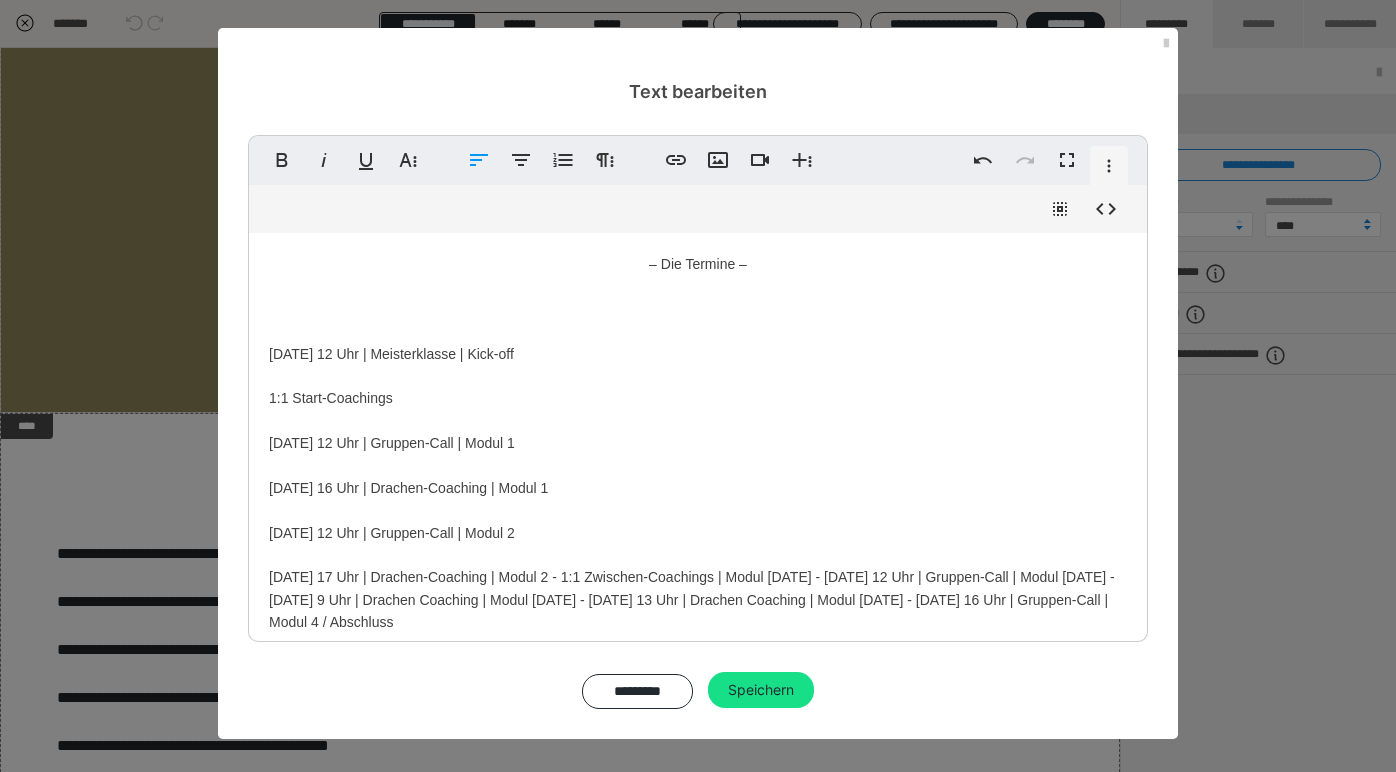 click on "09. September 12 Uhr | Meisterklasse | Kick-off 1:1 Start-Coachings  26. September 12 Uhr | Gruppen-Call | Modul 1  30. September 16 Uhr | Drachen-Coaching | Modul 1  7. Oktober 12 Uhr | Gruppen-Call | Modul 2  21. Oktober 17 Uhr | Drachen-Coaching | Modul 2 - 1:1 Zwischen-Coachings | Modul 2 - 07. November 12 Uhr | Gruppen-Call | Modul 3 - 11. November 9 Uhr | Drachen Coaching | Modul 3 - 21. November 13 Uhr | Drachen Coaching | Modul 4 - 25. November 16 Uhr | Gruppen-Call | Modul 4 / Abschluss" at bounding box center [698, 476] 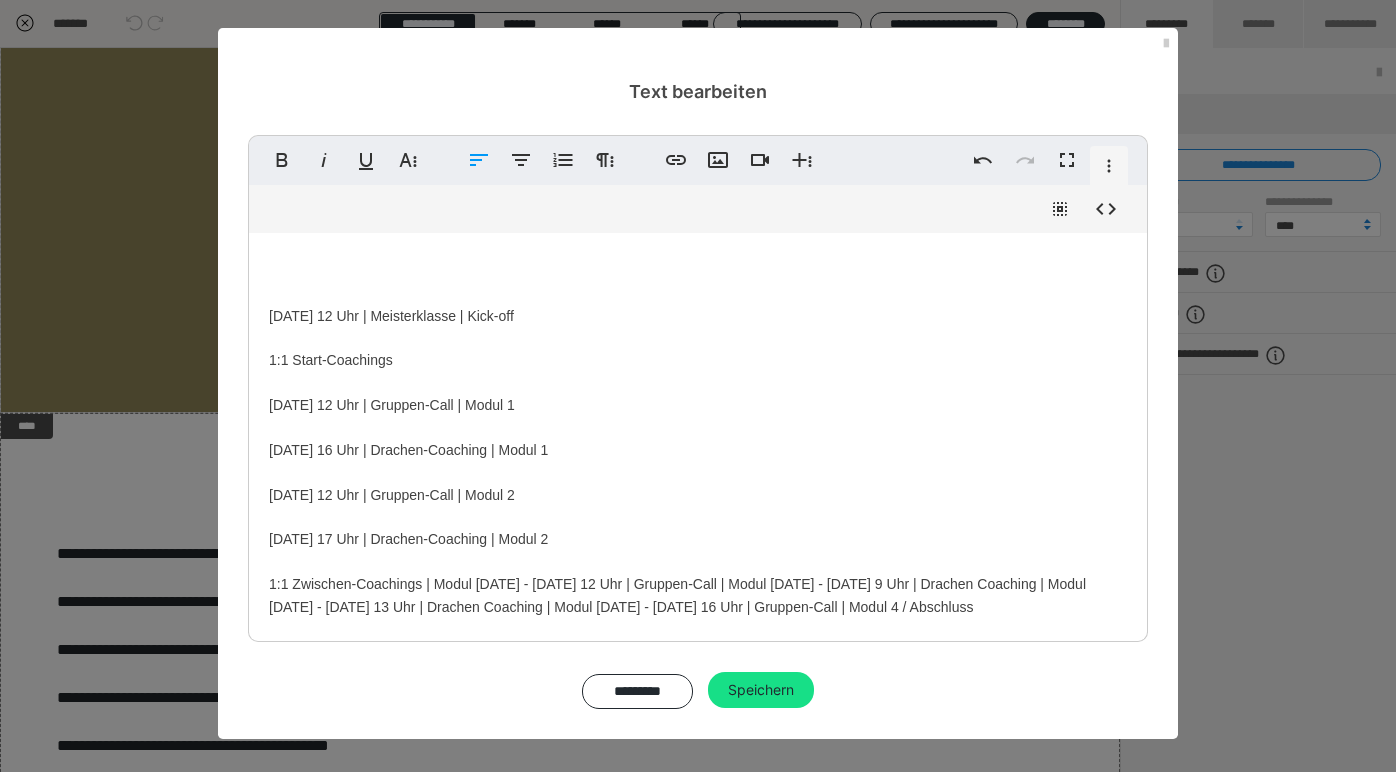 scroll, scrollTop: 37, scrollLeft: 0, axis: vertical 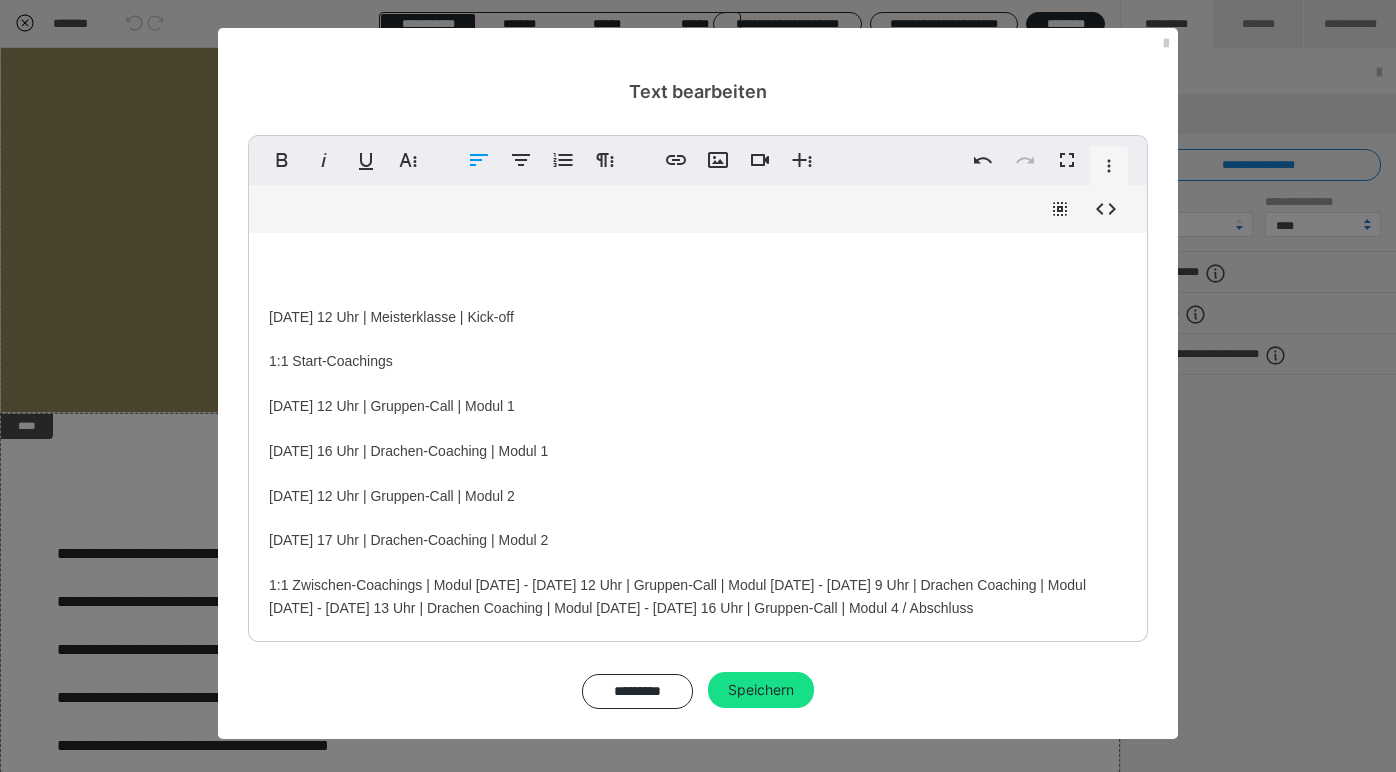 click on "09. September 12 Uhr | Meisterklasse | Kick-off 1:1 Start-Coachings  26. September 12 Uhr | Gruppen-Call | Modul 1  30. September 16 Uhr | Drachen-Coaching | Modul 1  7. Oktober 12 Uhr | Gruppen-Call | Modul 2  21. Oktober 17 Uhr | Drachen-Coaching | Modul 2  1:1 Zwischen-Coachings | Modul 2 - 07. November 12 Uhr | Gruppen-Call | Modul 3 - 11. November 9 Uhr | Drachen Coaching | Modul 3 - 21. November 13 Uhr | Drachen Coaching | Modul 4 - 25. November 16 Uhr | Gruppen-Call | Modul 4 / Abschluss" at bounding box center (698, 451) 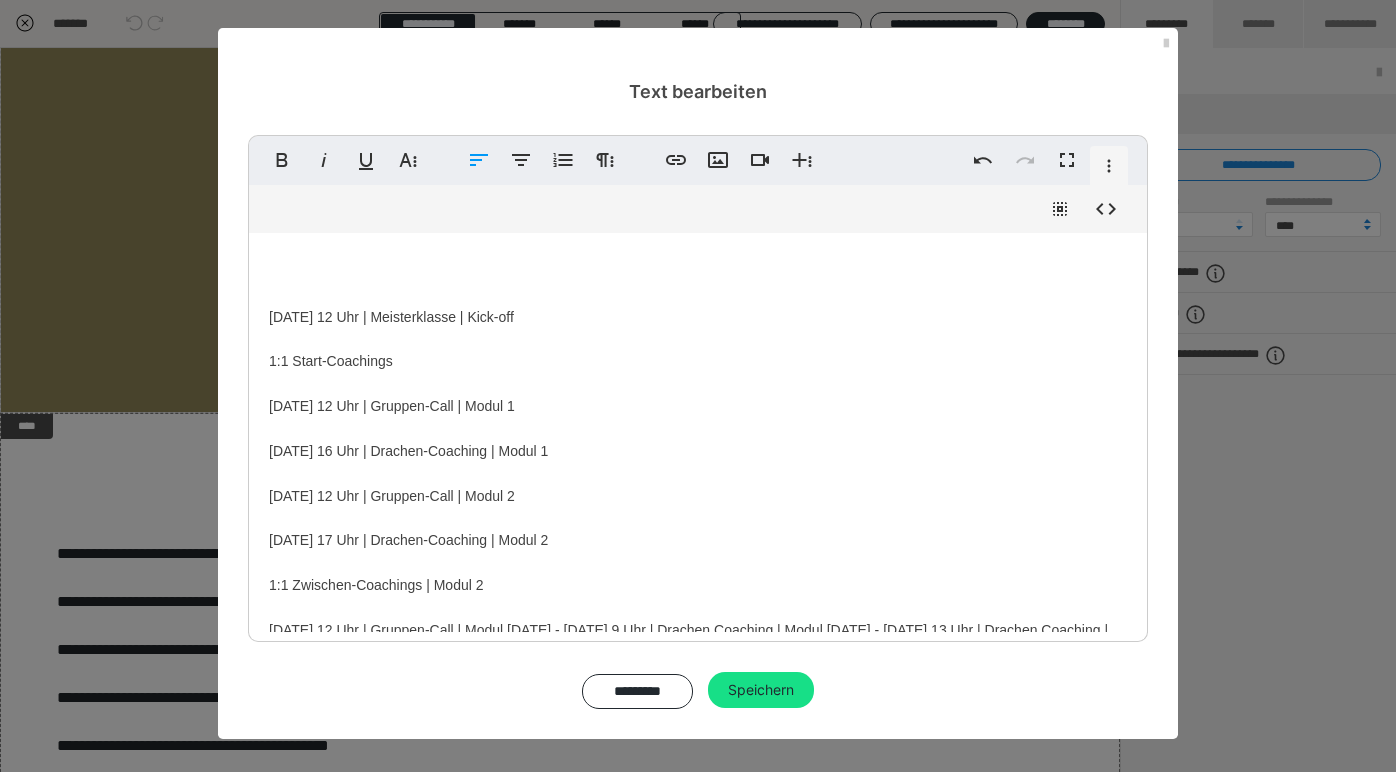 scroll, scrollTop: 39, scrollLeft: 0, axis: vertical 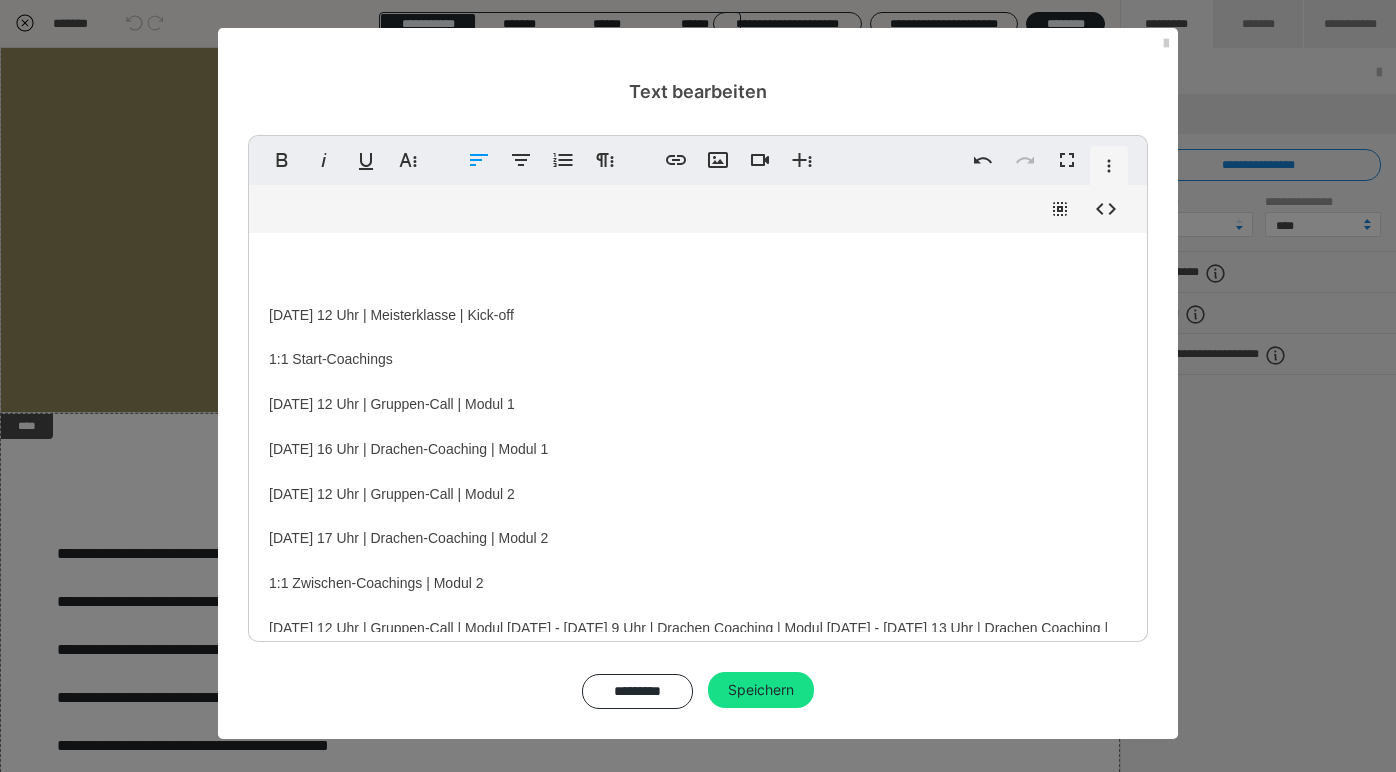 click on "09. September 12 Uhr | Meisterklasse | Kick-off 1:1 Start-Coachings  26. September 12 Uhr | Gruppen-Call | Modul 1  30. September 16 Uhr | Drachen-Coaching | Modul 1  7. Oktober 12 Uhr | Gruppen-Call | Modul 2  21. Oktober 17 Uhr | Drachen-Coaching | Modul 2  1:1 Zwischen-Coachings | Modul 2  07. November 12 Uhr | Gruppen-Call | Modul 3 - 11. November 9 Uhr | Drachen Coaching | Modul 3 - 21. November 13 Uhr | Drachen Coaching | Modul 4 - 25. November 16 Uhr | Gruppen-Call | Modul 4 / Abschluss" at bounding box center [698, 471] 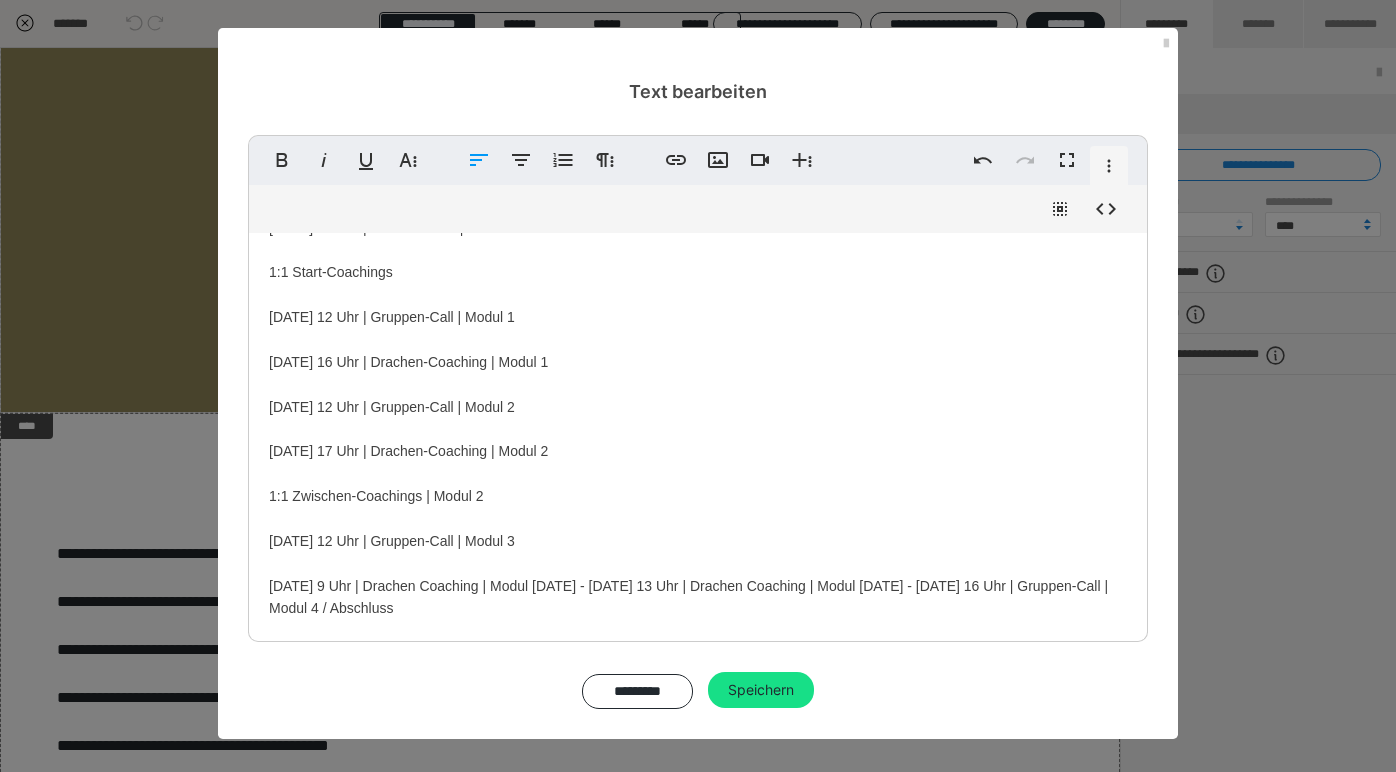 scroll, scrollTop: 125, scrollLeft: 0, axis: vertical 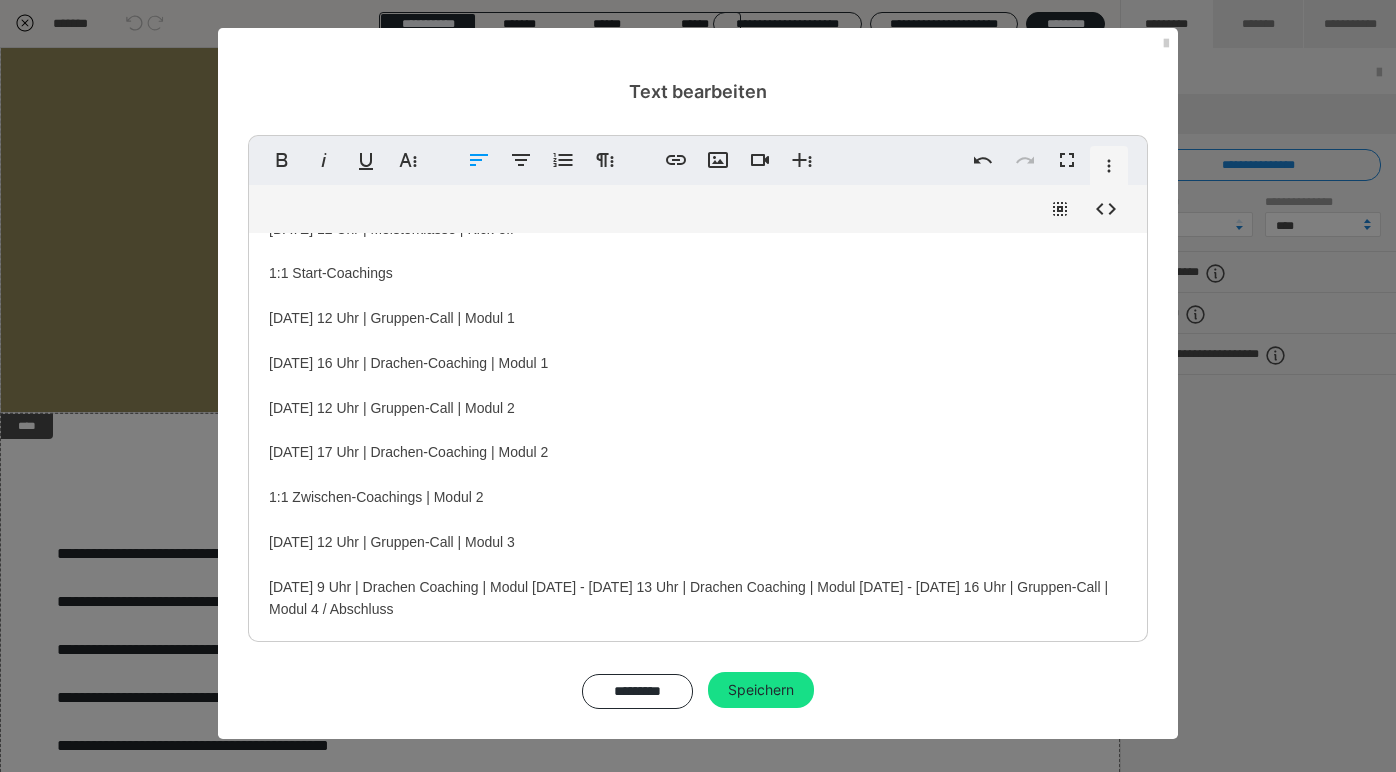 click on "09. September 12 Uhr | Meisterklasse | Kick-off 1:1 Start-Coachings  26. September 12 Uhr | Gruppen-Call | Modul 1  30. September 16 Uhr | Drachen-Coaching | Modul 1  7. Oktober 12 Uhr | Gruppen-Call | Modul 2  21. Oktober 17 Uhr | Drachen-Coaching | Modul 2  1:1 Zwischen-Coachings | Modul 2  07. November 12 Uhr | Gruppen-Call | Modul 3  11. November 9 Uhr | Drachen Coaching | Modul 3 - 21. November 13 Uhr | Drachen Coaching | Modul 4 - 25. November 16 Uhr | Gruppen-Call | Modul 4 / Abschluss" at bounding box center [698, 407] 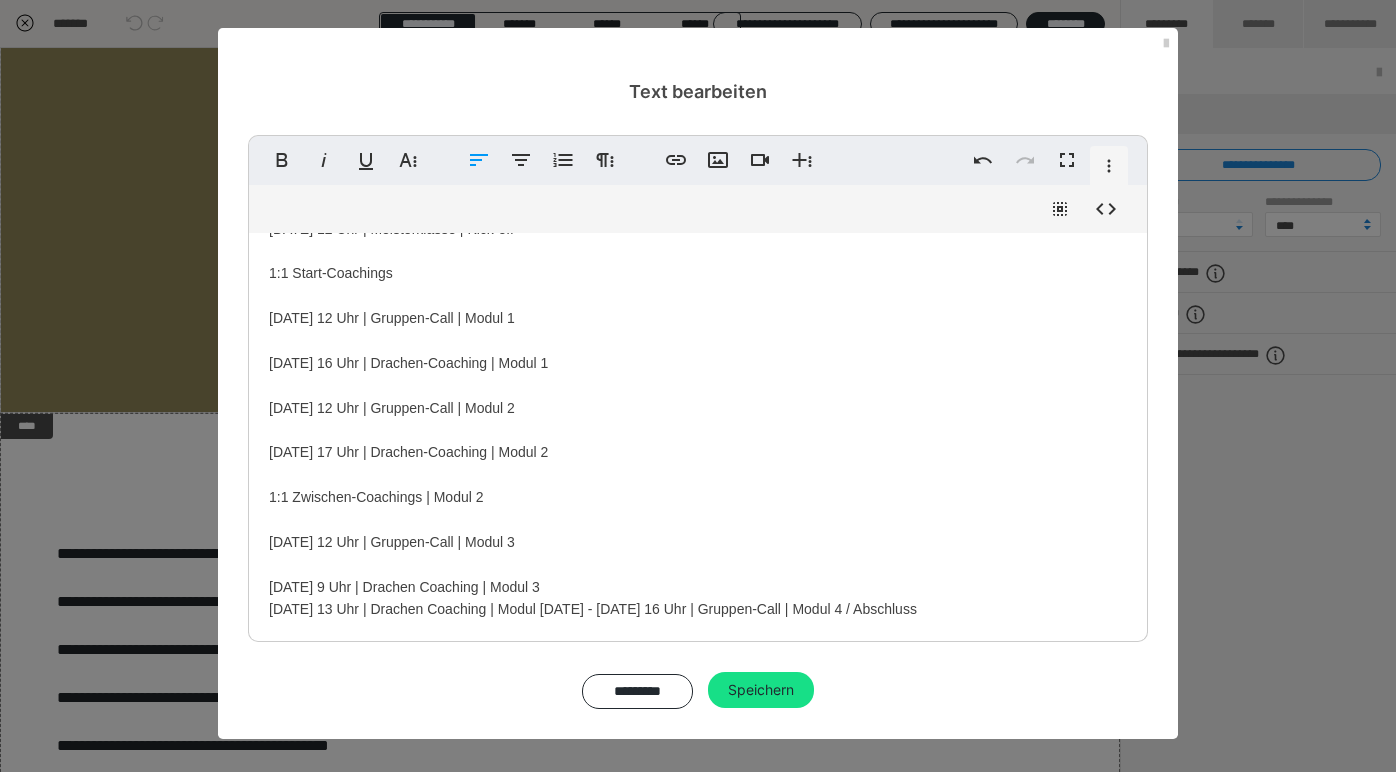 click on "09. September 12 Uhr | Meisterklasse | Kick-off 1:1 Start-Coachings  26. September 12 Uhr | Gruppen-Call | Modul 1  30. September 16 Uhr | Drachen-Coaching | Modul 1  7. Oktober 12 Uhr | Gruppen-Call | Modul 2  21. Oktober 17 Uhr | Drachen-Coaching | Modul 2  1:1 Zwischen-Coachings | Modul 2  07. November 12 Uhr | Gruppen-Call | Modul 3  11. November 9 Uhr | Drachen Coaching | Modul 3  21. November 13 Uhr | Drachen Coaching | Modul 4 - 25. November 16 Uhr | Gruppen-Call | Modul 4 / Abschluss" at bounding box center [698, 407] 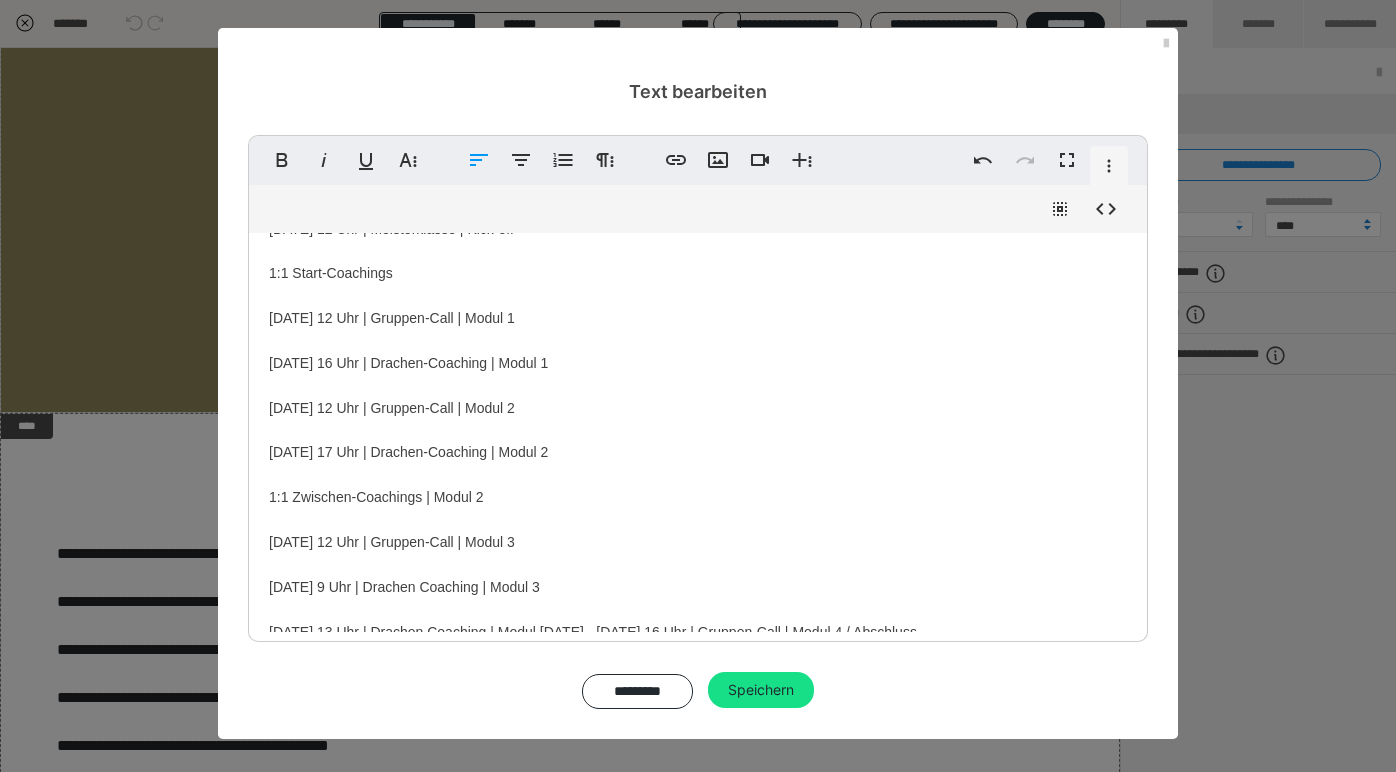 click on "09. September 12 Uhr | Meisterklasse | Kick-off 1:1 Start-Coachings  26. September 12 Uhr | Gruppen-Call | Modul 1  30. September 16 Uhr | Drachen-Coaching | Modul 1  7. Oktober 12 Uhr | Gruppen-Call | Modul 2  21. Oktober 17 Uhr | Drachen-Coaching | Modul 2  1:1 Zwischen-Coachings | Modul 2  07. November 12 Uhr | Gruppen-Call | Modul 3  11. November 9 Uhr | Drachen Coaching | Modul 3  21. November 13 Uhr | Drachen Coaching | Modul 4 - 25. November 16 Uhr | Gruppen-Call | Modul 4 / Abschluss" at bounding box center [698, 419] 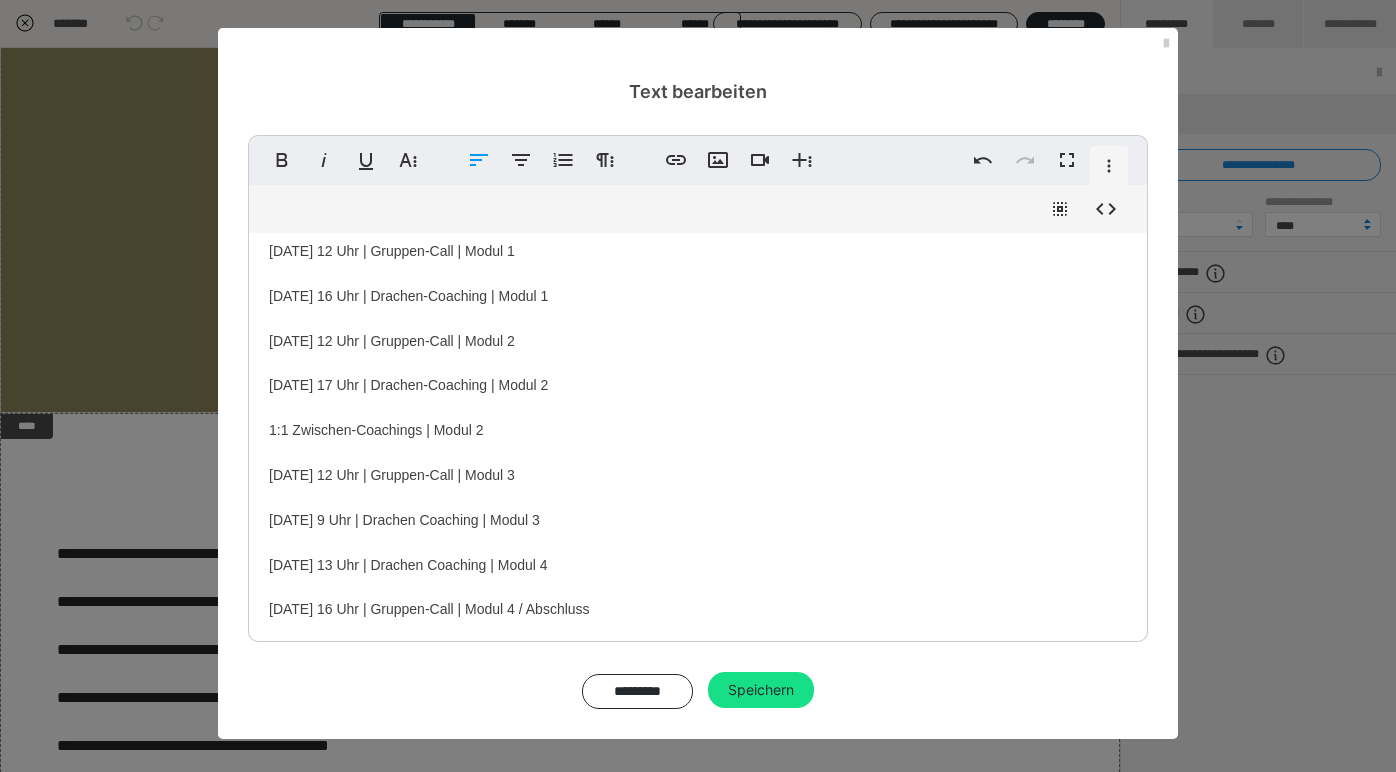 scroll, scrollTop: 191, scrollLeft: 0, axis: vertical 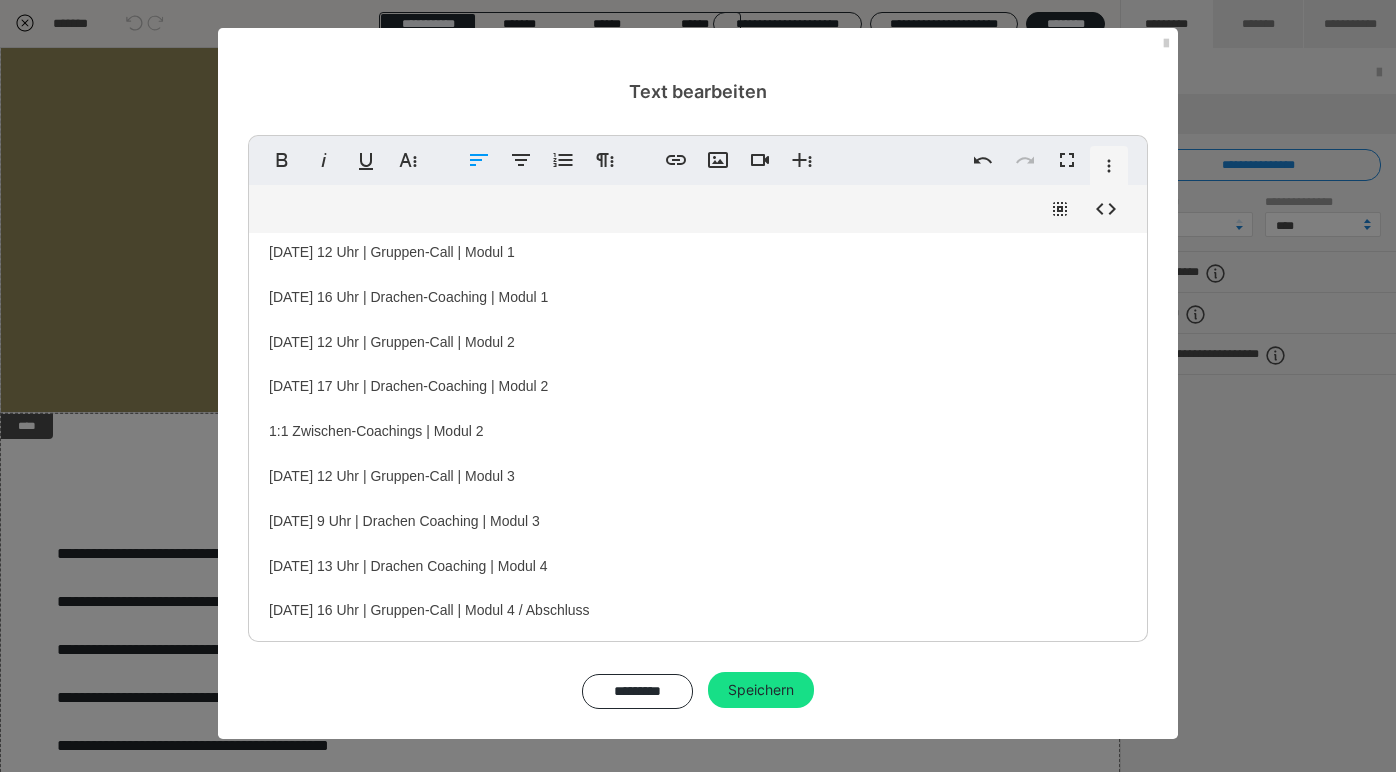 click on "09. September 12 Uhr | Meisterklasse | Kick-off 1:1 Start-Coachings  26. September 12 Uhr | Gruppen-Call | Modul 1  30. September 16 Uhr | Drachen-Coaching | Modul 1  7. Oktober 12 Uhr | Gruppen-Call | Modul 2  21. Oktober 17 Uhr | Drachen-Coaching | Modul 2  1:1 Zwischen-Coachings | Modul 2  07. November 12 Uhr | Gruppen-Call | Modul 3  11. November 9 Uhr | Drachen Coaching | Modul 3  21. November 13 Uhr | Drachen Coaching | Modul 4  25. November 16 Uhr | Gruppen-Call | Modul 4 / Abschluss" at bounding box center [698, 375] 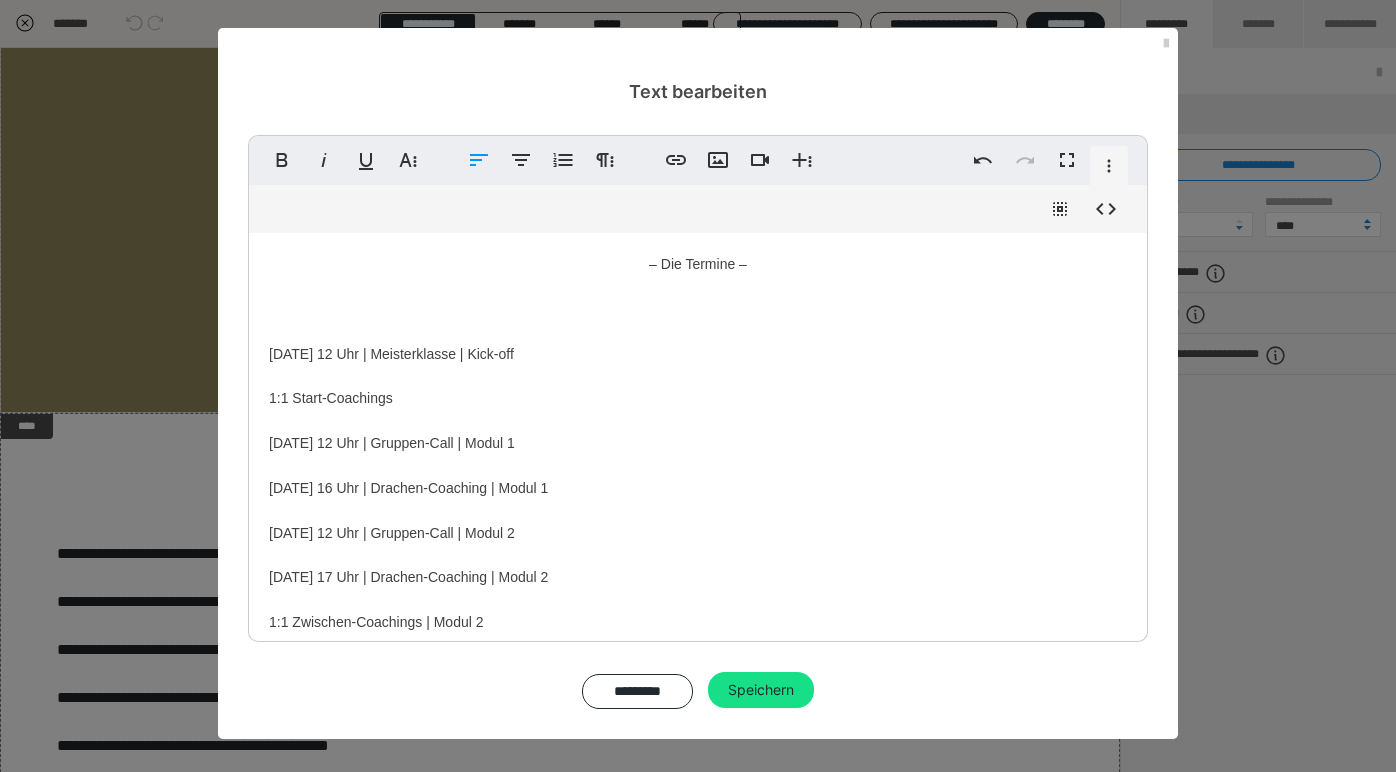 scroll, scrollTop: 0, scrollLeft: 0, axis: both 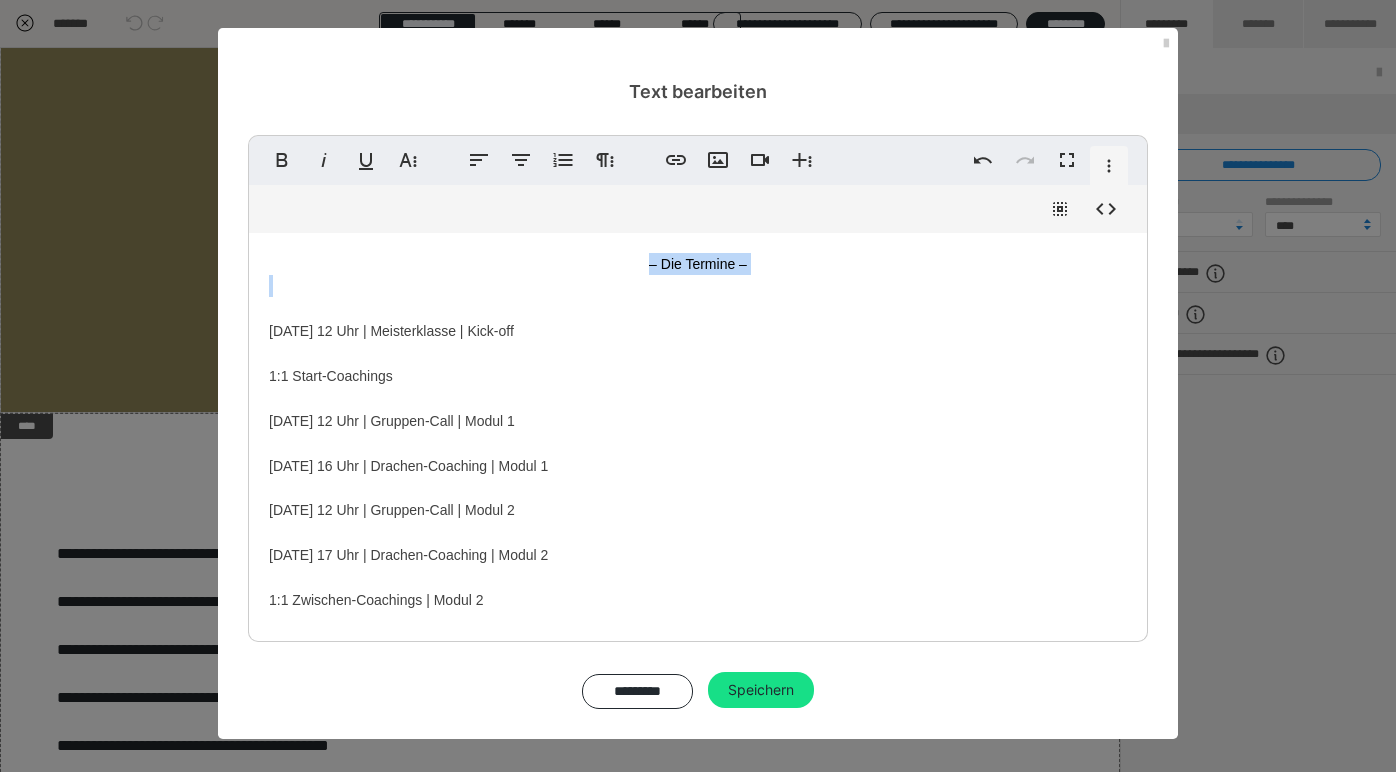 drag, startPoint x: 608, startPoint y: 601, endPoint x: 308, endPoint y: 309, distance: 418.64545 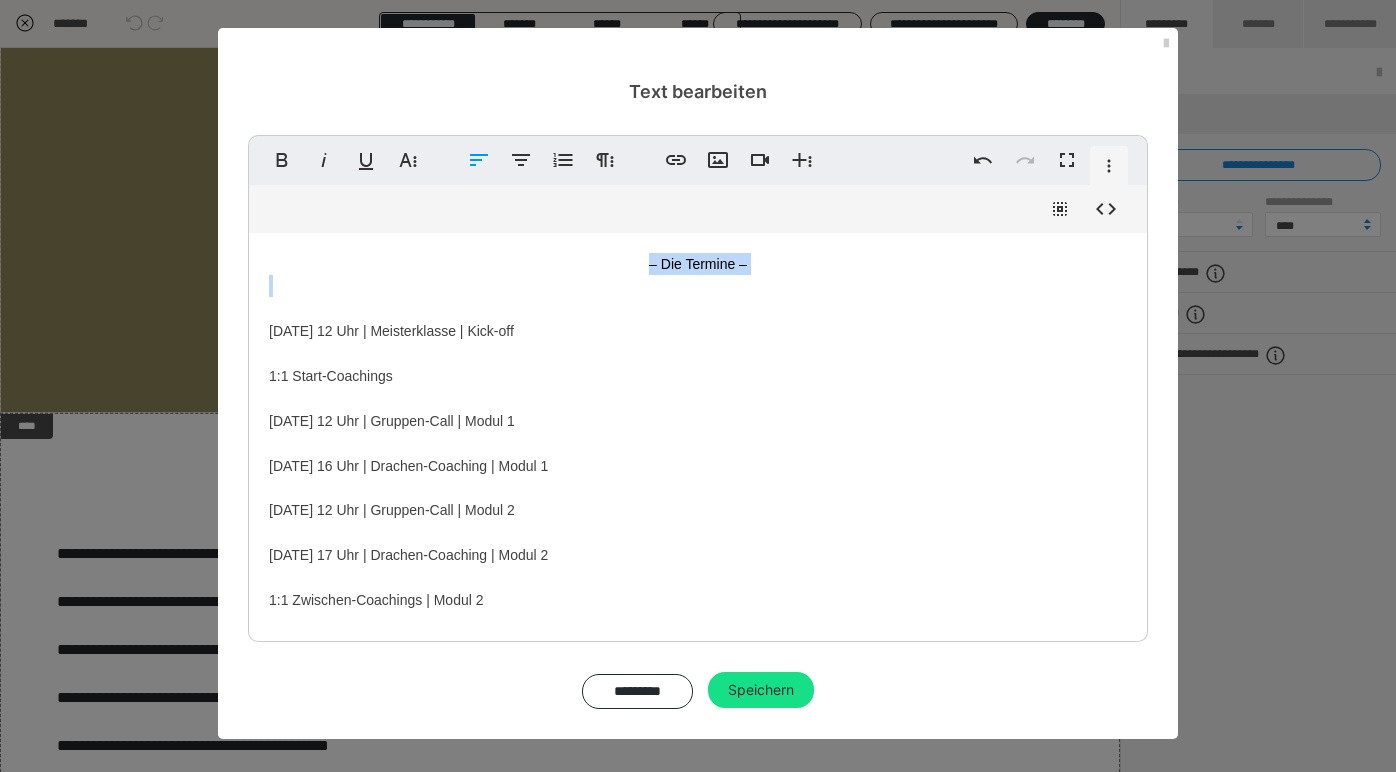 copy on "09. September 12 Uhr | Meisterklasse | Kick-off 1:1 Start-Coachings  26. September 12 Uhr | Gruppen-Call | Modul 1  30. September 16 Uhr | Drachen-Coaching | Modul 1  7. Oktober 12 Uhr | Gruppen-Call | Modul 2  21. Oktober 17 Uhr | Drachen-Coaching | Modul 2  1:1 Zwischen-Coachings | Modul 2  07. November 12 Uhr | Gruppen-Call | Modul 3  11. November 9 Uhr | Drachen Coaching | Modul 3  21. November 13 Uhr | Drachen Coaching | Modul 4  25. November 16 Uhr | Gruppen-Call | Modul 4" 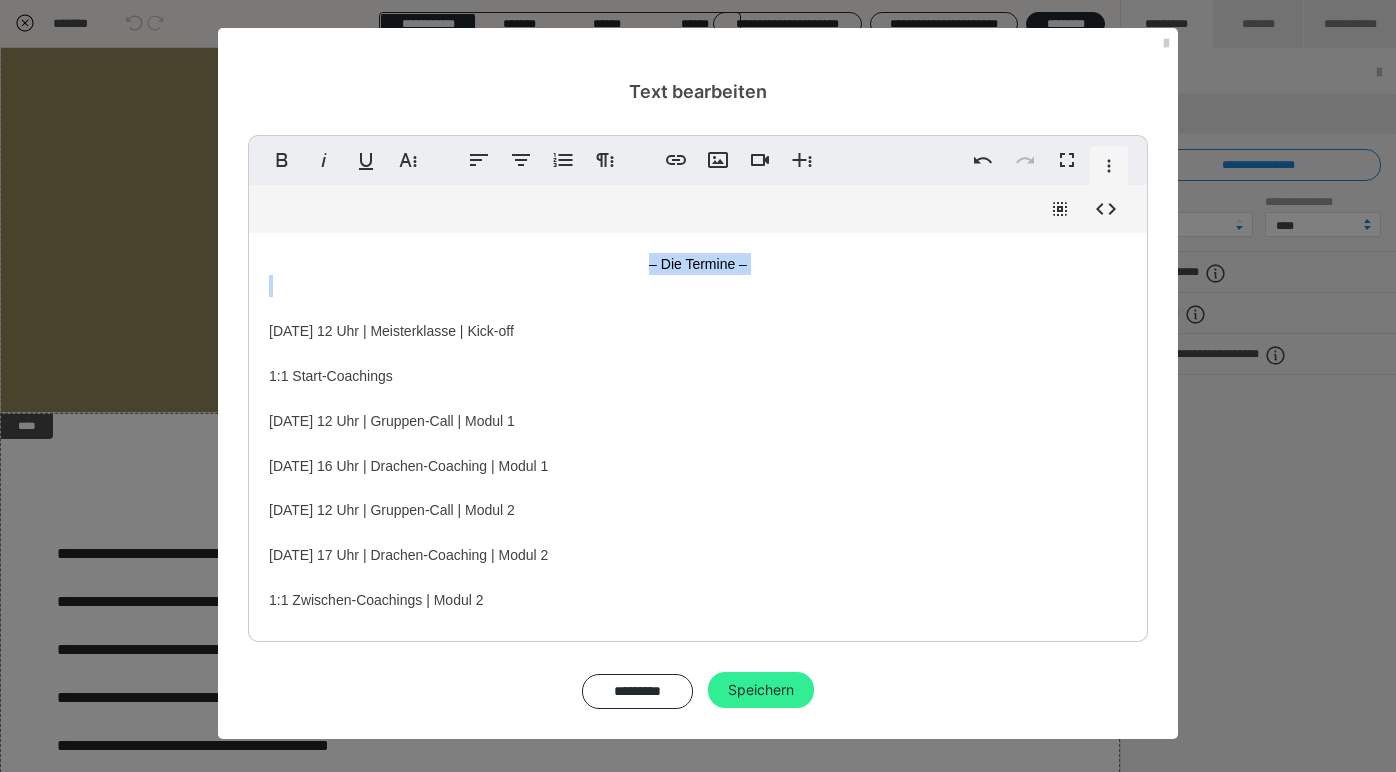 click on "Speichern" at bounding box center (761, 690) 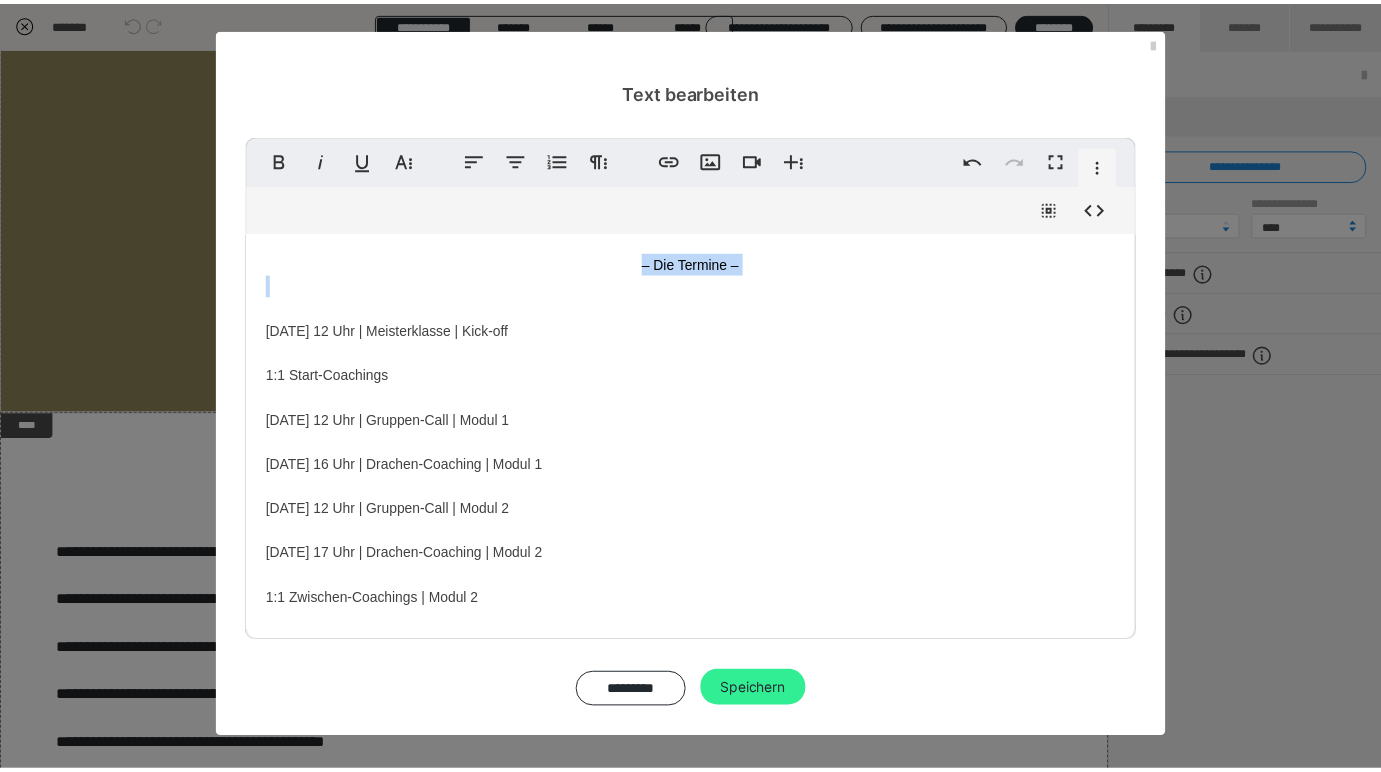 scroll, scrollTop: 97, scrollLeft: 0, axis: vertical 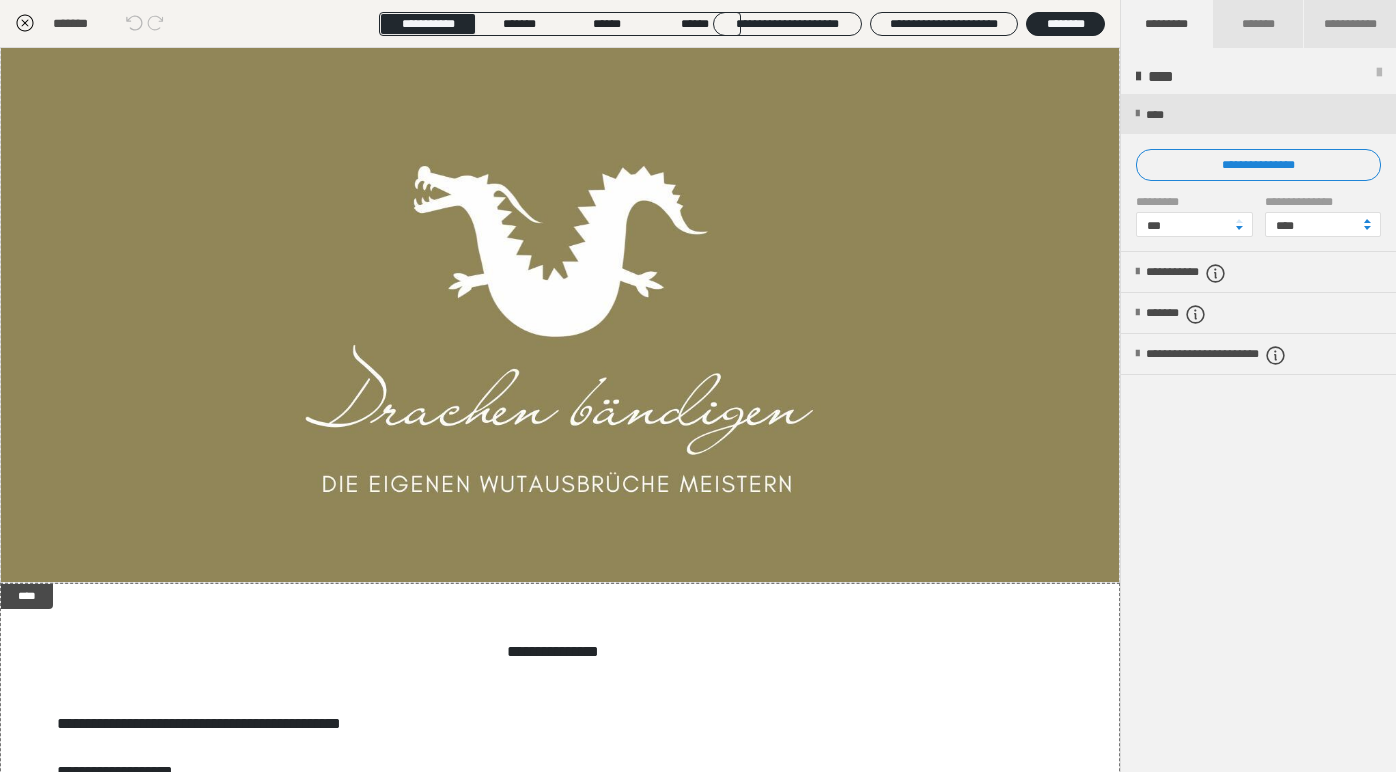 click 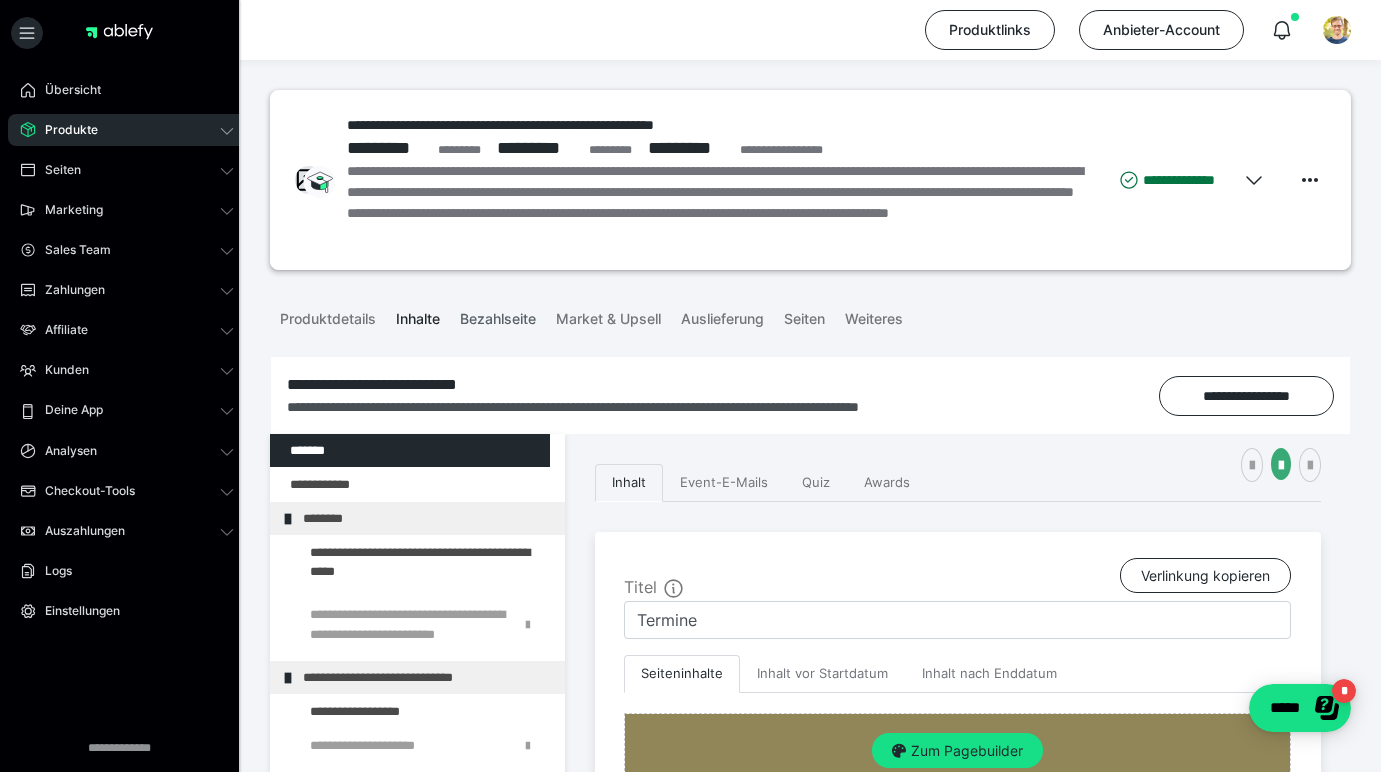 scroll, scrollTop: 0, scrollLeft: 0, axis: both 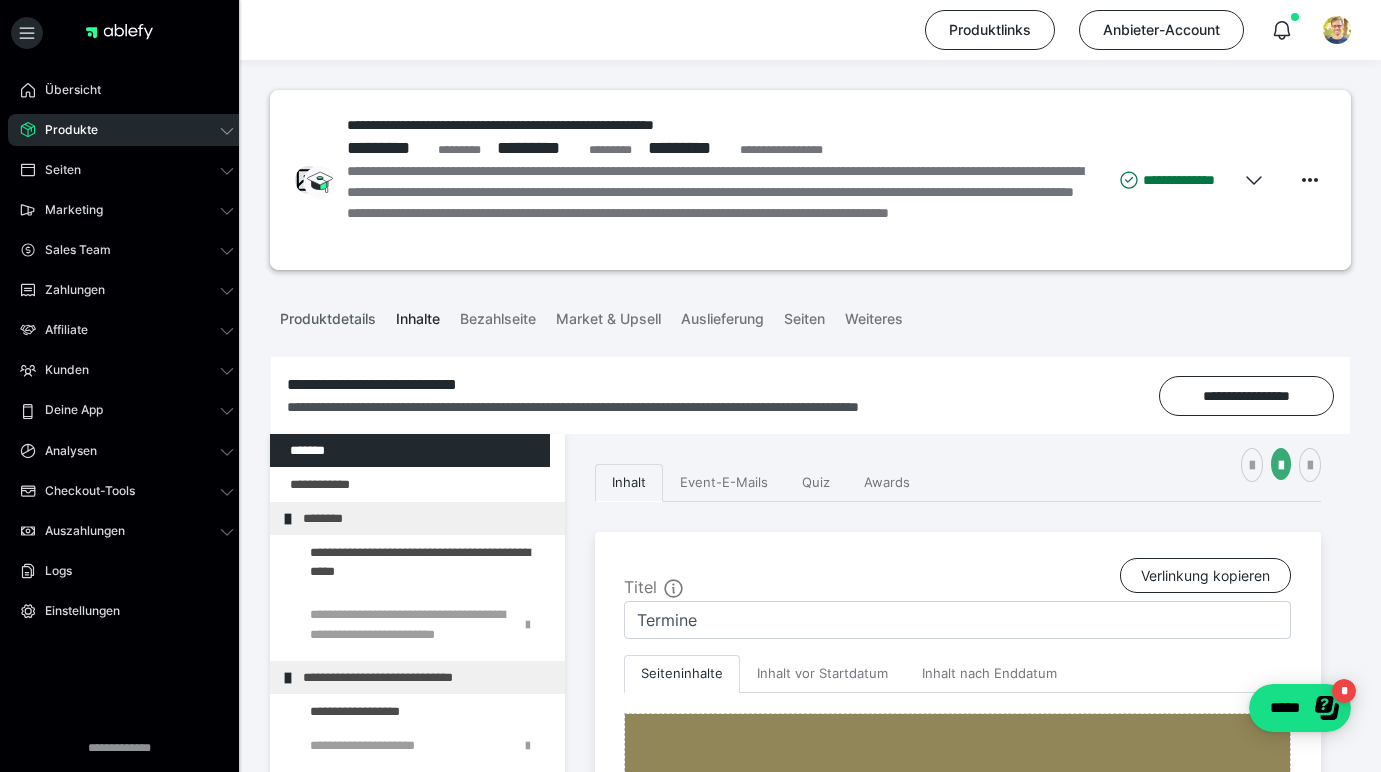 click on "Produktdetails" at bounding box center (328, 315) 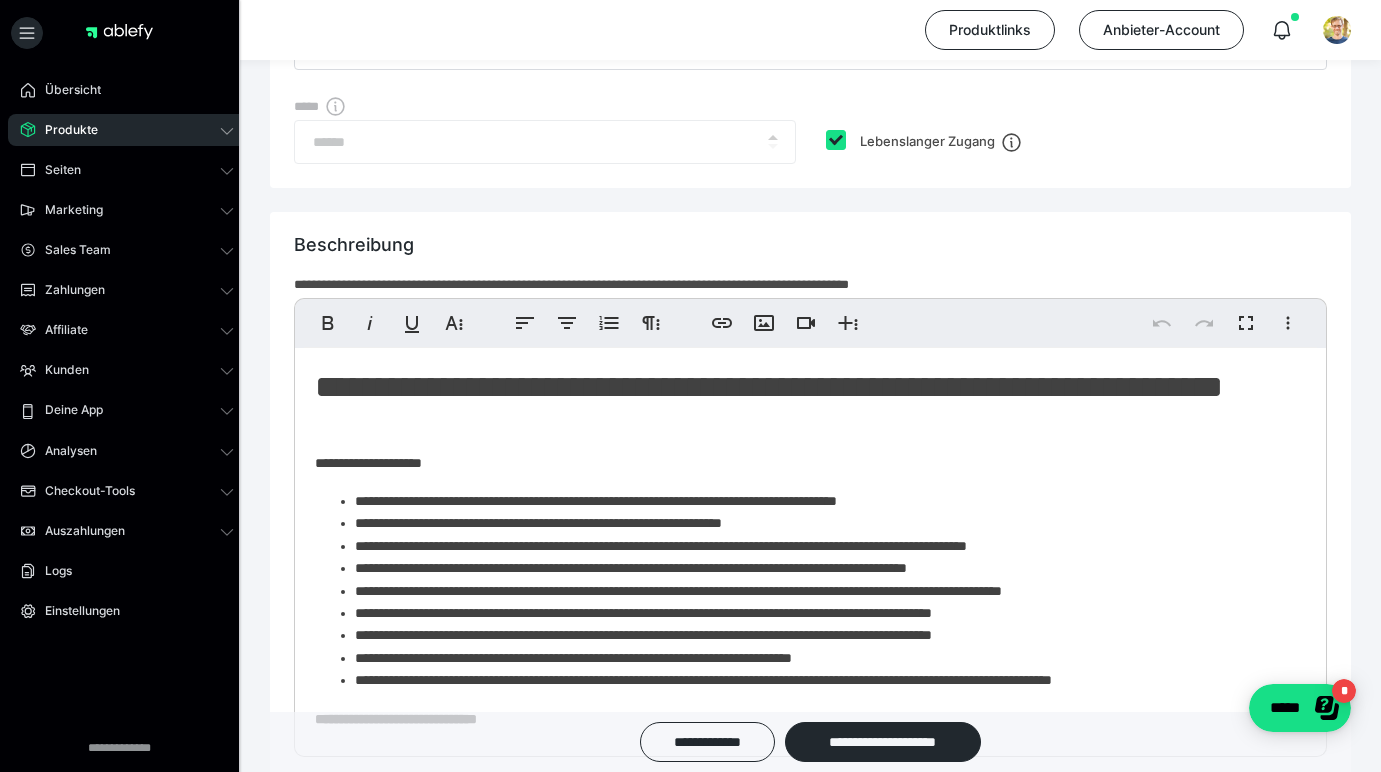 scroll, scrollTop: 1286, scrollLeft: 0, axis: vertical 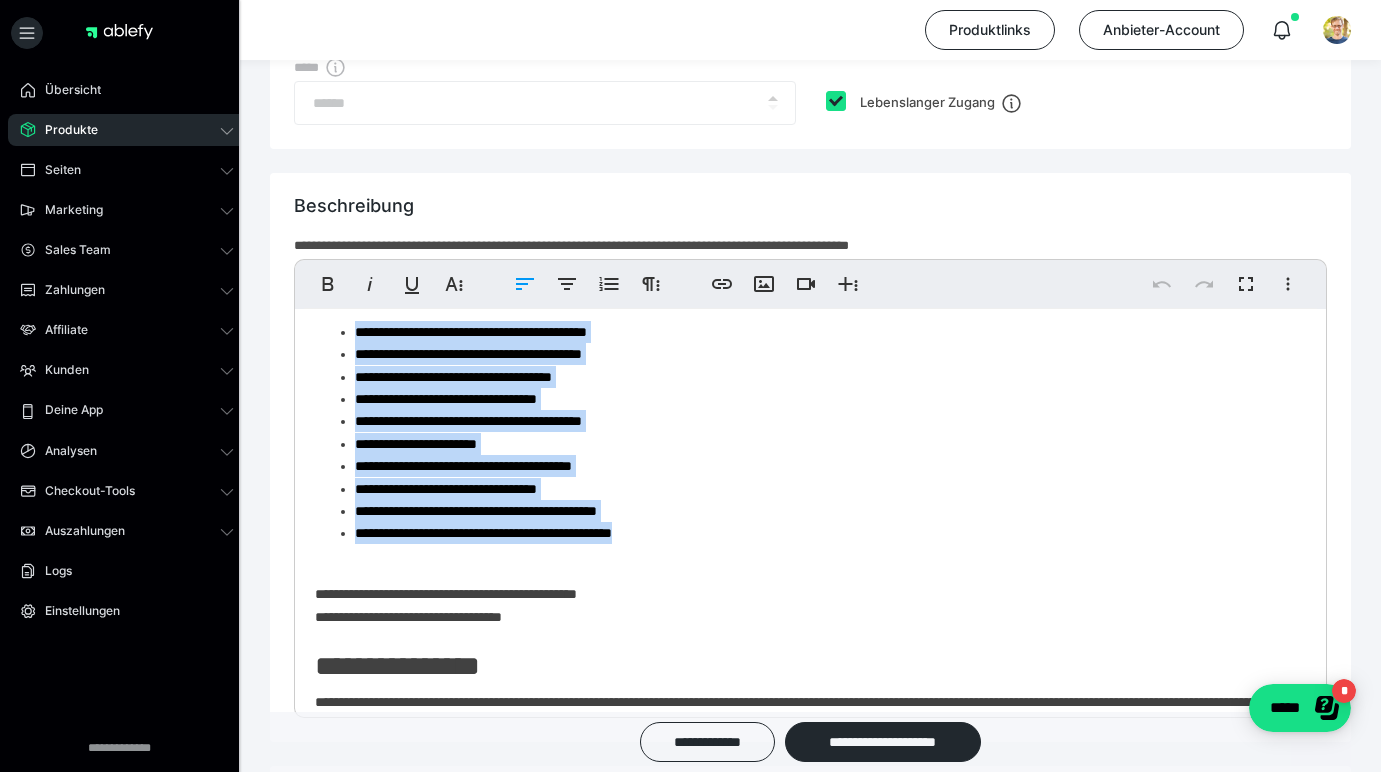 drag, startPoint x: 713, startPoint y: 536, endPoint x: 333, endPoint y: 338, distance: 428.4904 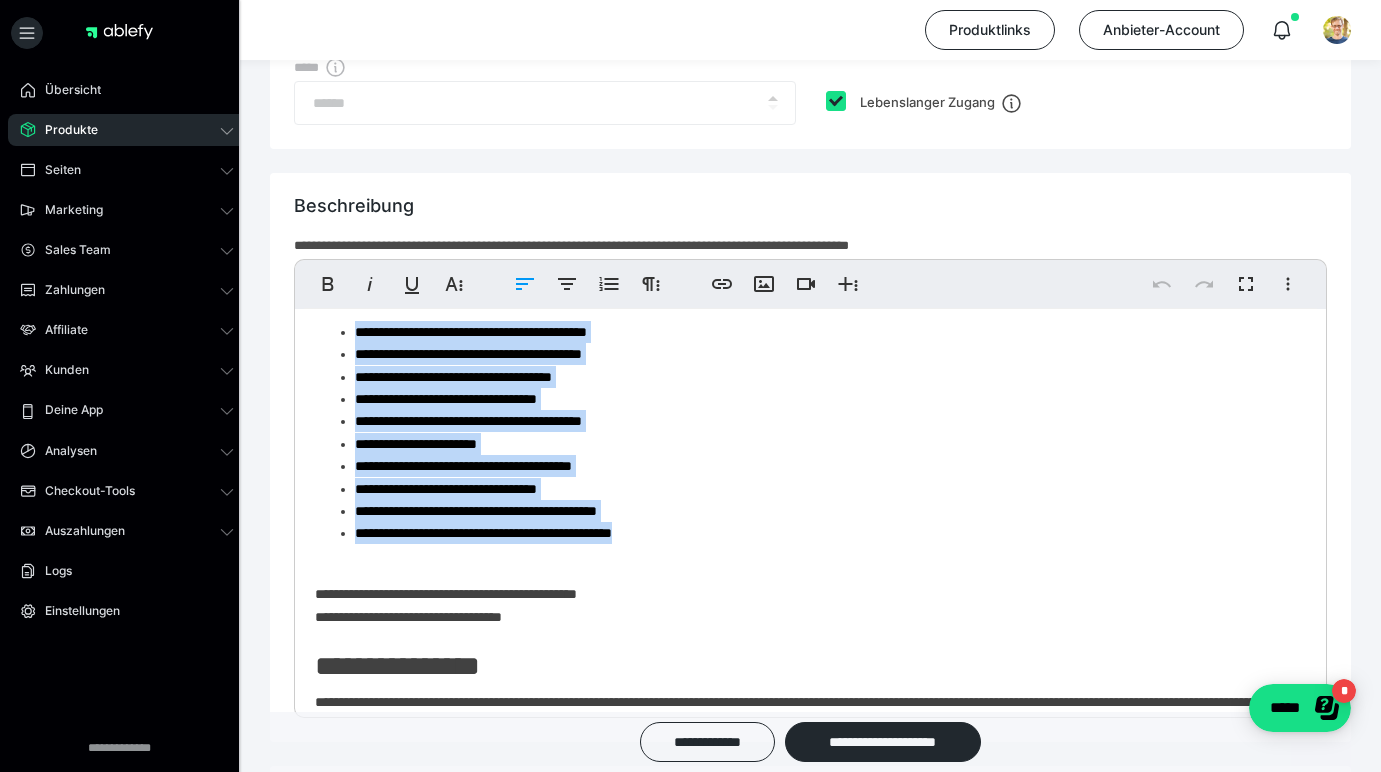 click on "**********" 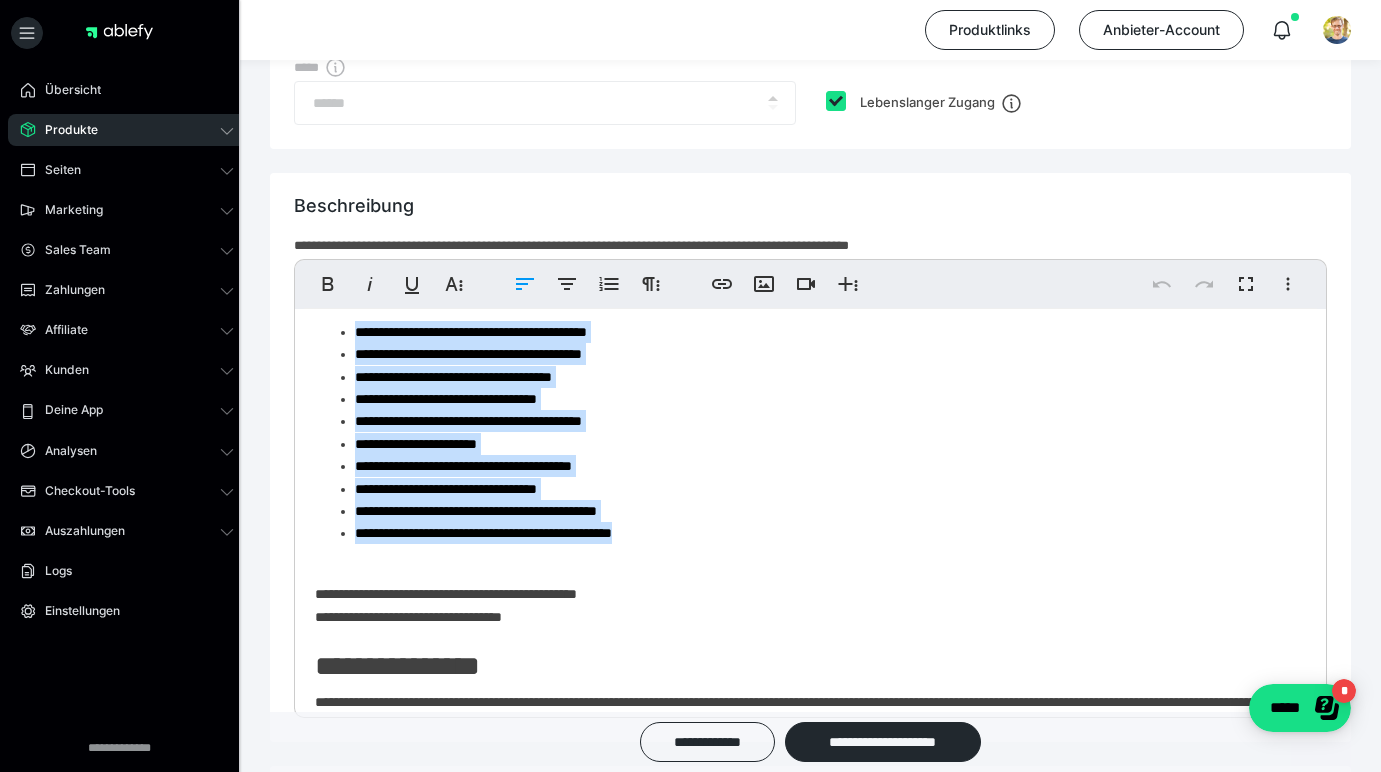 click on "**********" at bounding box center (823, 332) 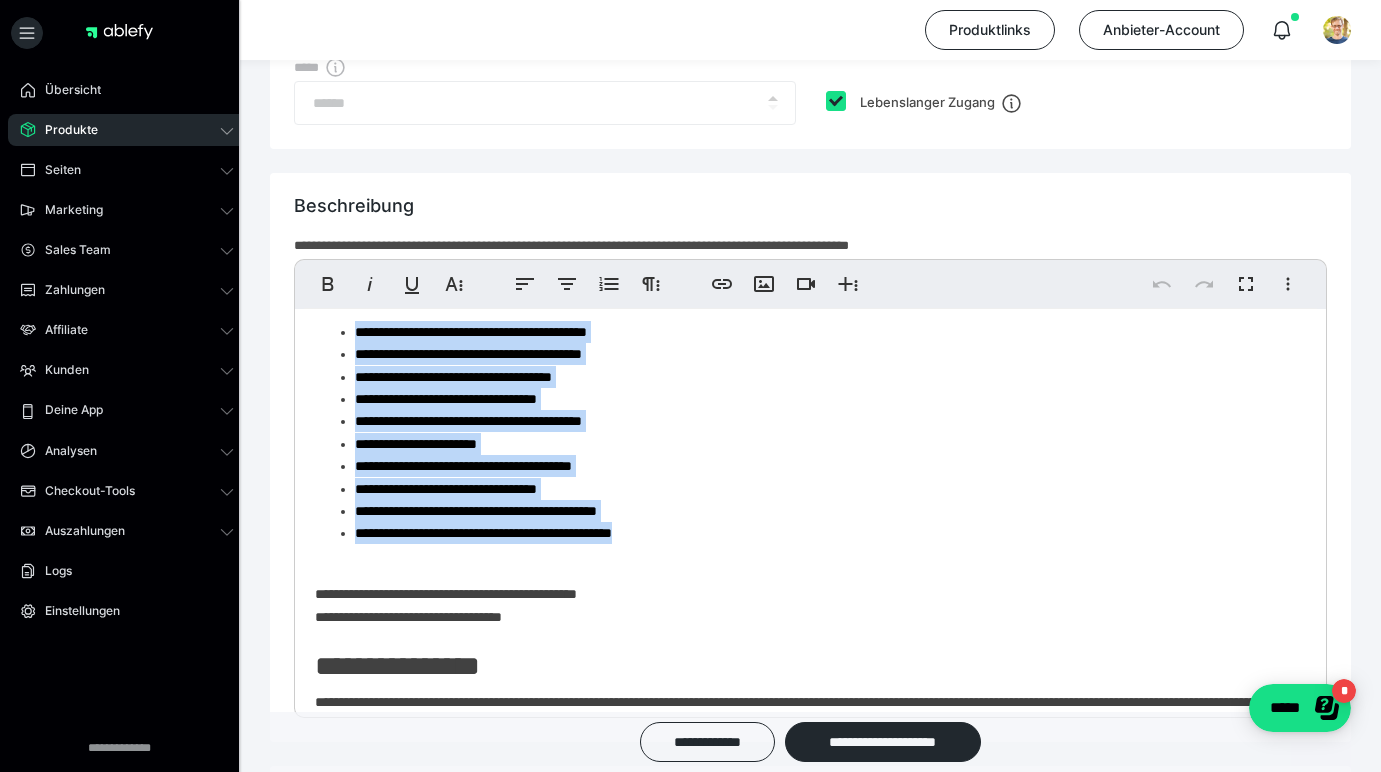click on "**********" at bounding box center (823, 332) 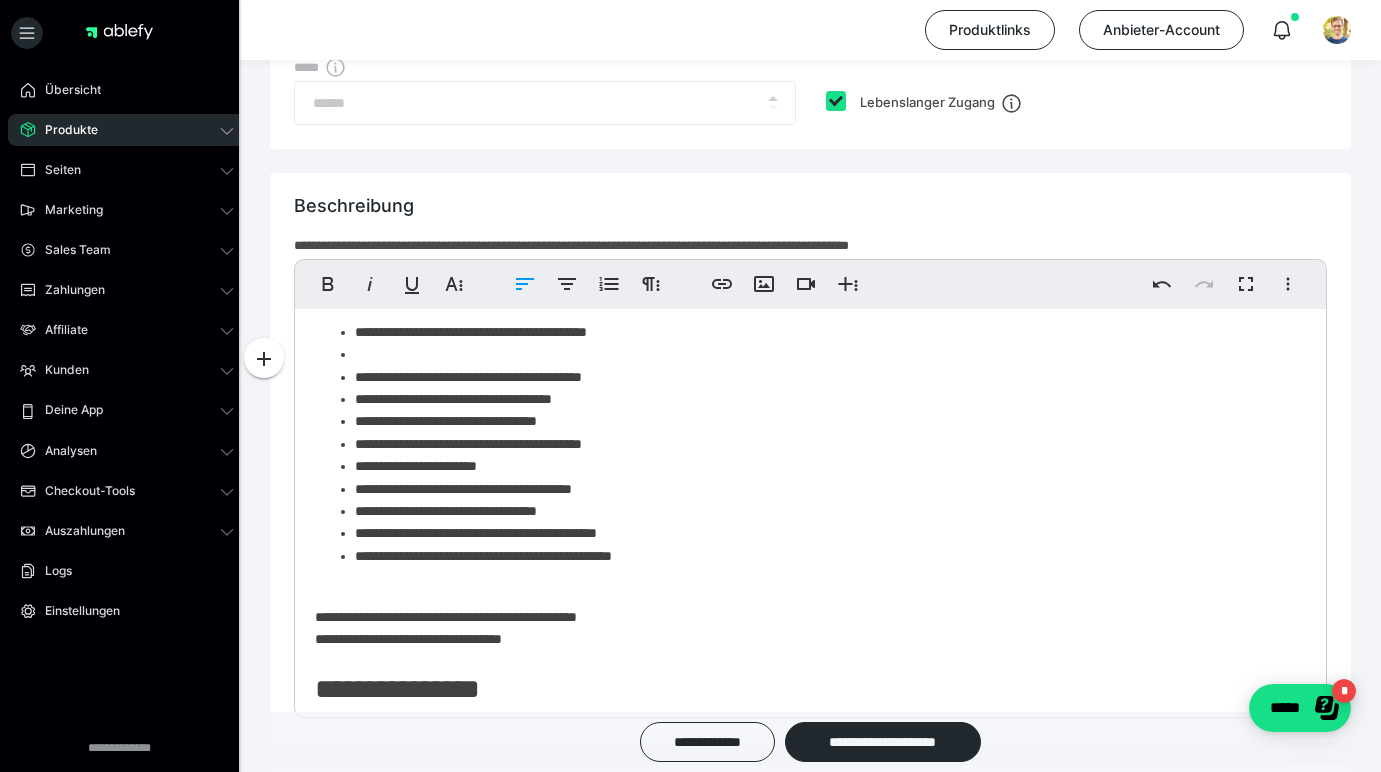 type 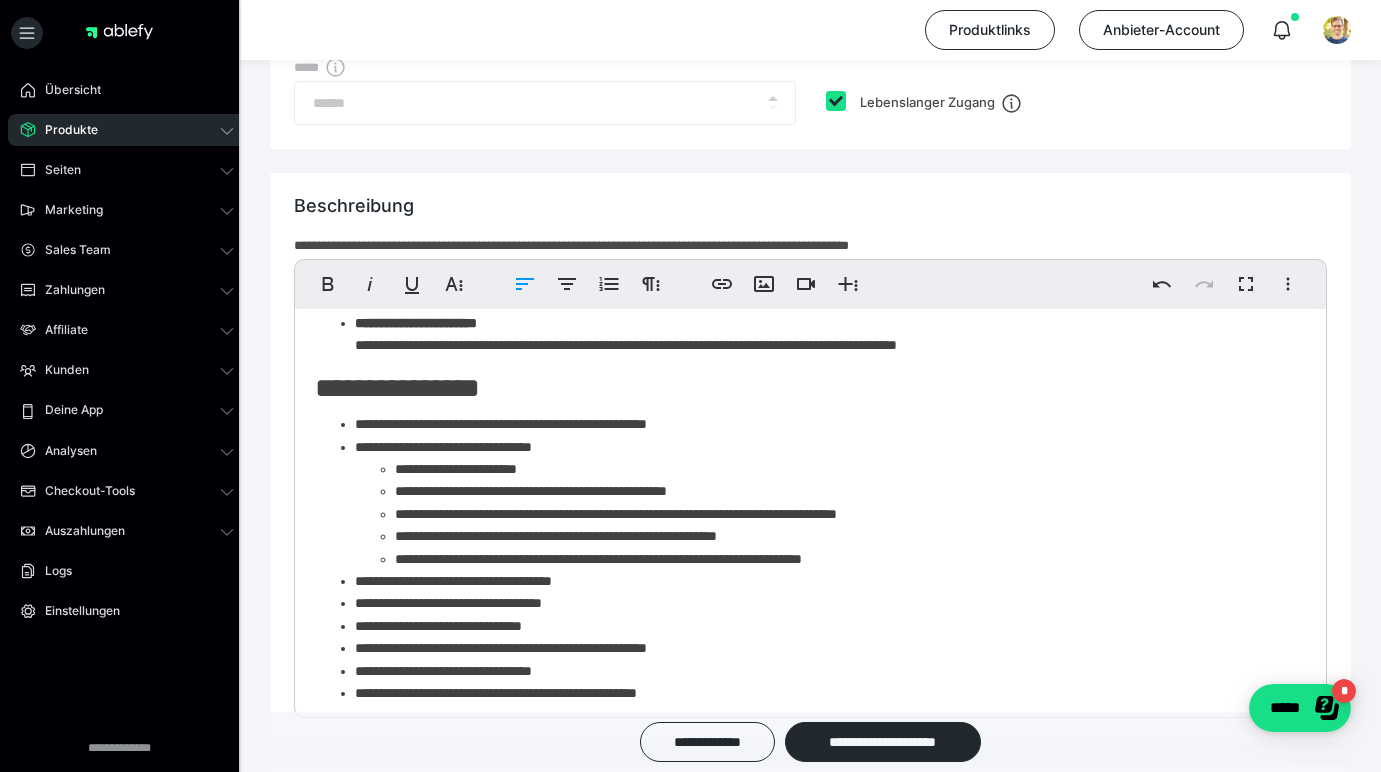 scroll, scrollTop: 1203, scrollLeft: 0, axis: vertical 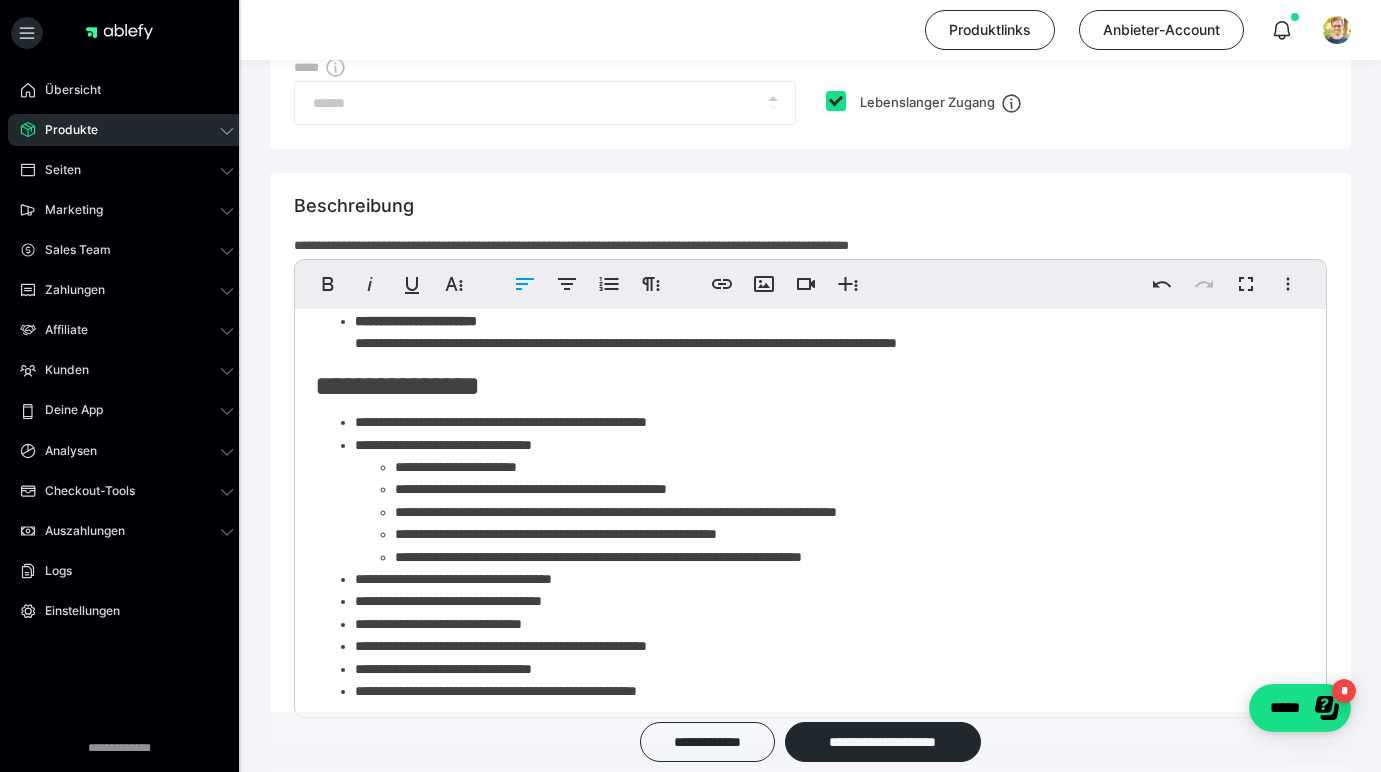 click on "**********" at bounding box center [823, 501] 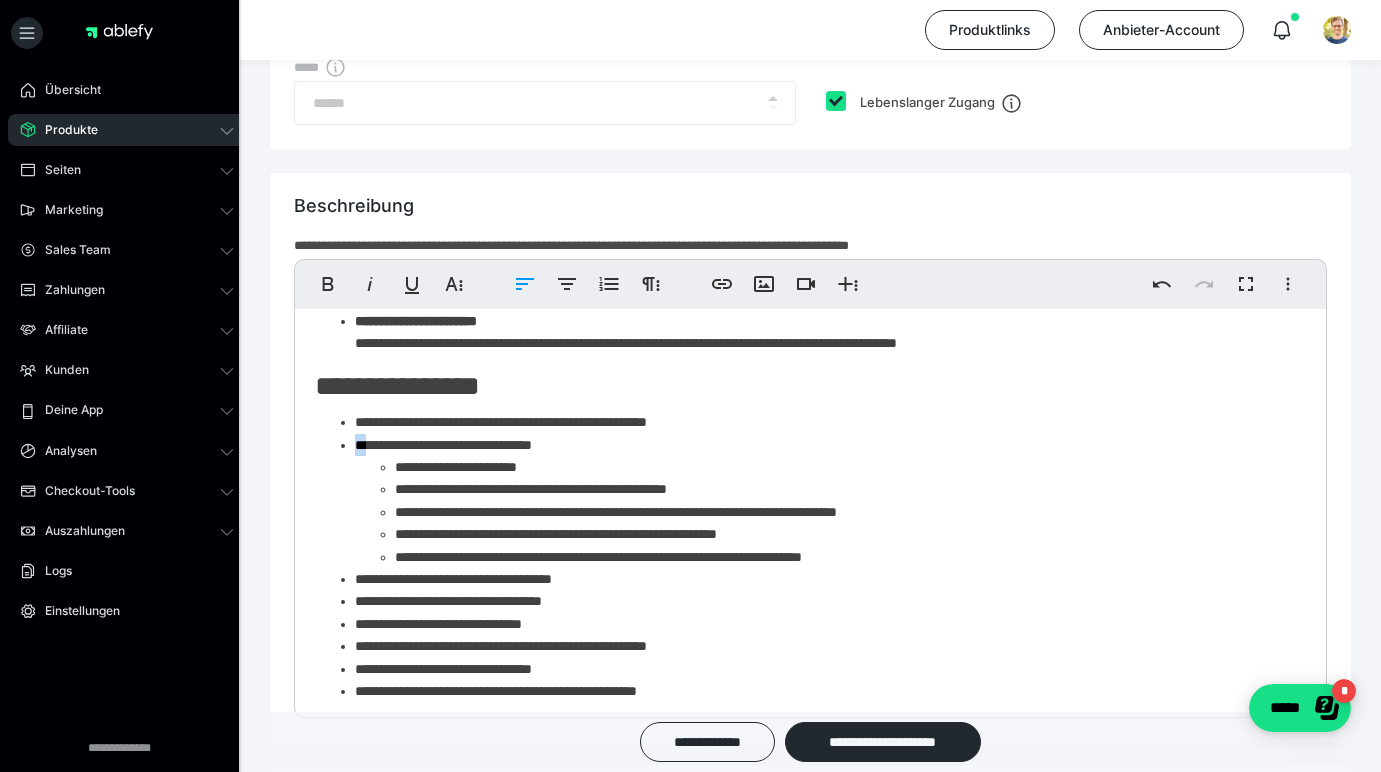 click on "**********" at bounding box center [823, 501] 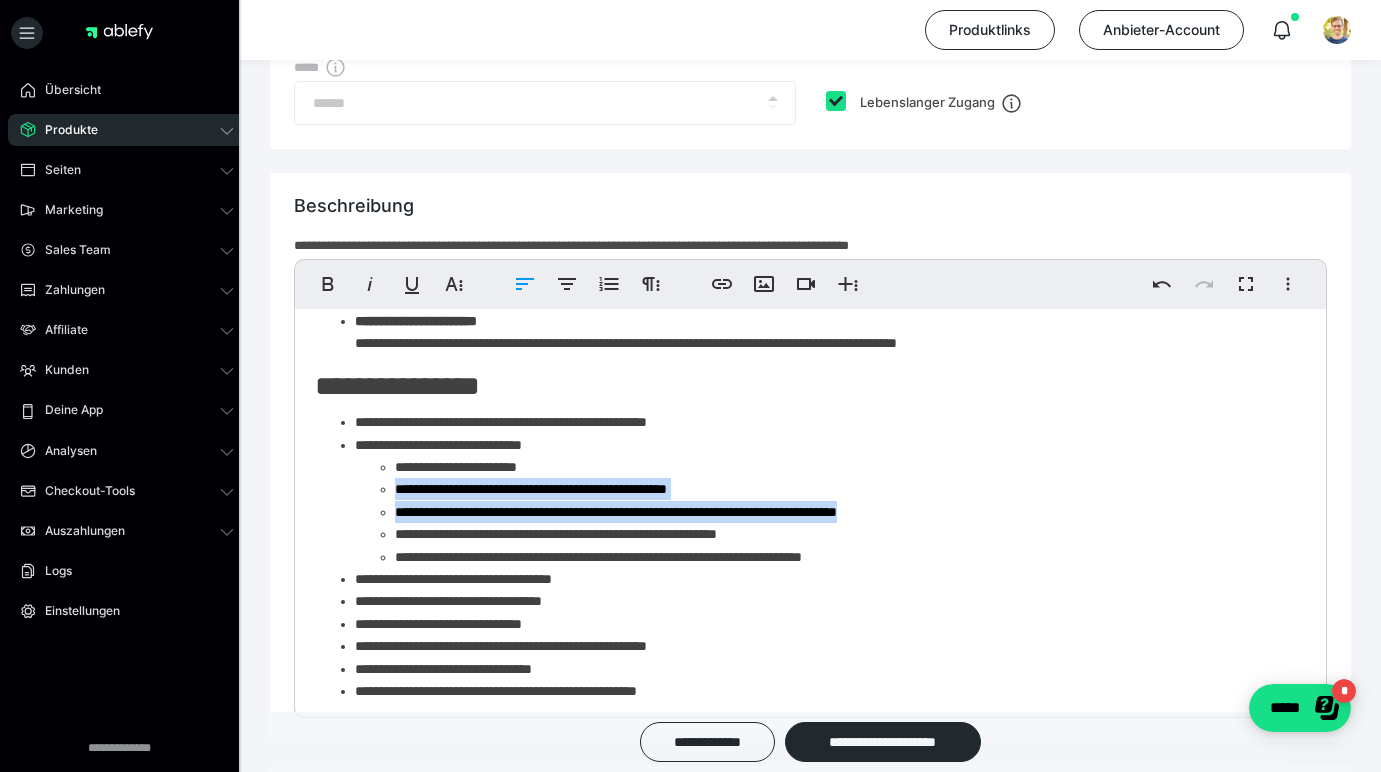 drag, startPoint x: 980, startPoint y: 523, endPoint x: 360, endPoint y: 497, distance: 620.5449 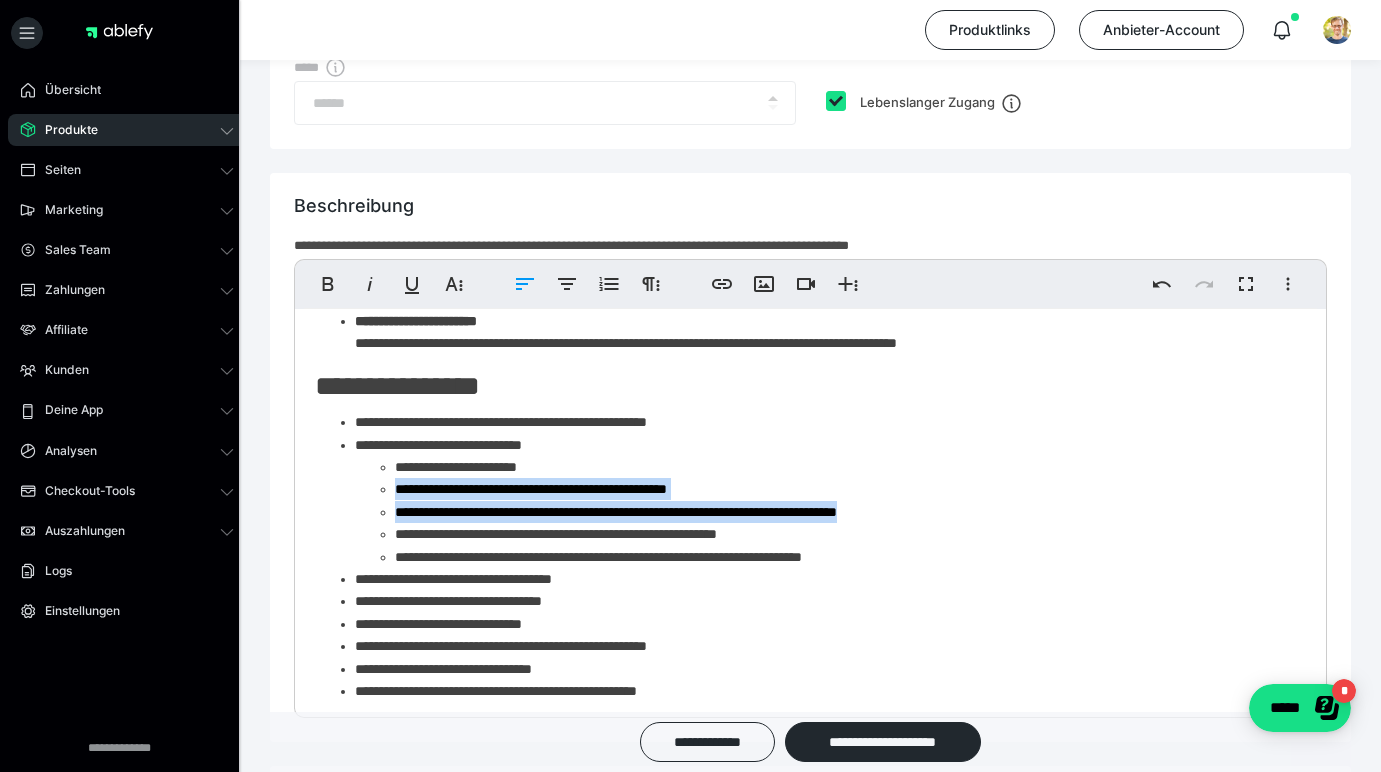click on "**********" at bounding box center [823, 512] 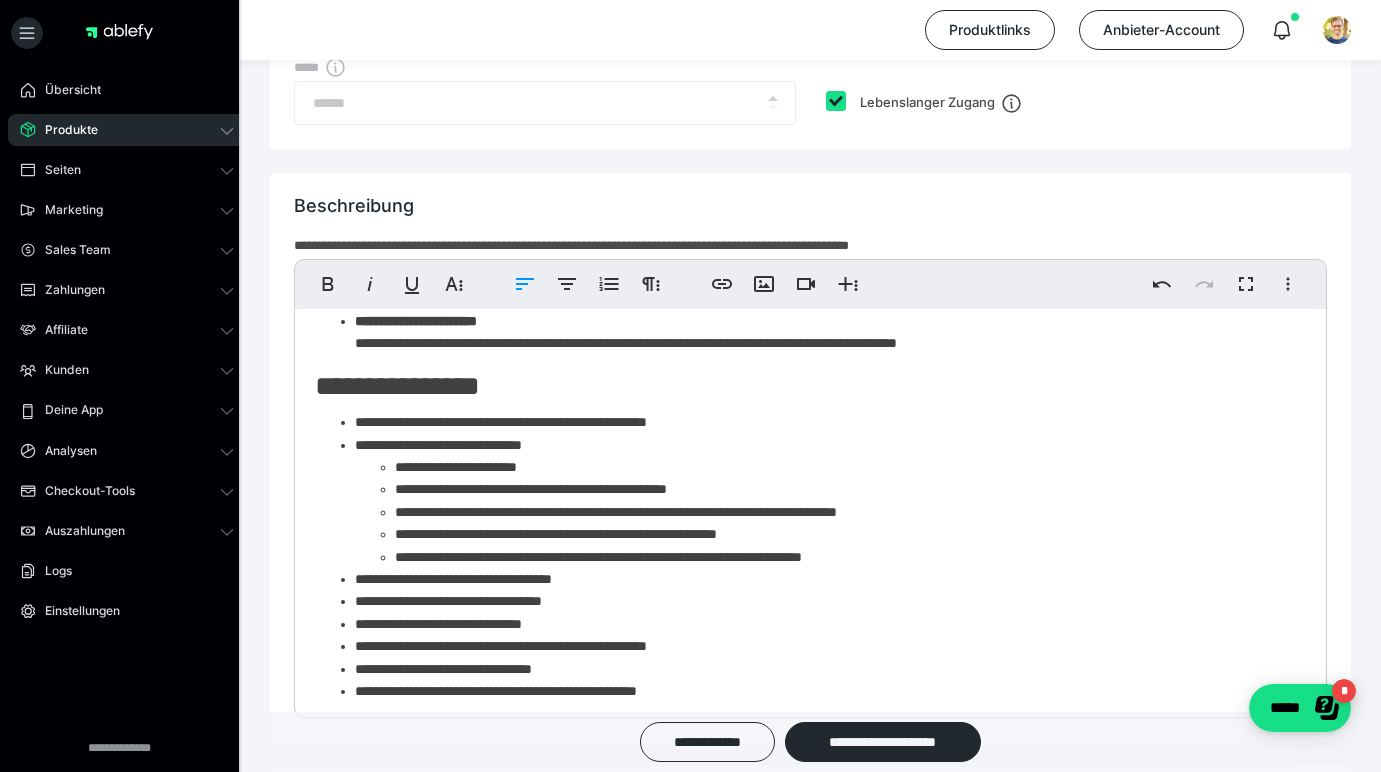 click on "**********" at bounding box center [843, 512] 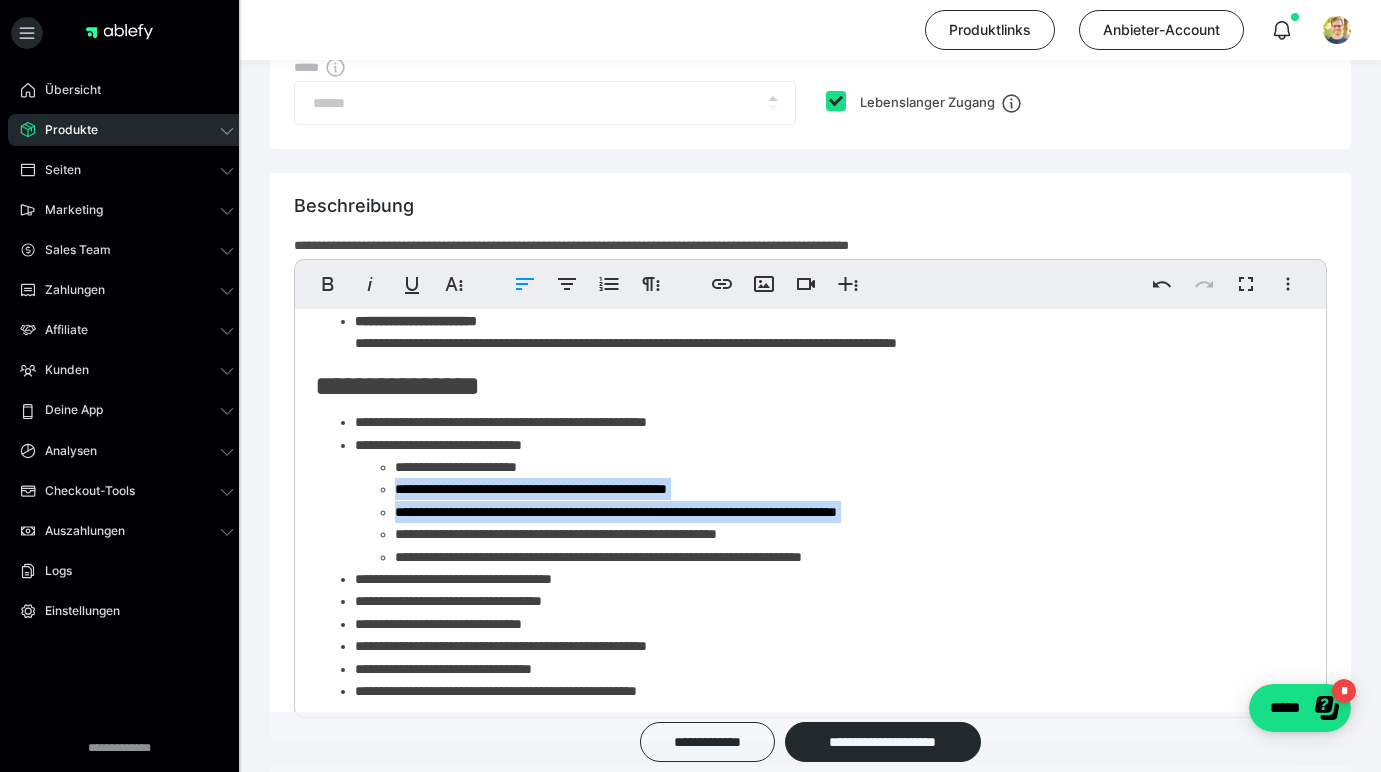 drag, startPoint x: 982, startPoint y: 526, endPoint x: 392, endPoint y: 494, distance: 590.8672 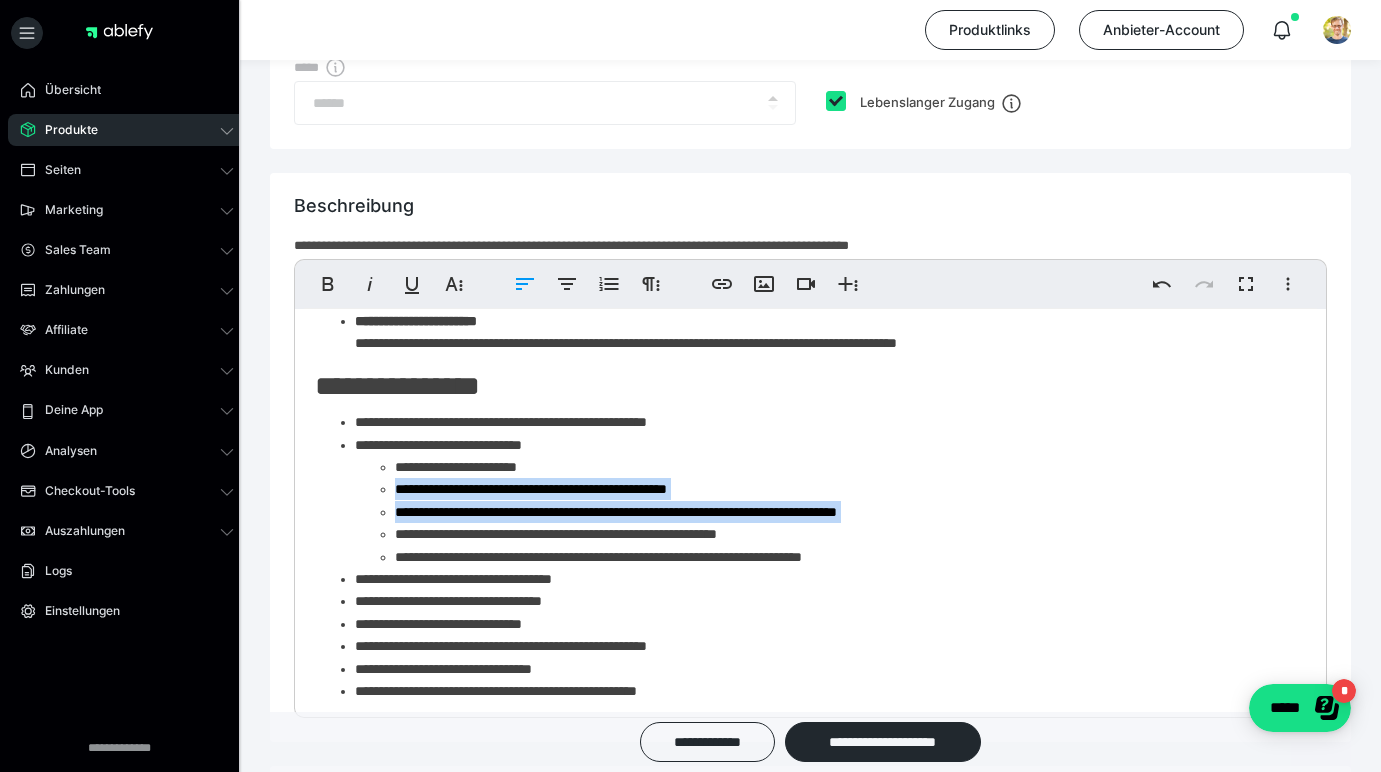 click on "**********" at bounding box center [823, 512] 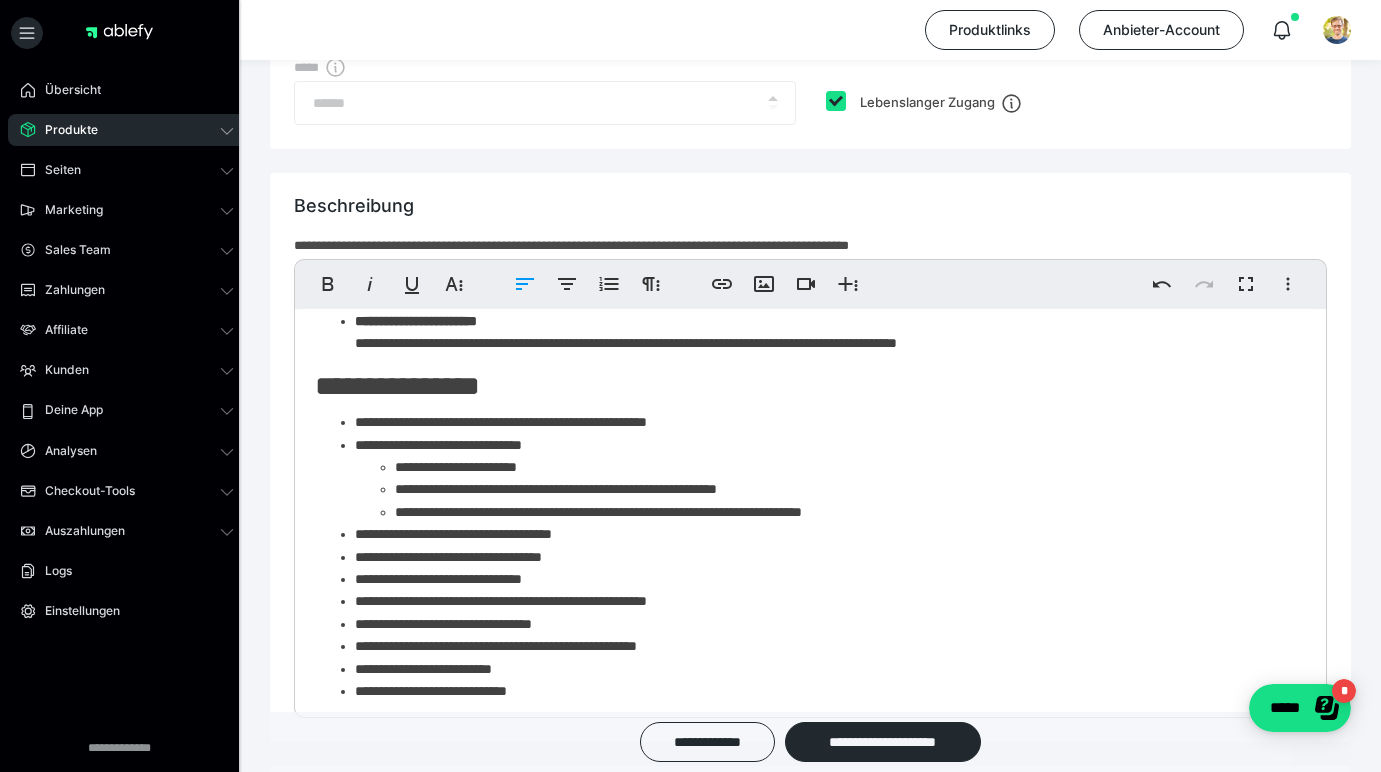 click on "**********" at bounding box center (843, 512) 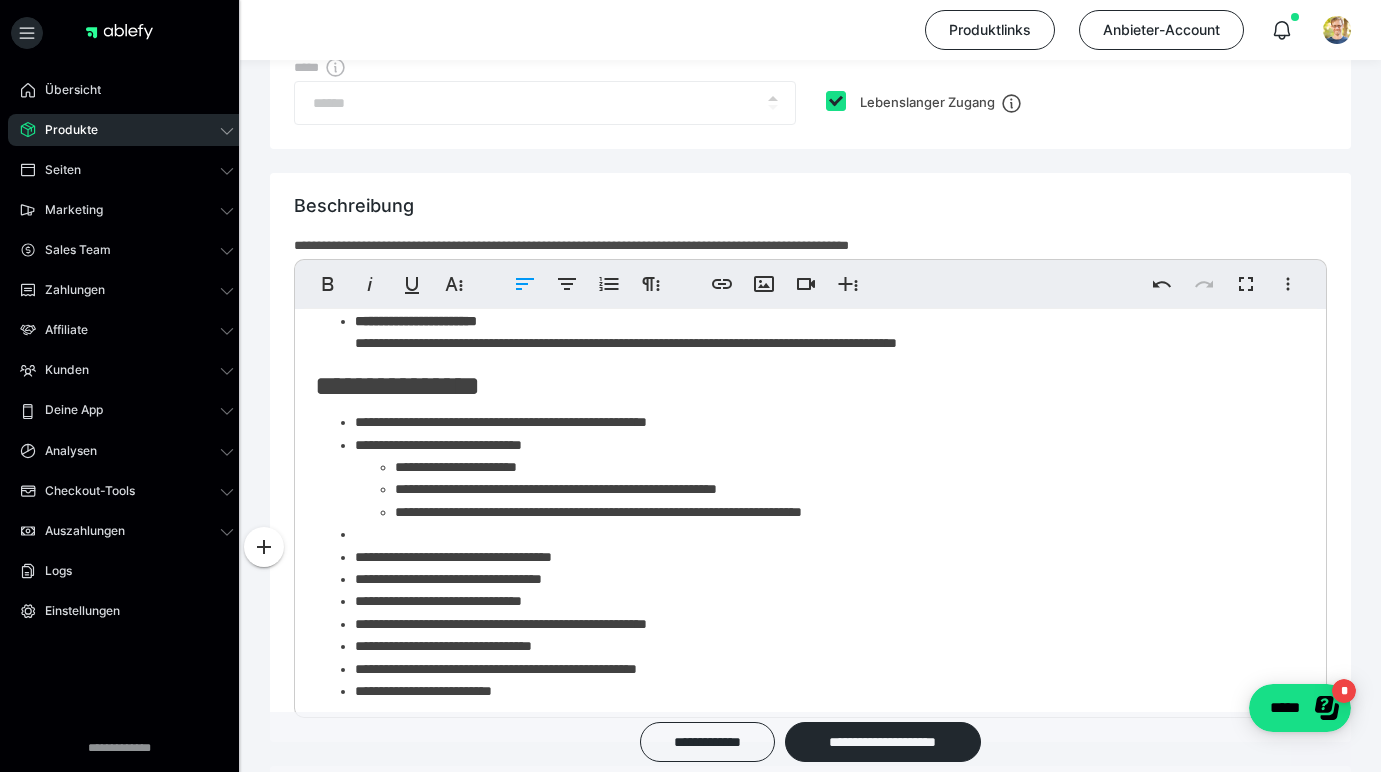 click on "**********" at bounding box center (823, 479) 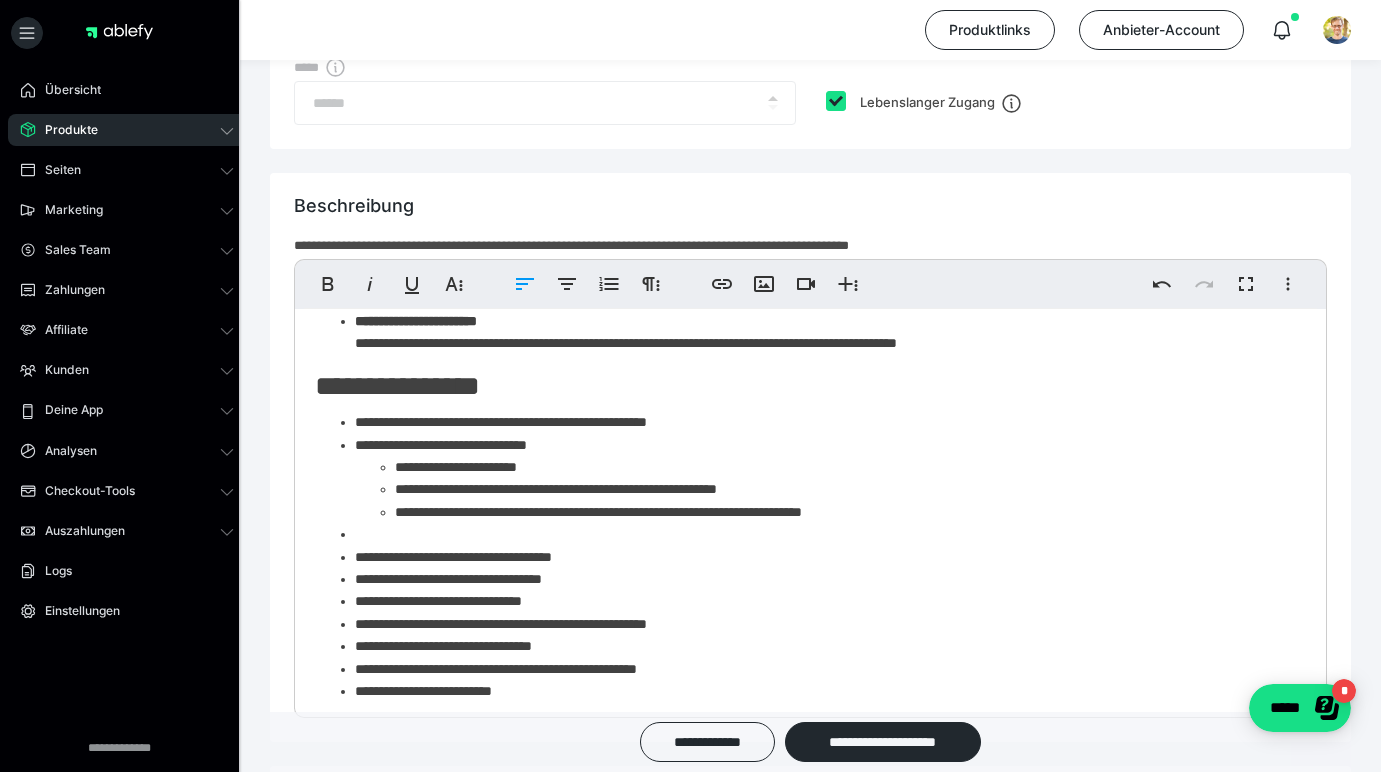 click at bounding box center [823, 534] 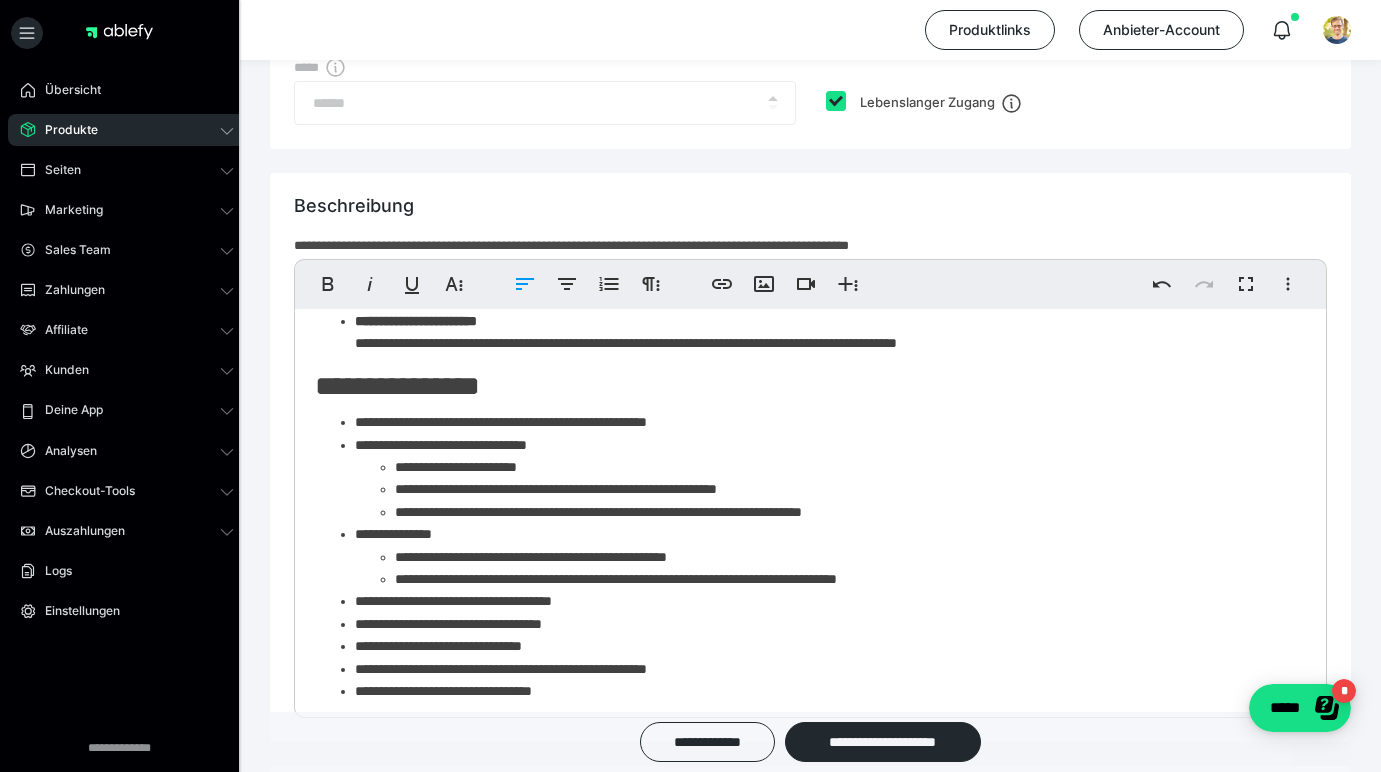 click on "**********" at bounding box center [843, 557] 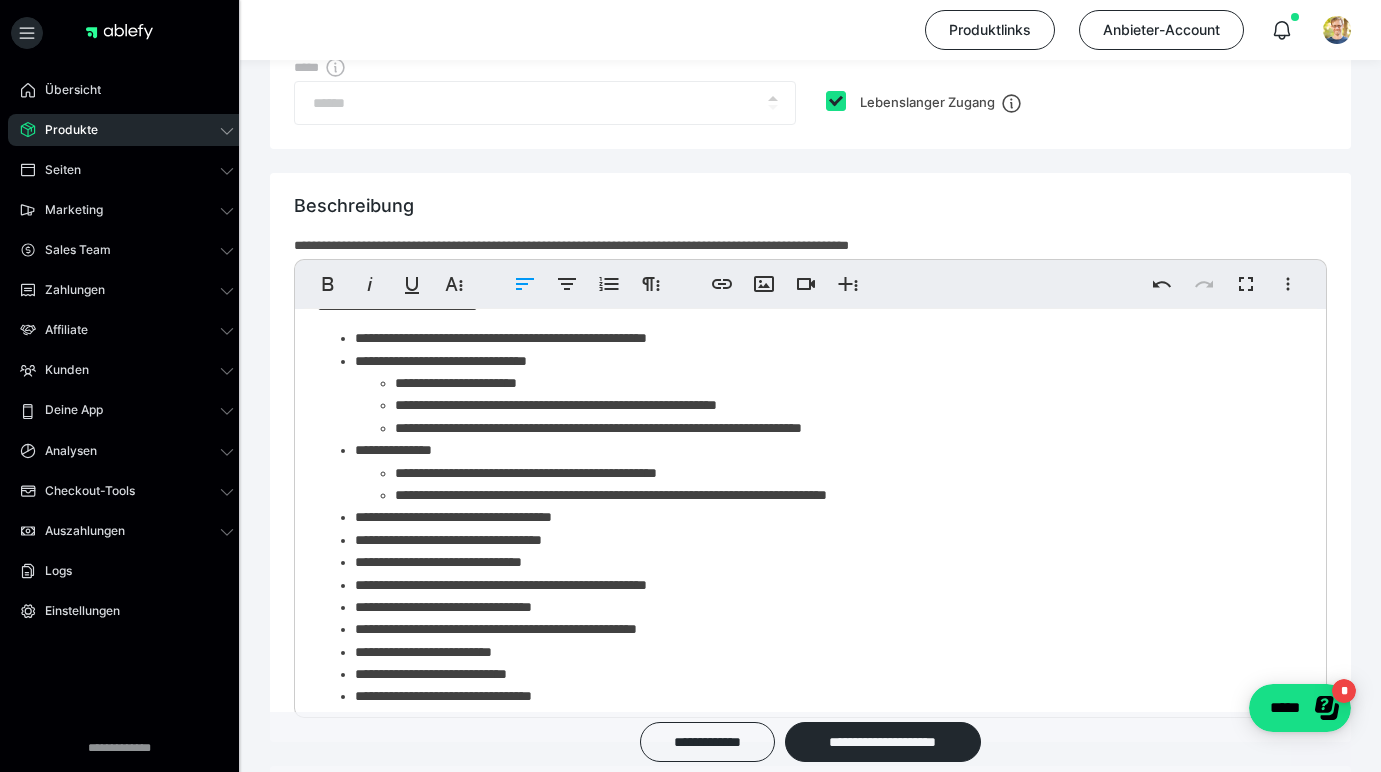 scroll, scrollTop: 1296, scrollLeft: 0, axis: vertical 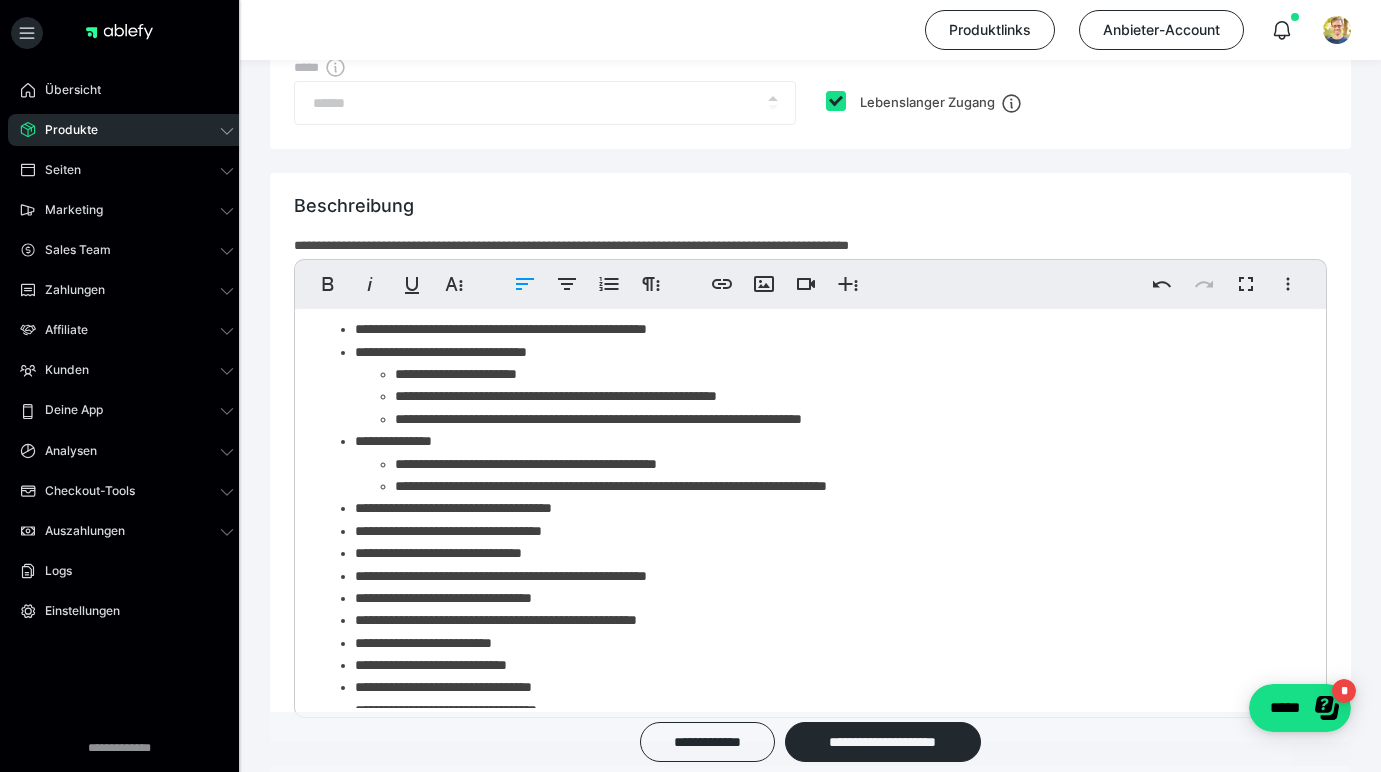 click on "**********" at bounding box center [823, 508] 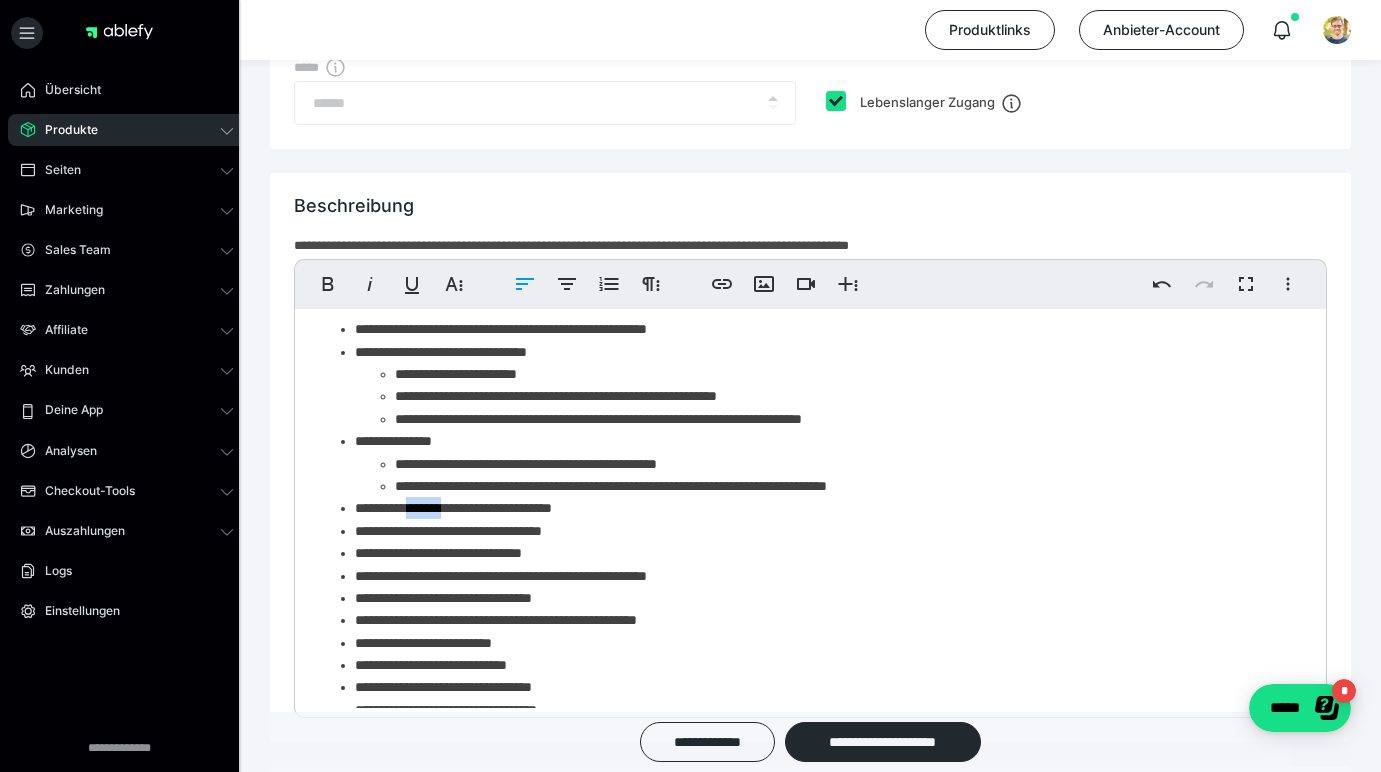 click on "**********" at bounding box center [823, 508] 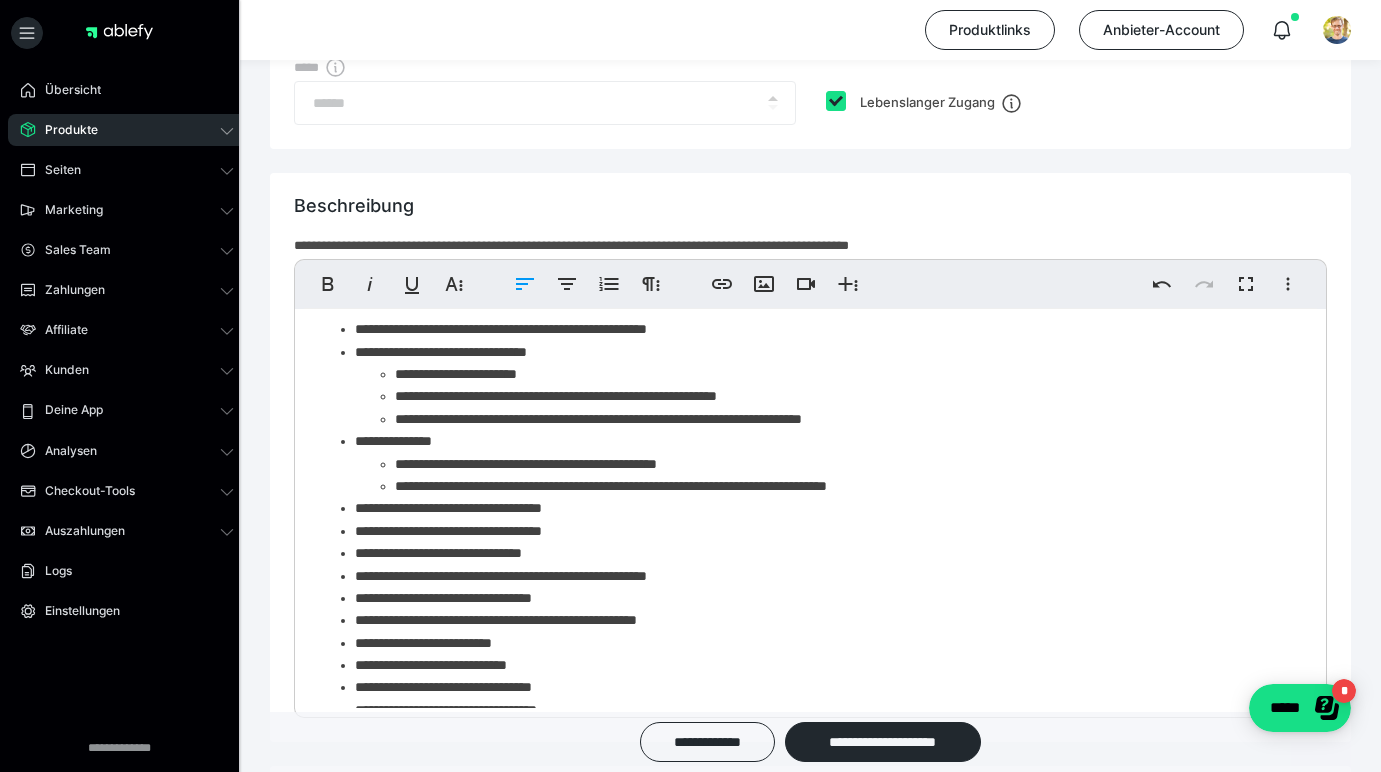 click on "**********" at bounding box center [823, 531] 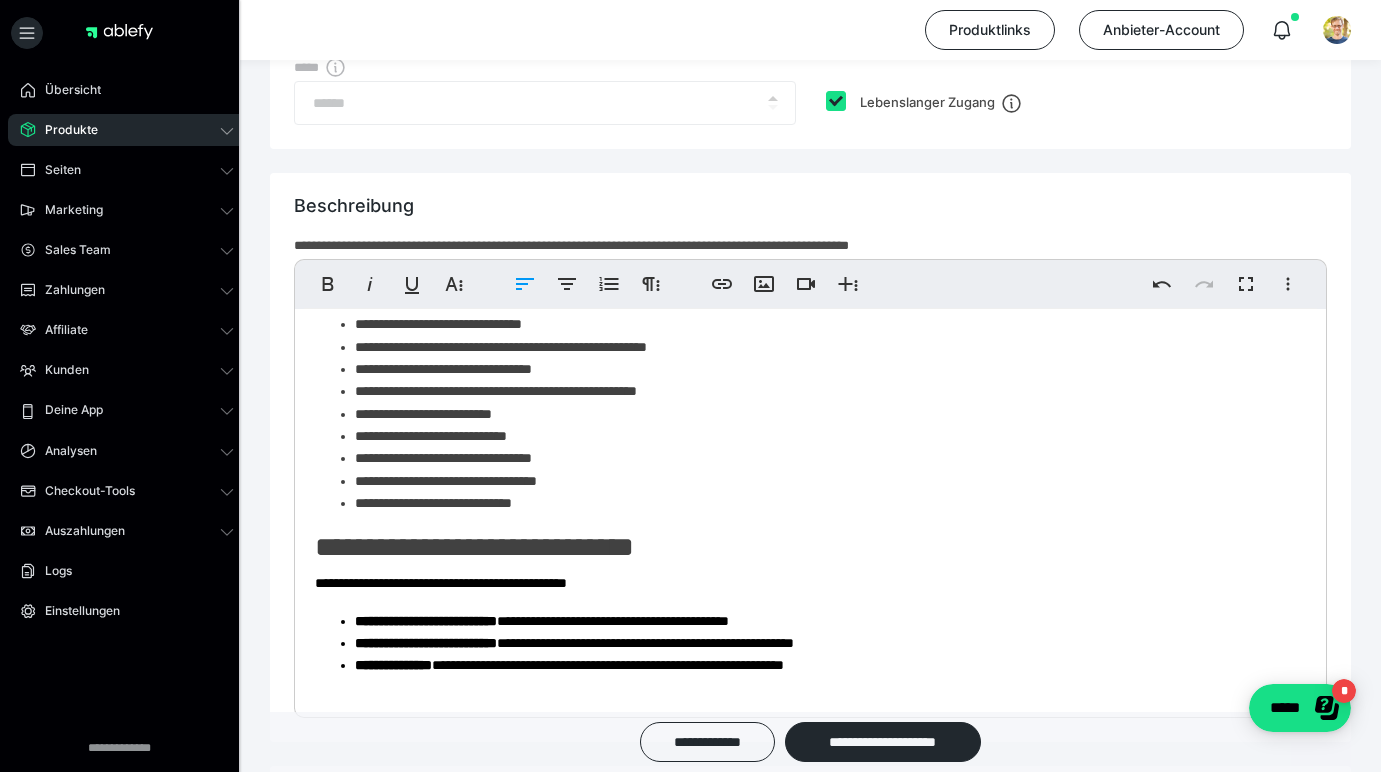 scroll, scrollTop: 1527, scrollLeft: 0, axis: vertical 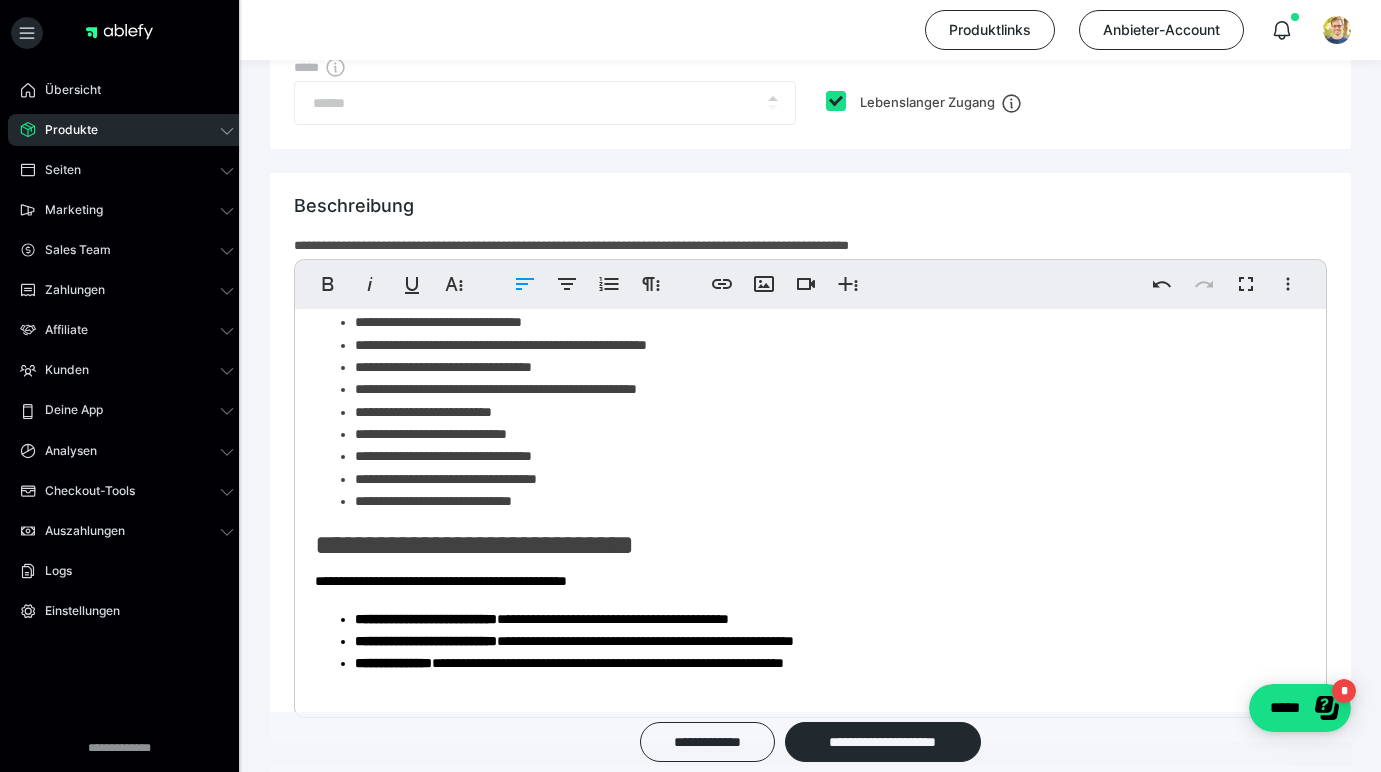 click on "**********" at bounding box center (823, 456) 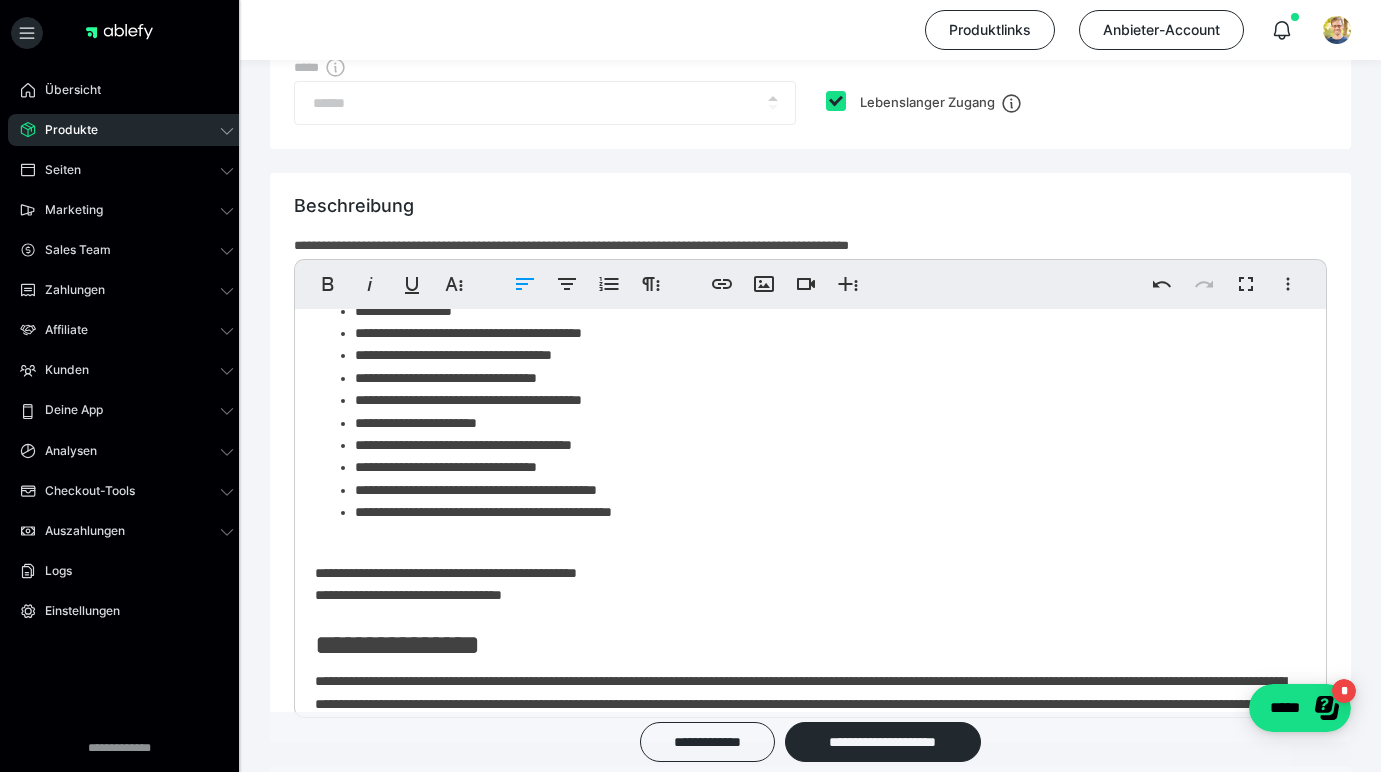 scroll, scrollTop: 2334, scrollLeft: 0, axis: vertical 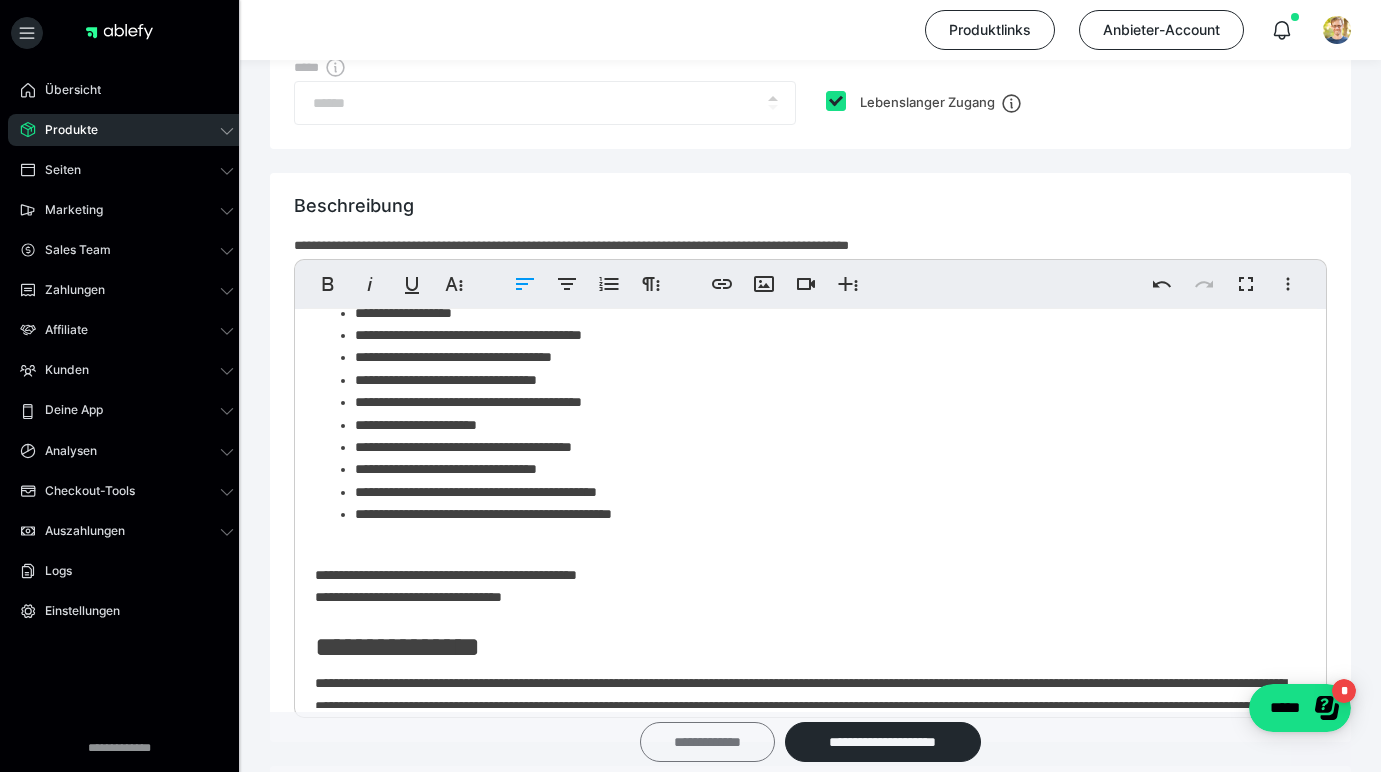 click on "**********" at bounding box center (707, 742) 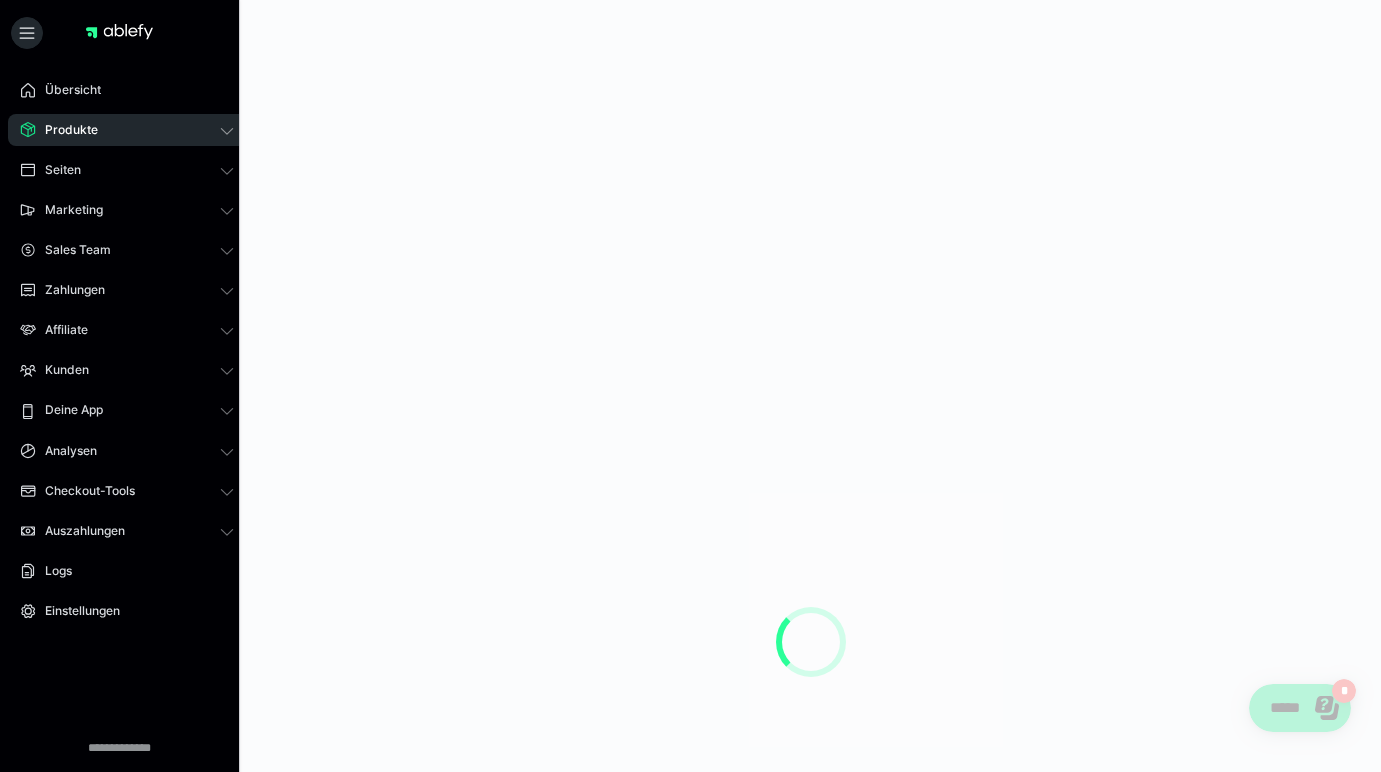 scroll, scrollTop: 0, scrollLeft: 0, axis: both 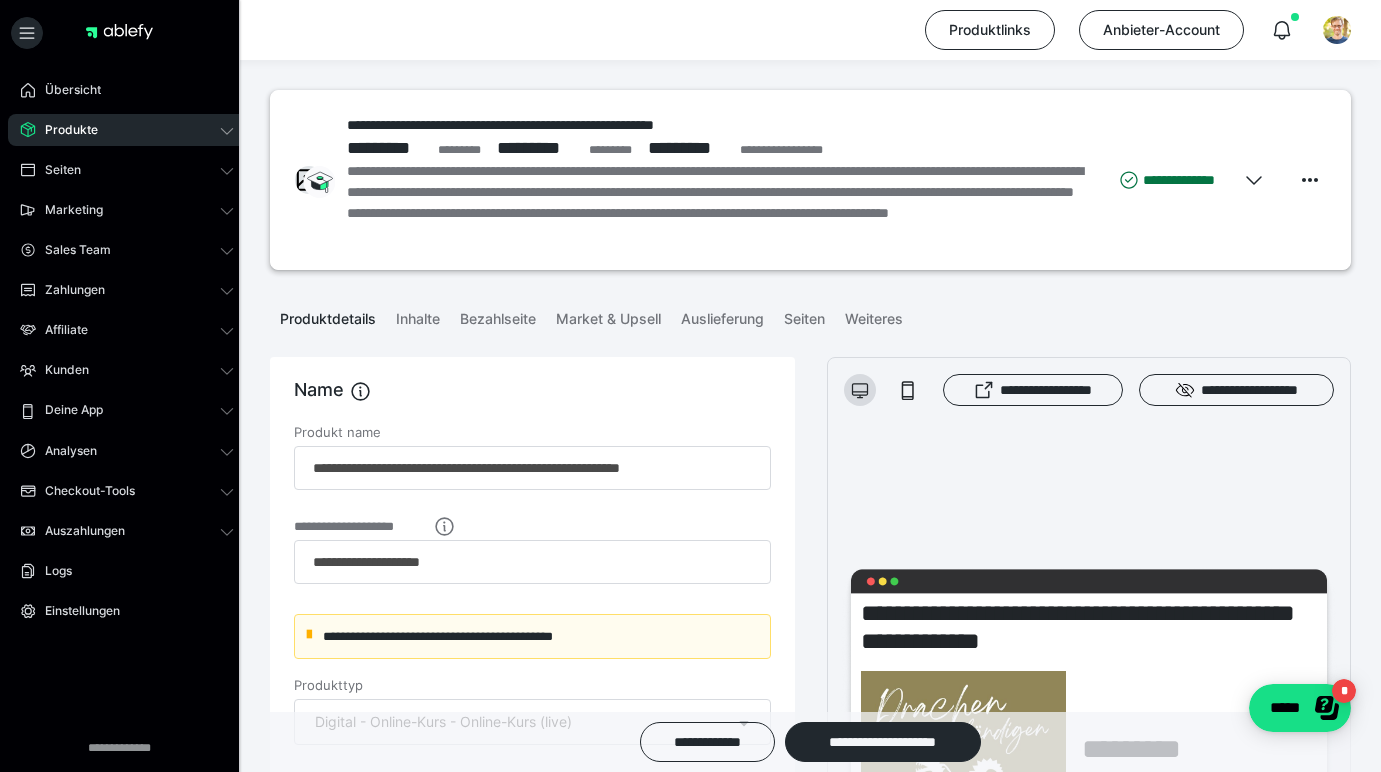 click on "Produkte" at bounding box center [127, 130] 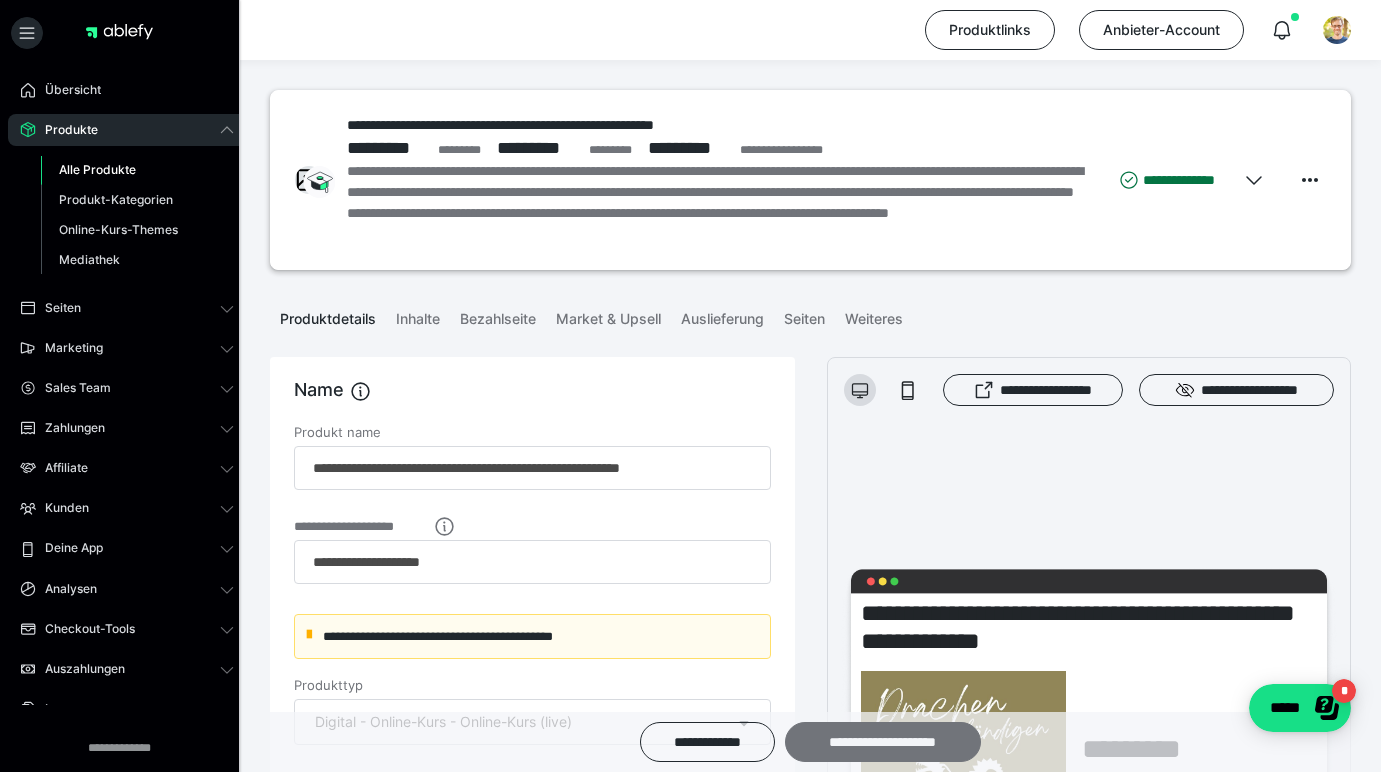click on "**********" at bounding box center [883, 742] 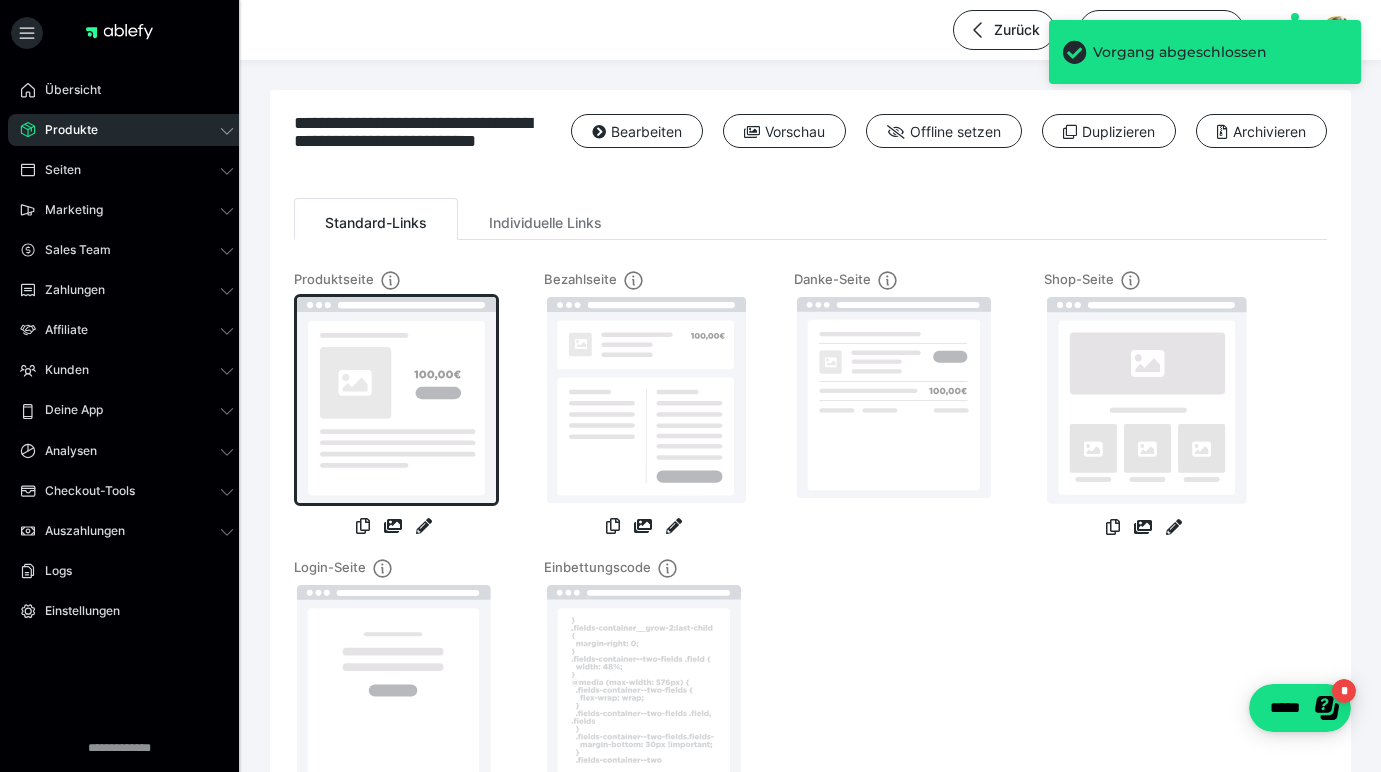 click at bounding box center [396, 400] 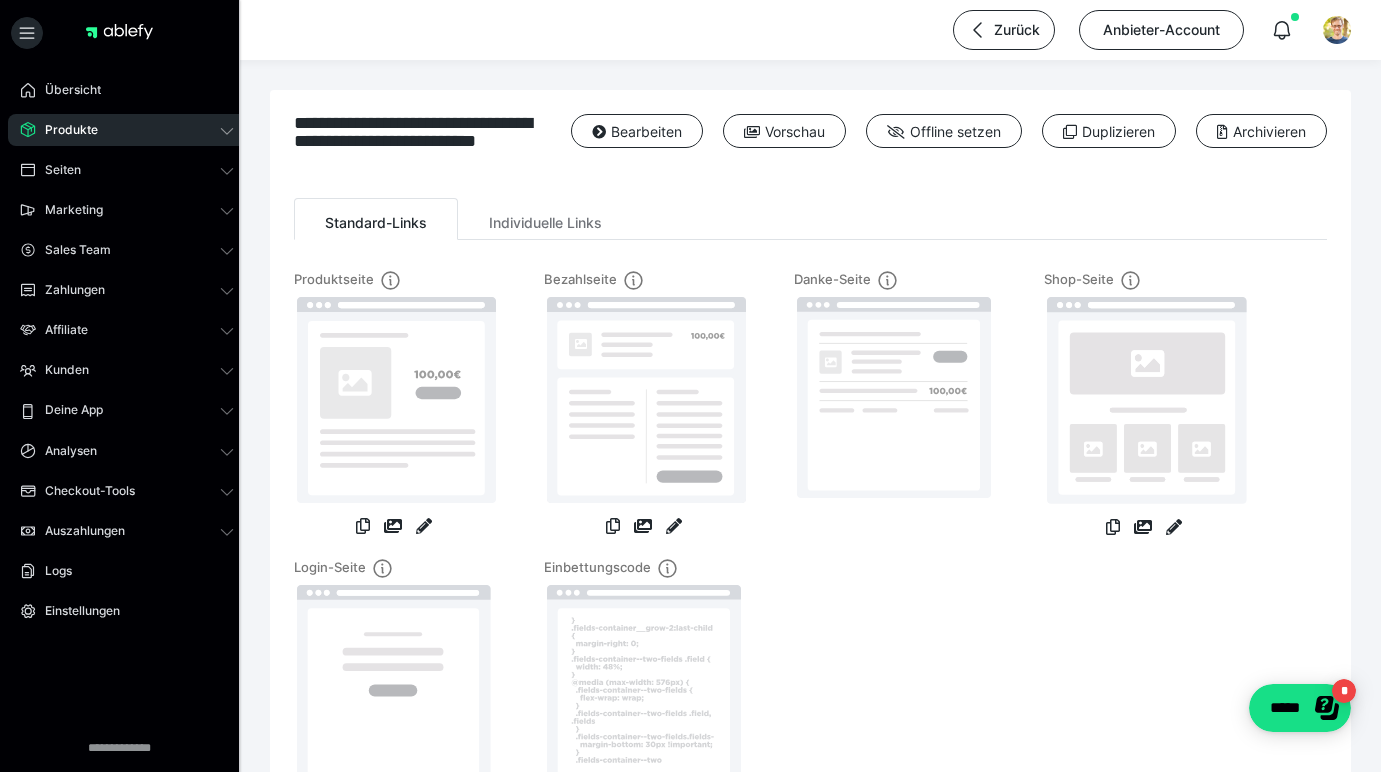 click on "Produkte" at bounding box center [127, 130] 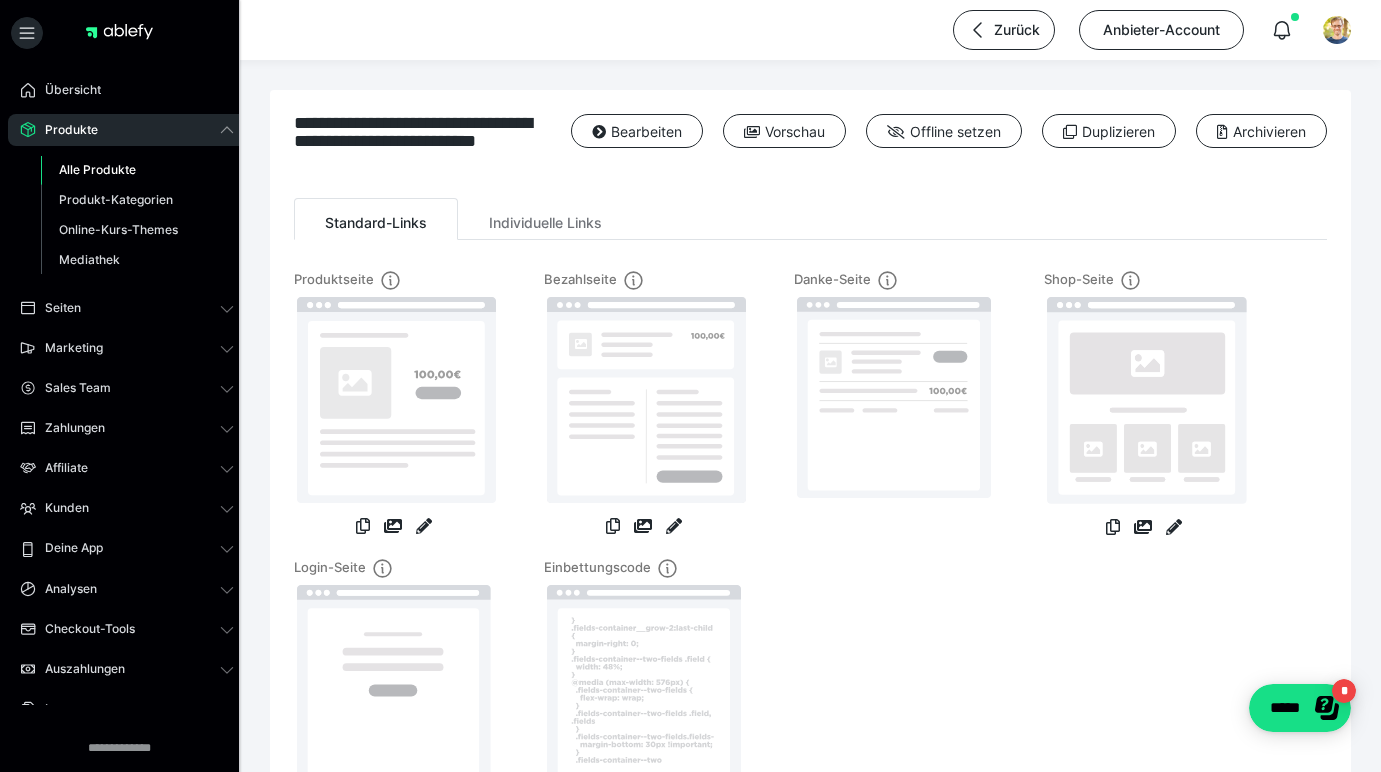 click on "Alle Produkte" at bounding box center (97, 169) 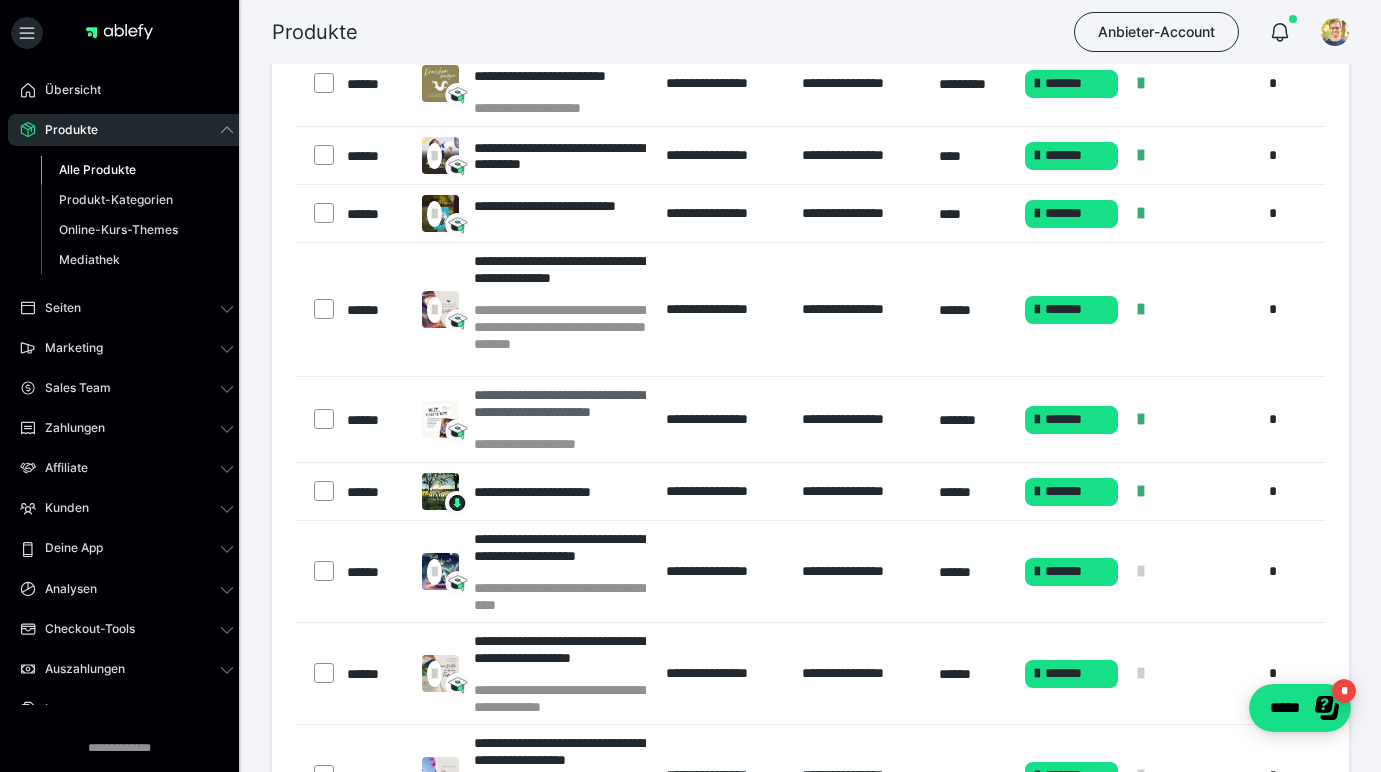 scroll, scrollTop: 267, scrollLeft: 0, axis: vertical 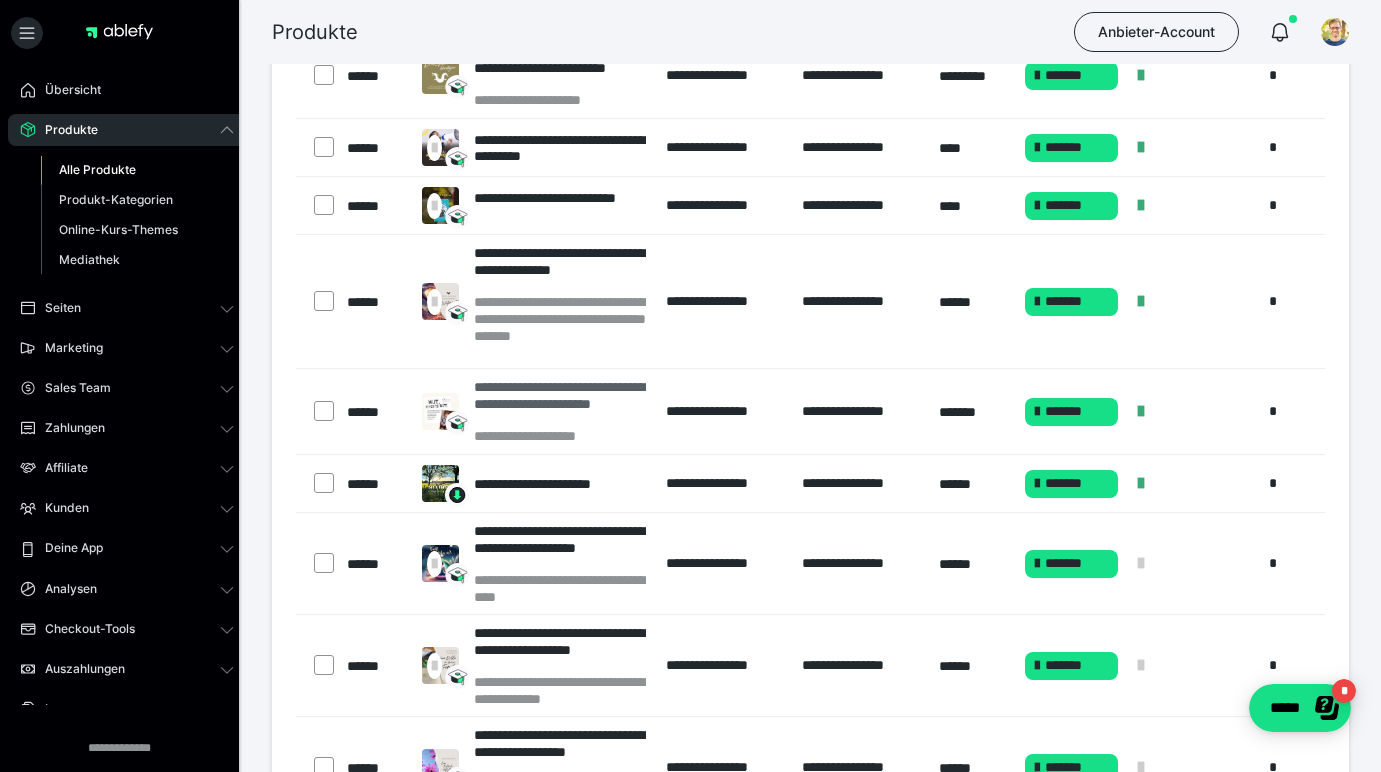 click on "**********" at bounding box center [560, 403] 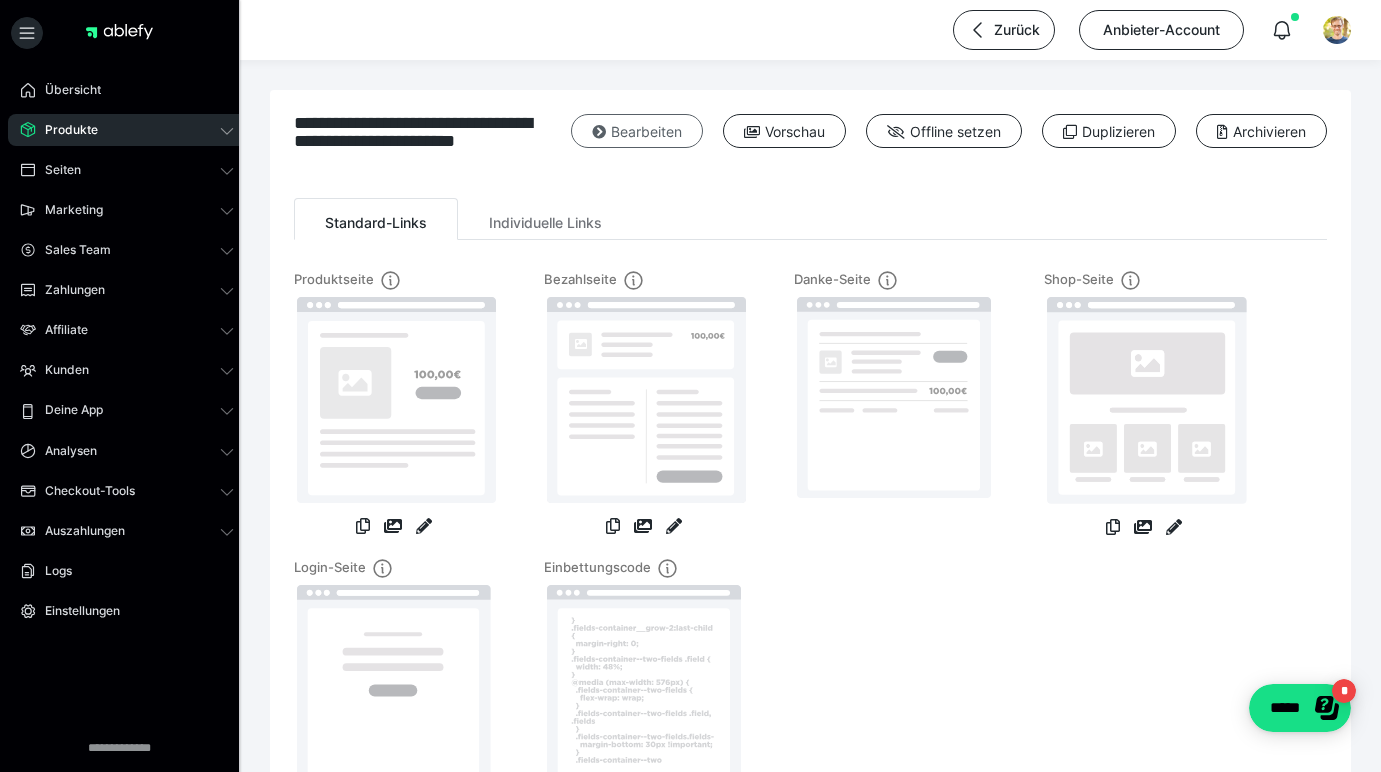 click on "Bearbeiten" at bounding box center [637, 131] 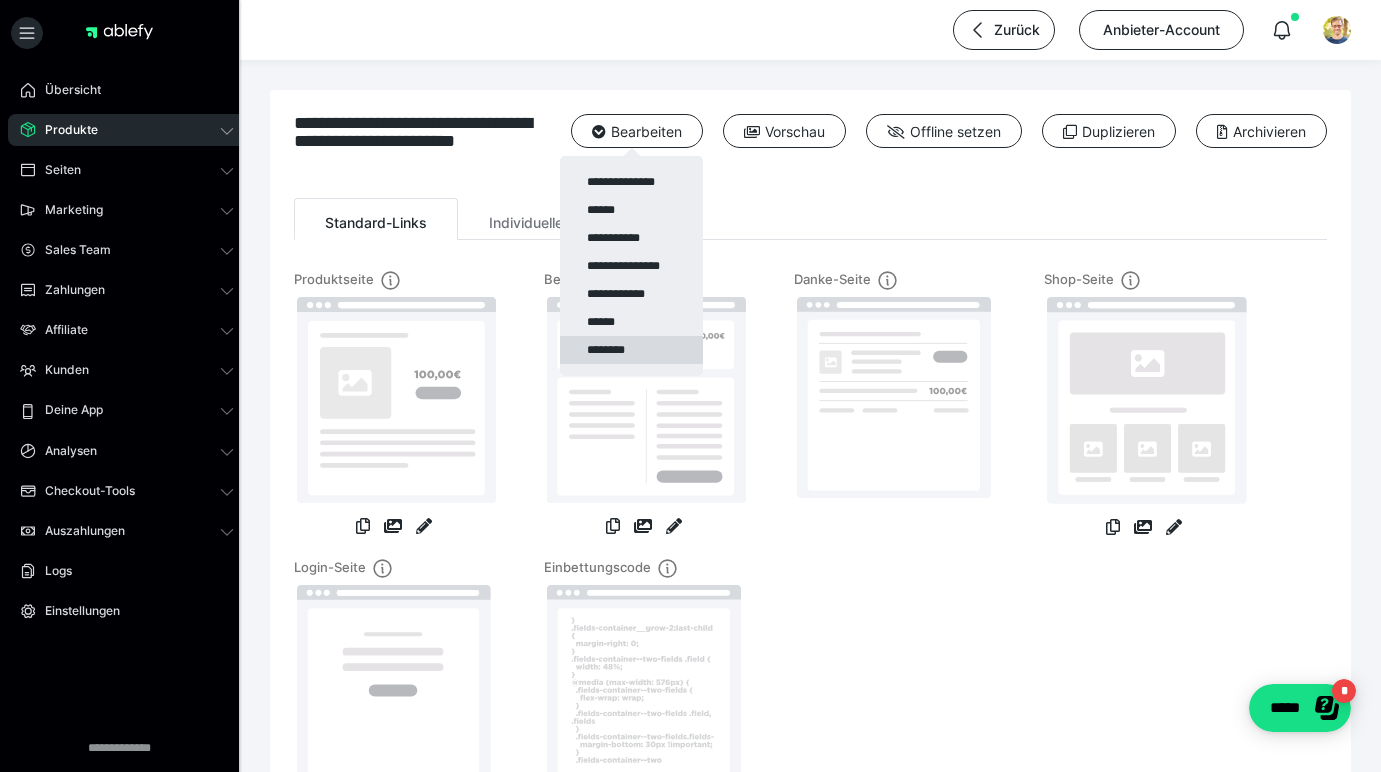 click on "********" at bounding box center (631, 350) 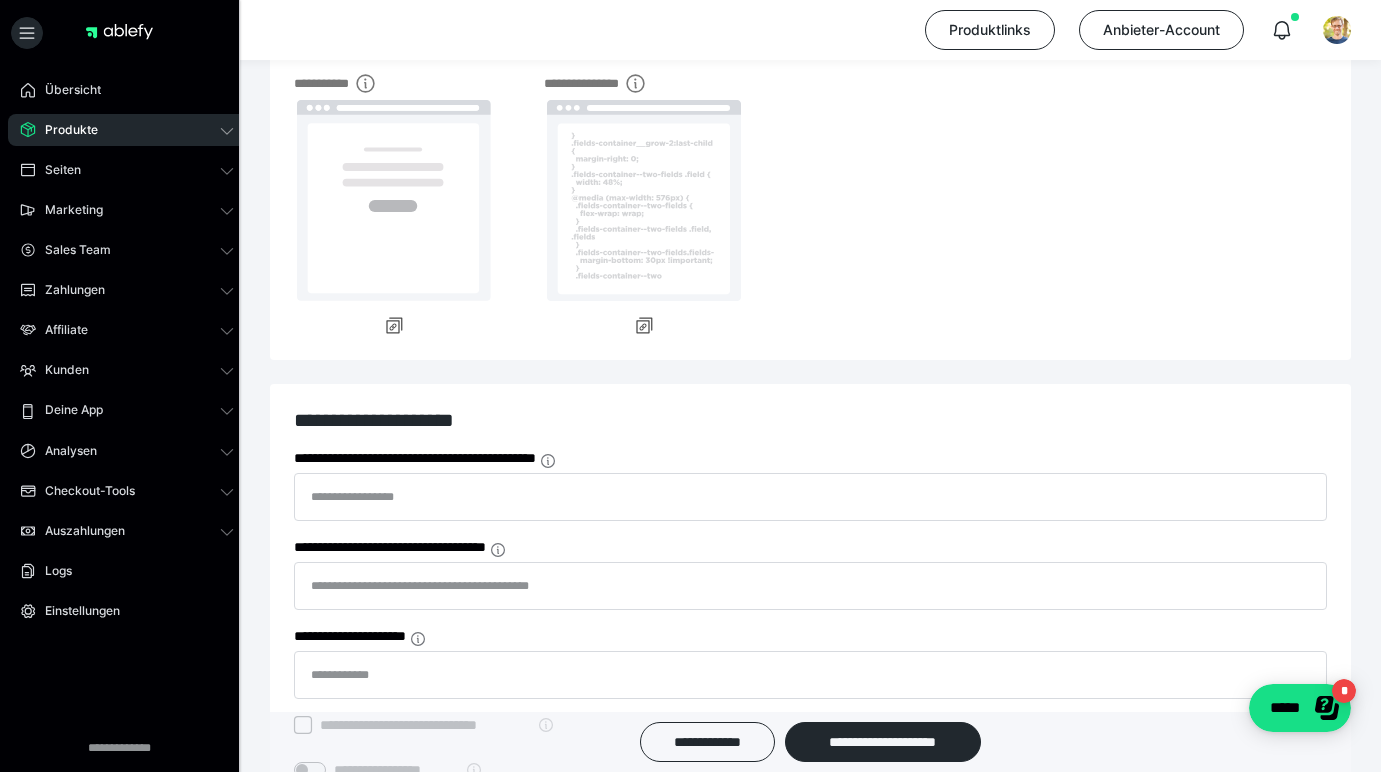 scroll, scrollTop: 567, scrollLeft: 0, axis: vertical 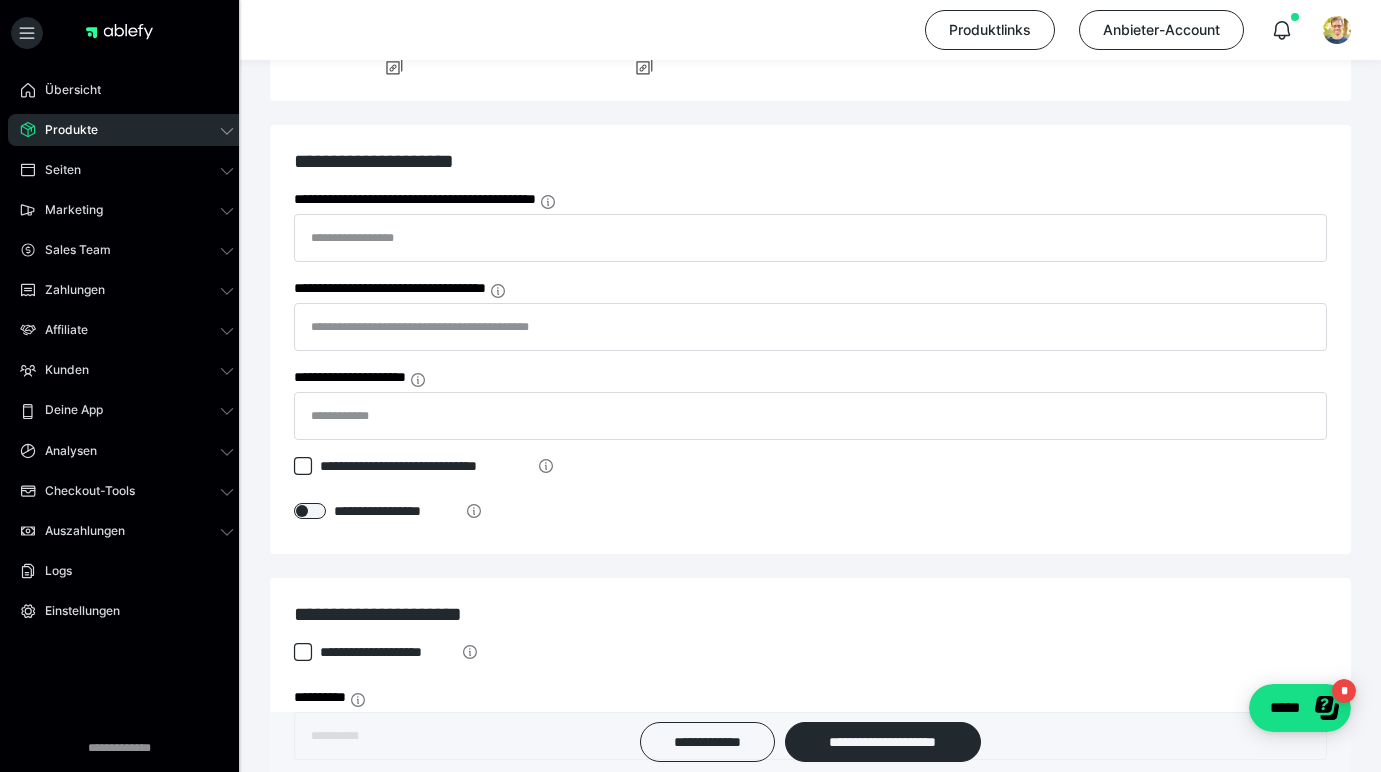 click 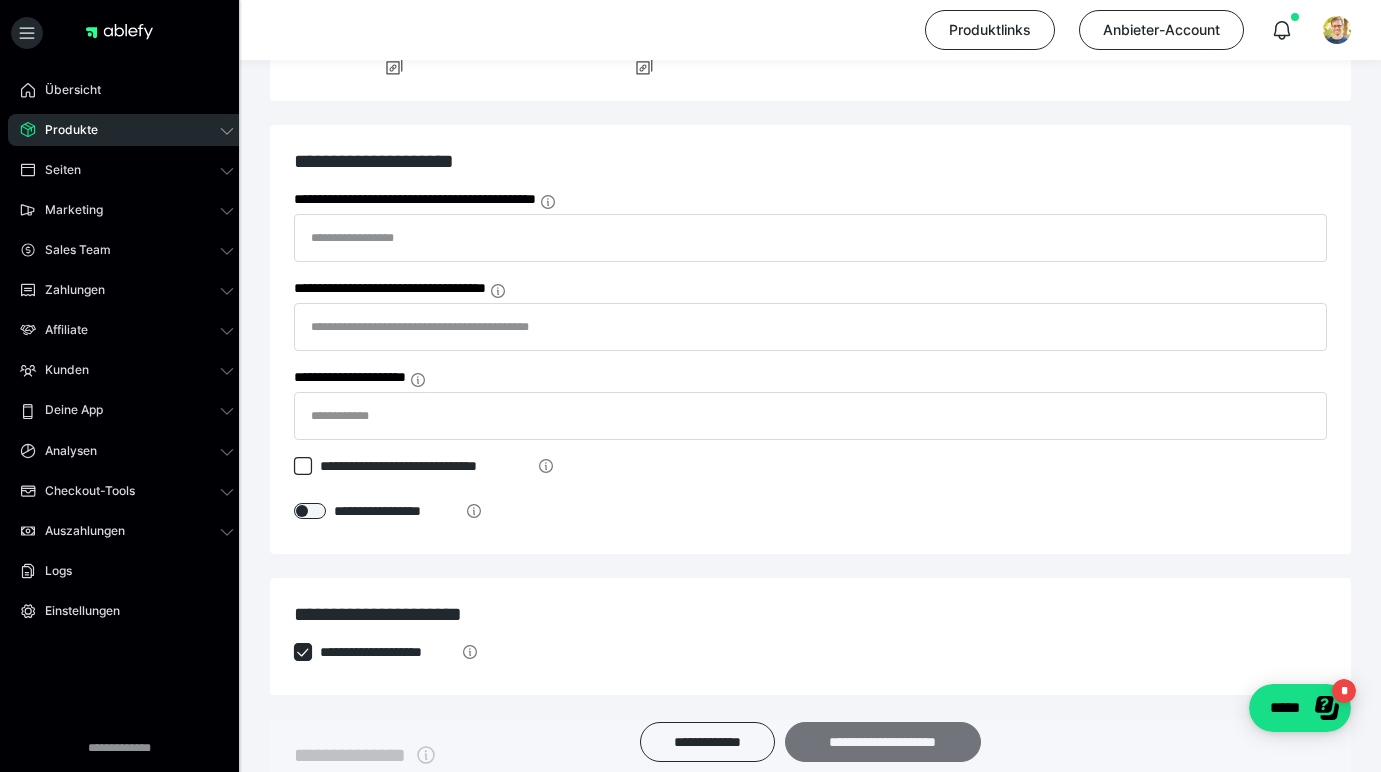click on "**********" at bounding box center [883, 742] 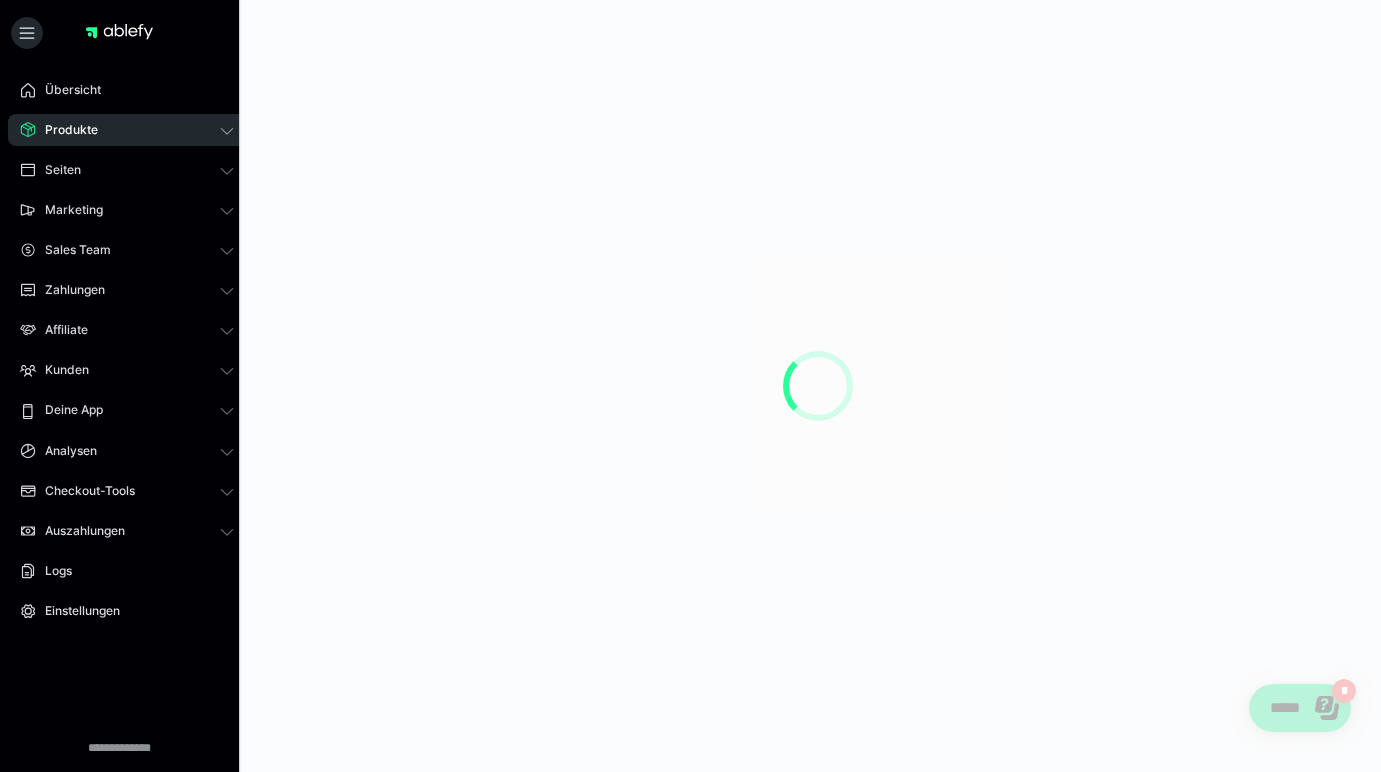 scroll, scrollTop: 0, scrollLeft: 0, axis: both 